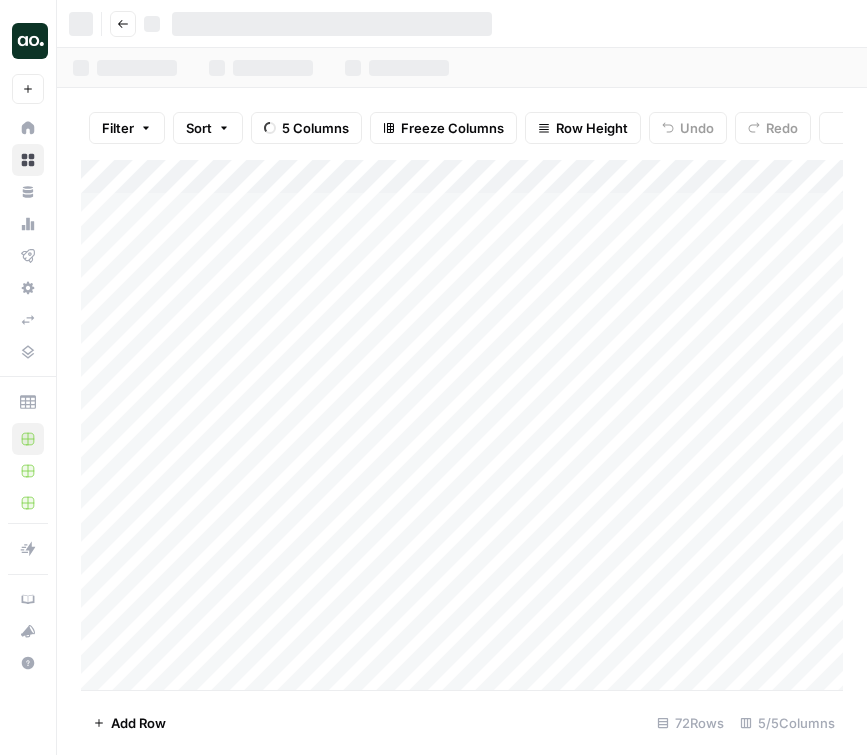 scroll, scrollTop: 0, scrollLeft: 0, axis: both 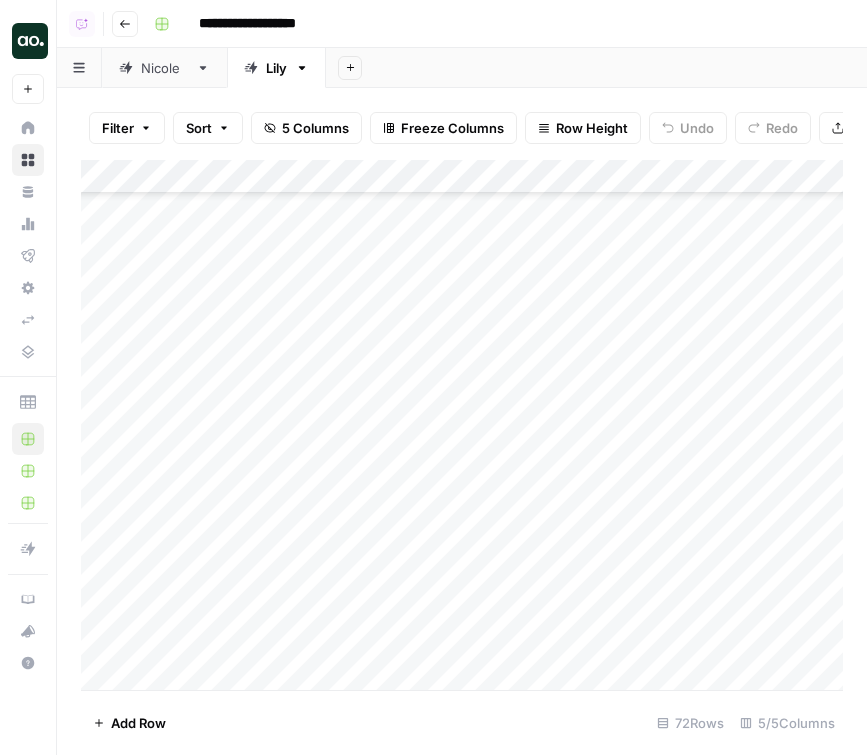click on "Add Column" at bounding box center (462, 425) 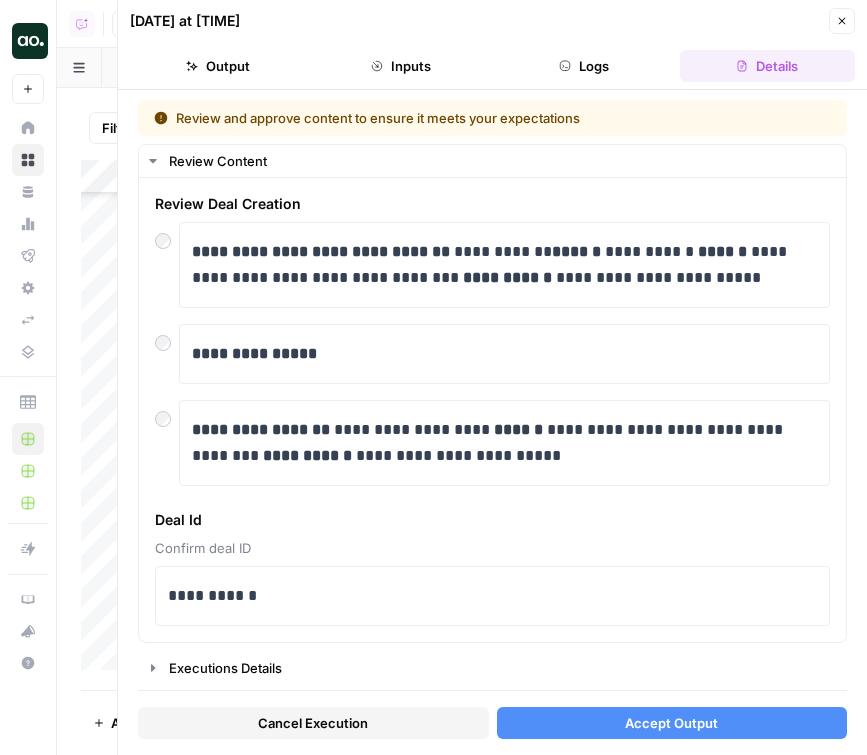 click on "Accept Output" at bounding box center [672, 723] 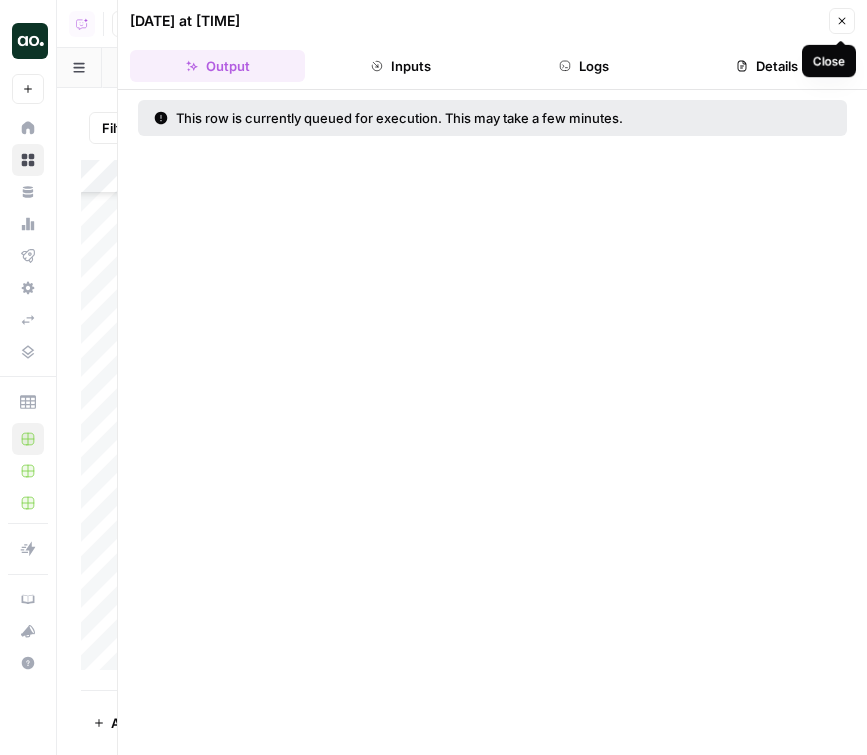 click on "Close" at bounding box center [842, 21] 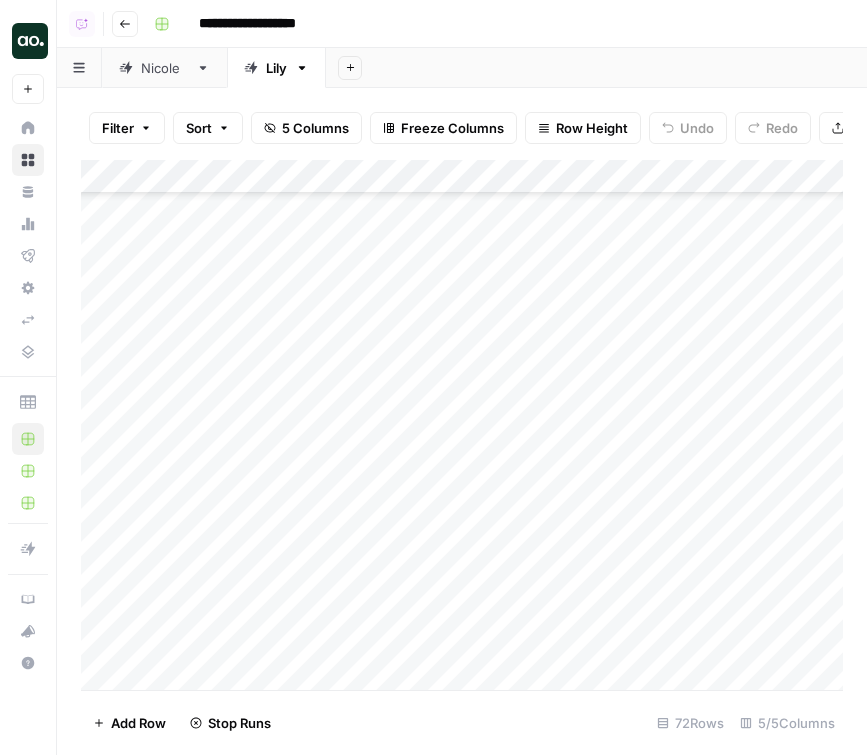 click on "Add Column" at bounding box center (462, 425) 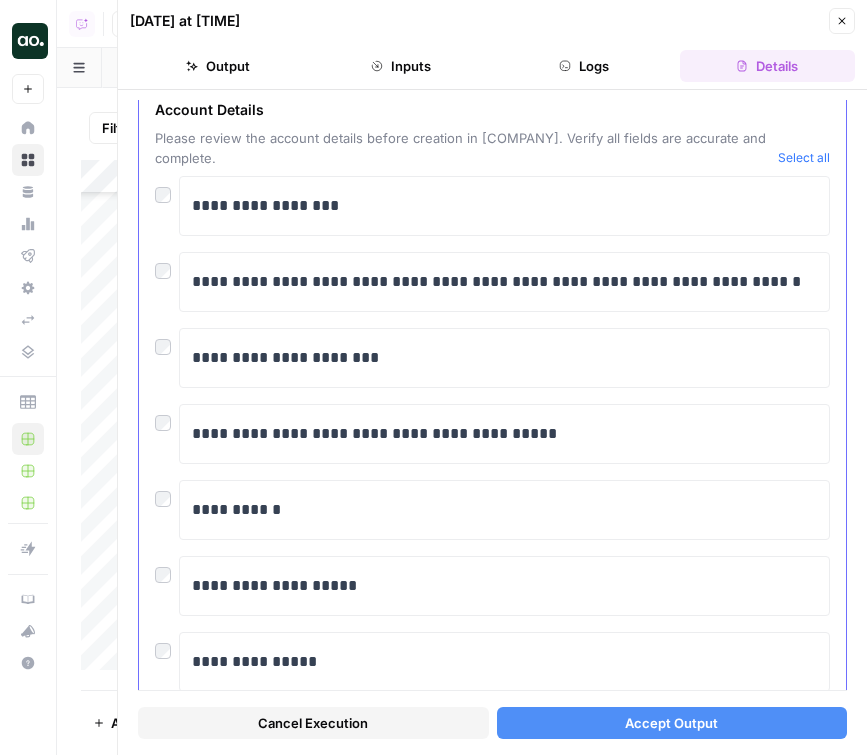 scroll, scrollTop: 81, scrollLeft: 0, axis: vertical 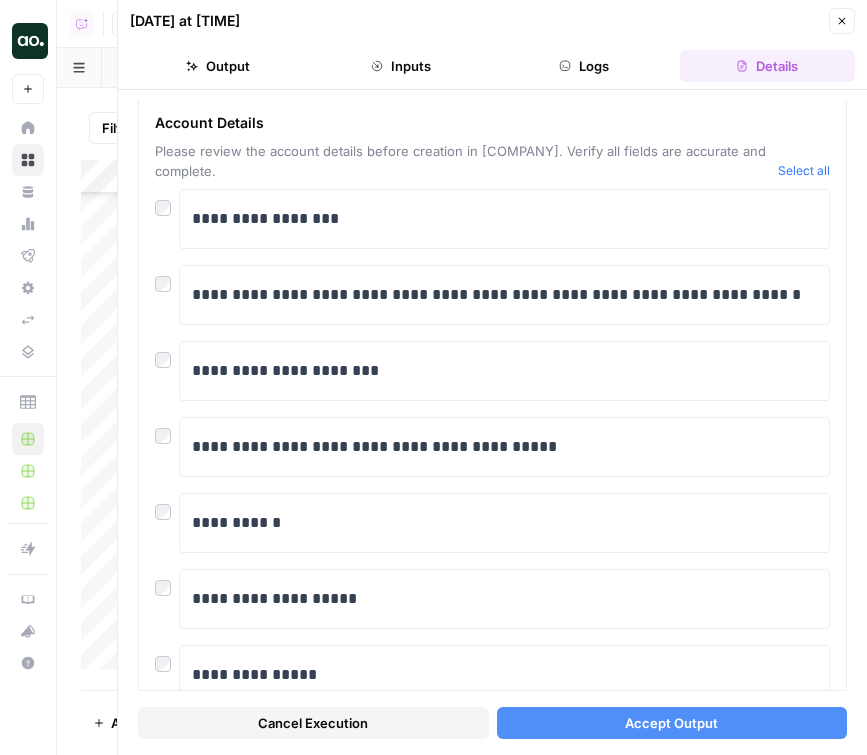 click on "Accept Output" at bounding box center [672, 723] 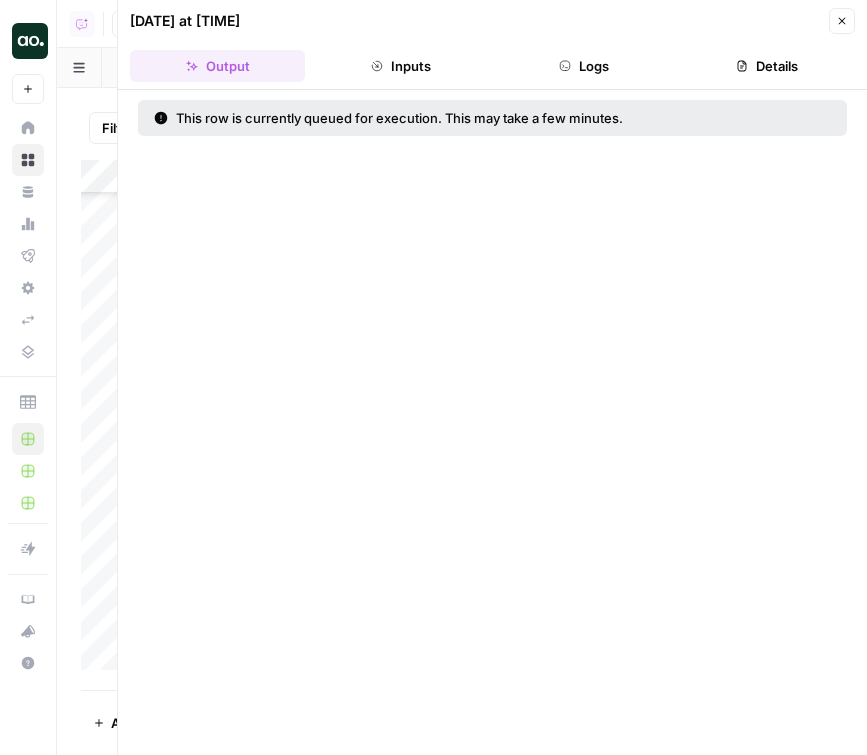 click on "Close" at bounding box center (842, 21) 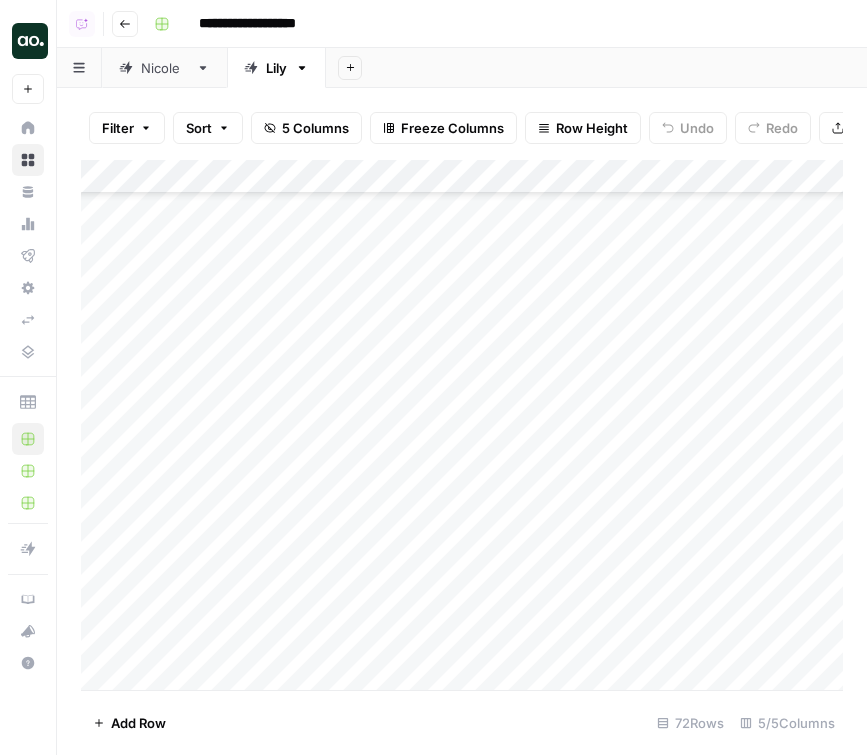 click on "Add Column" at bounding box center [462, 425] 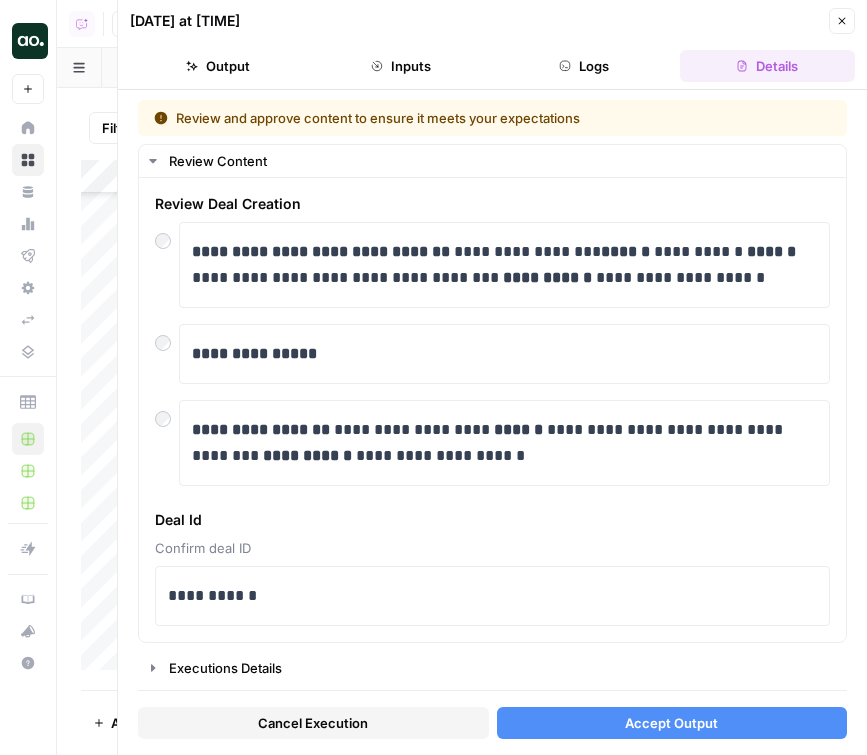 click on "Accept Output" at bounding box center (671, 723) 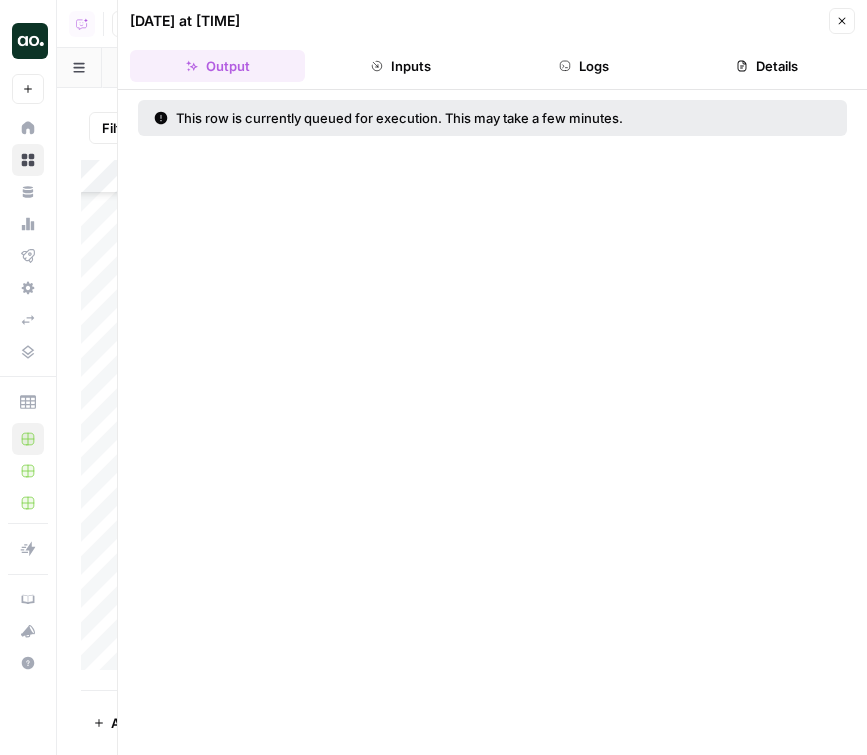 click 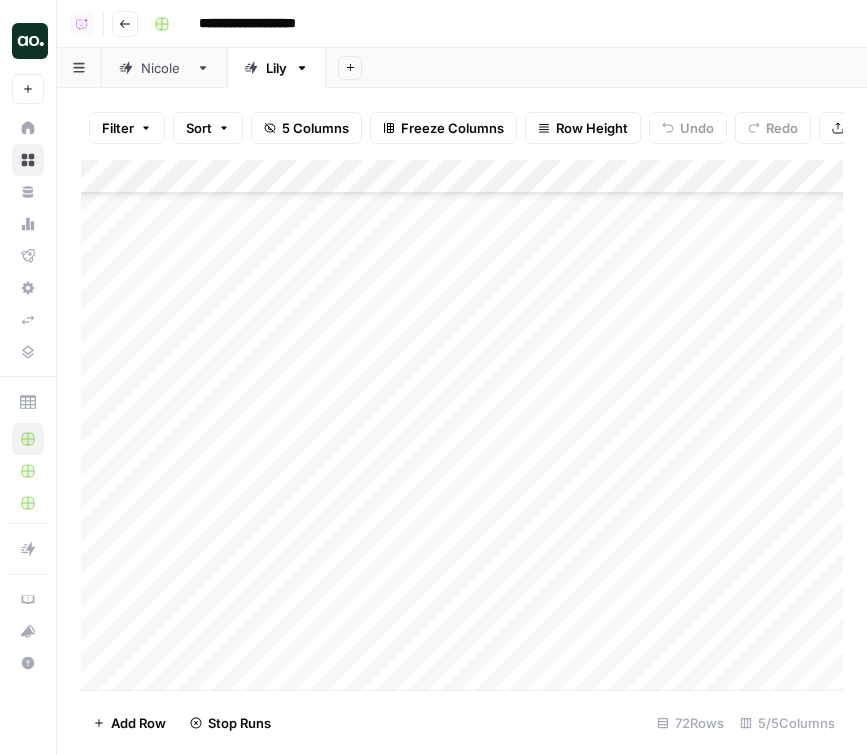 click on "Add Column" at bounding box center [462, 425] 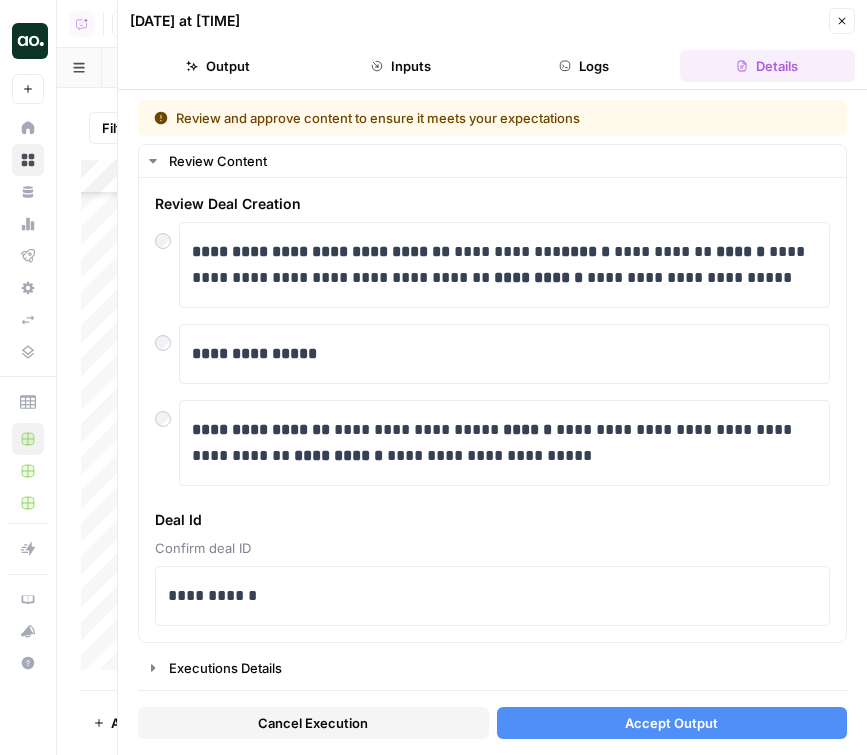 click on "07/24/25 at 9:00 AM Close" at bounding box center (492, 21) 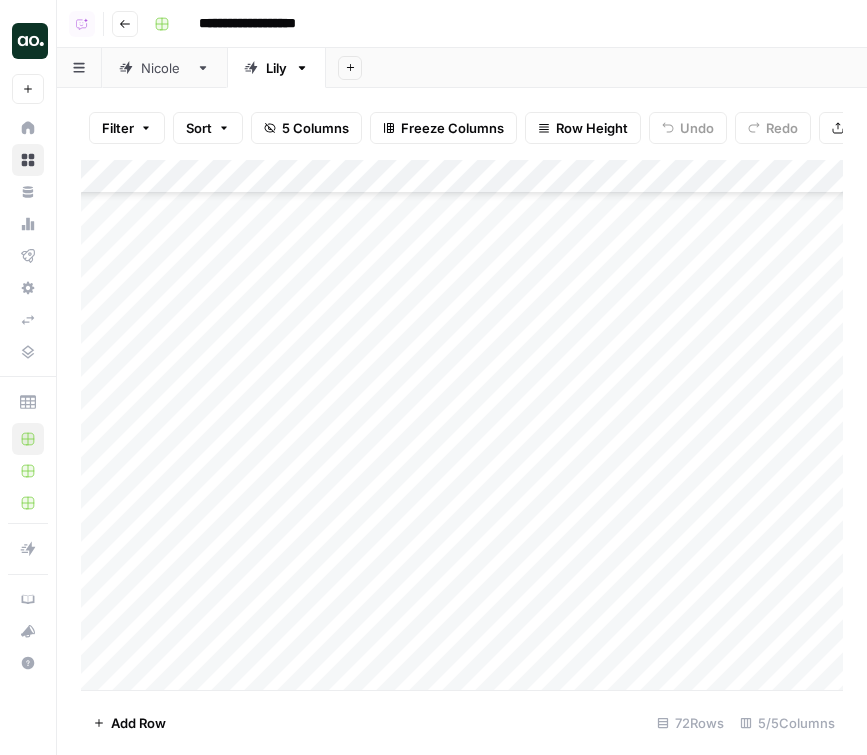 scroll, scrollTop: 1849, scrollLeft: 0, axis: vertical 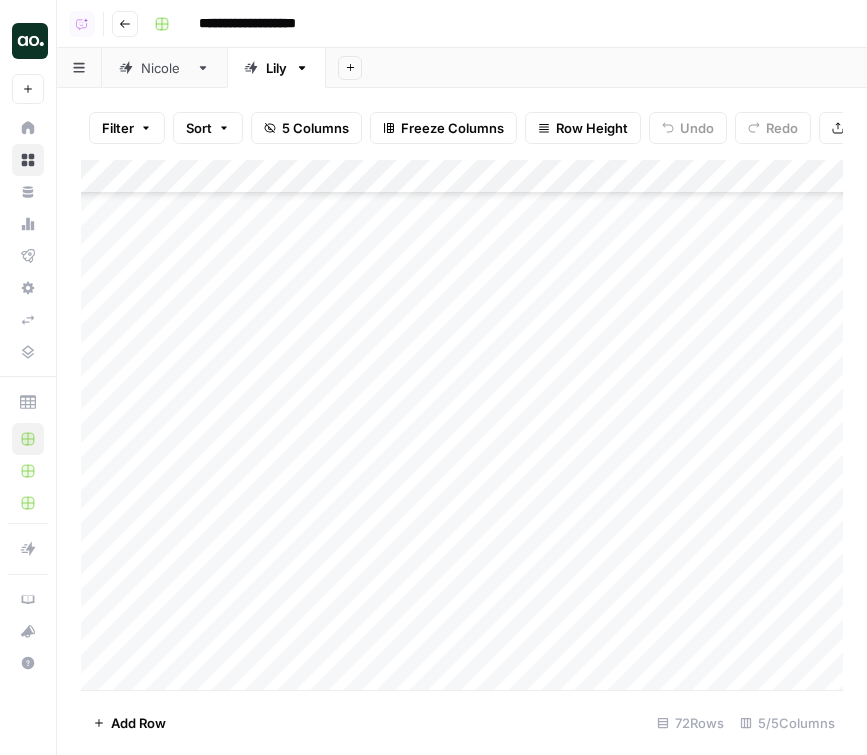 click on "Add Column" at bounding box center [462, 425] 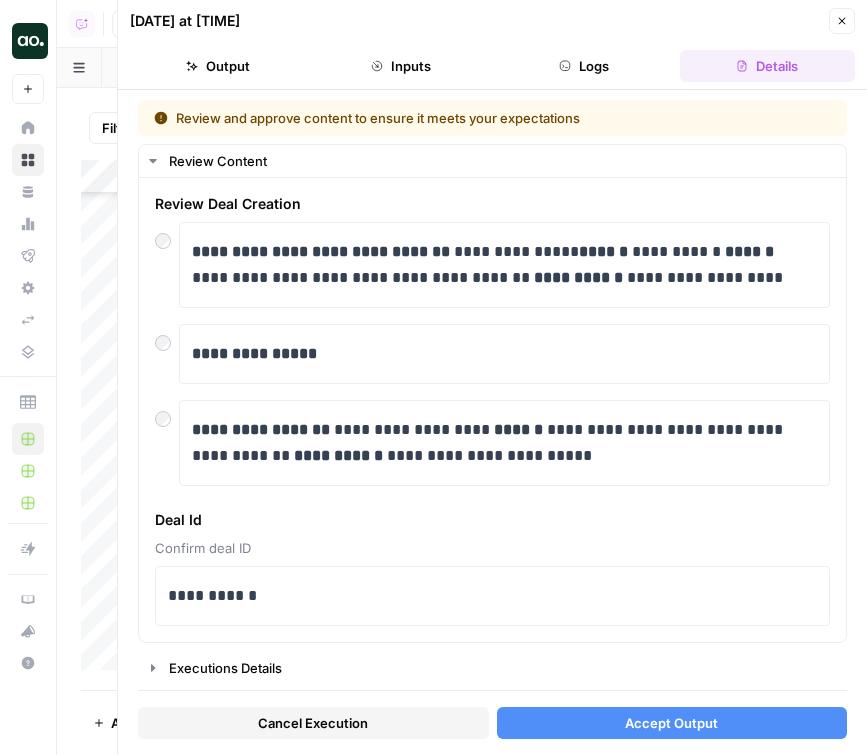 click on "Accept Output" at bounding box center [672, 723] 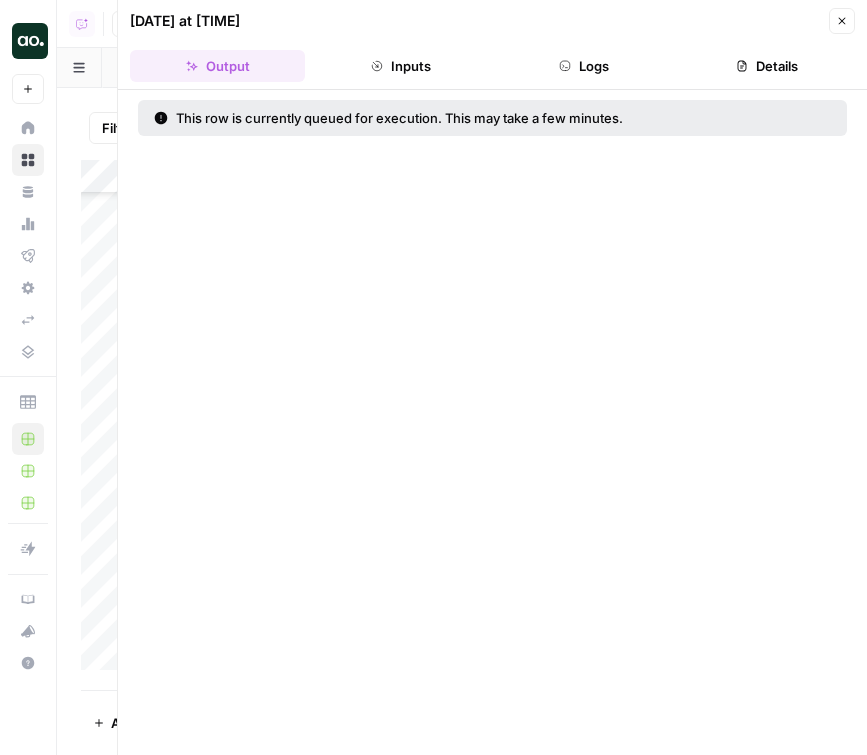 click on "07/24/25 at 9:00 AM Close Output Inputs Logs Details" at bounding box center [492, 45] 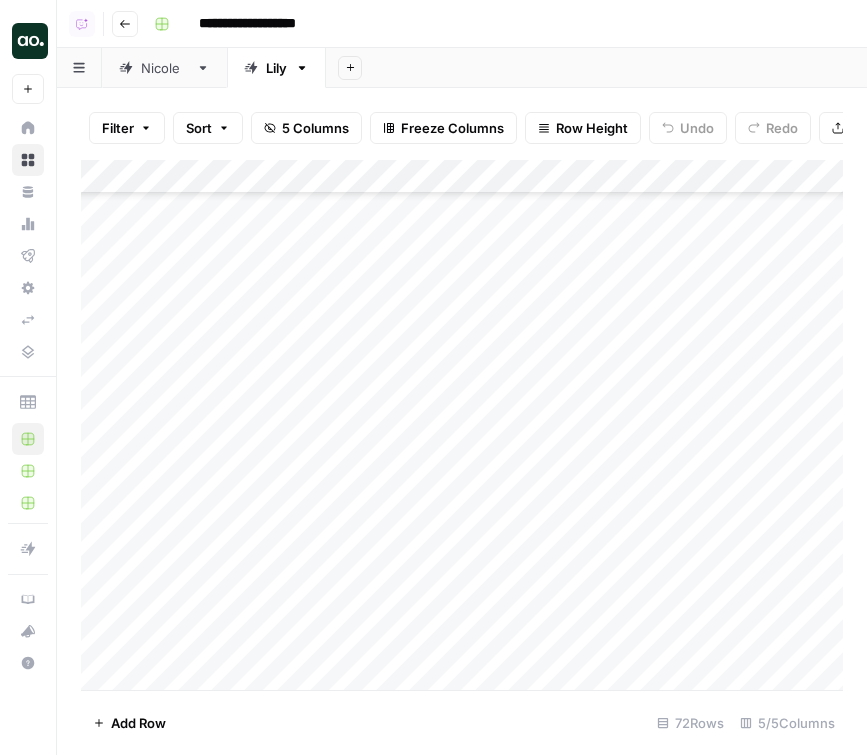 click on "Add Column" at bounding box center (462, 425) 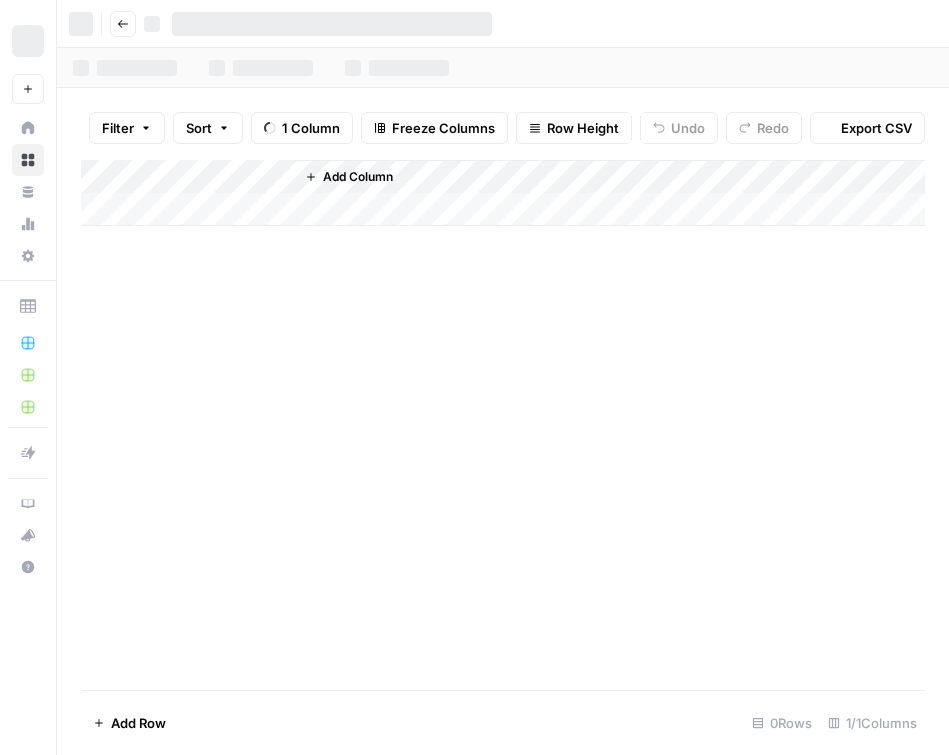 scroll, scrollTop: 0, scrollLeft: 0, axis: both 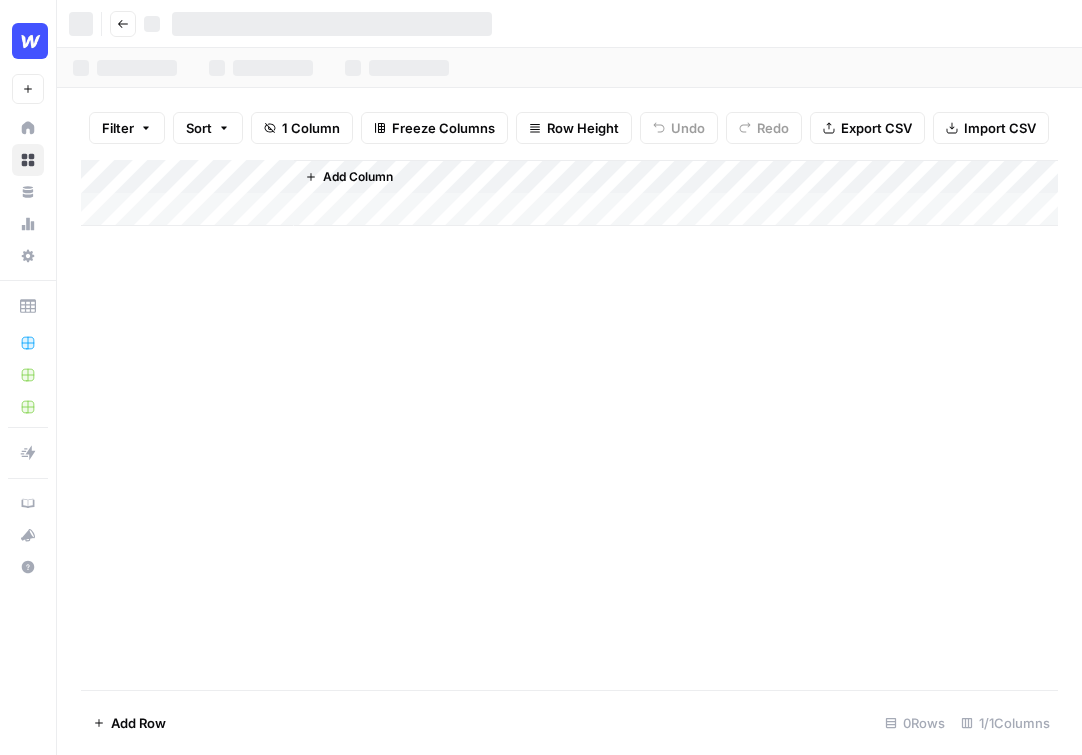 click at bounding box center (30, 41) 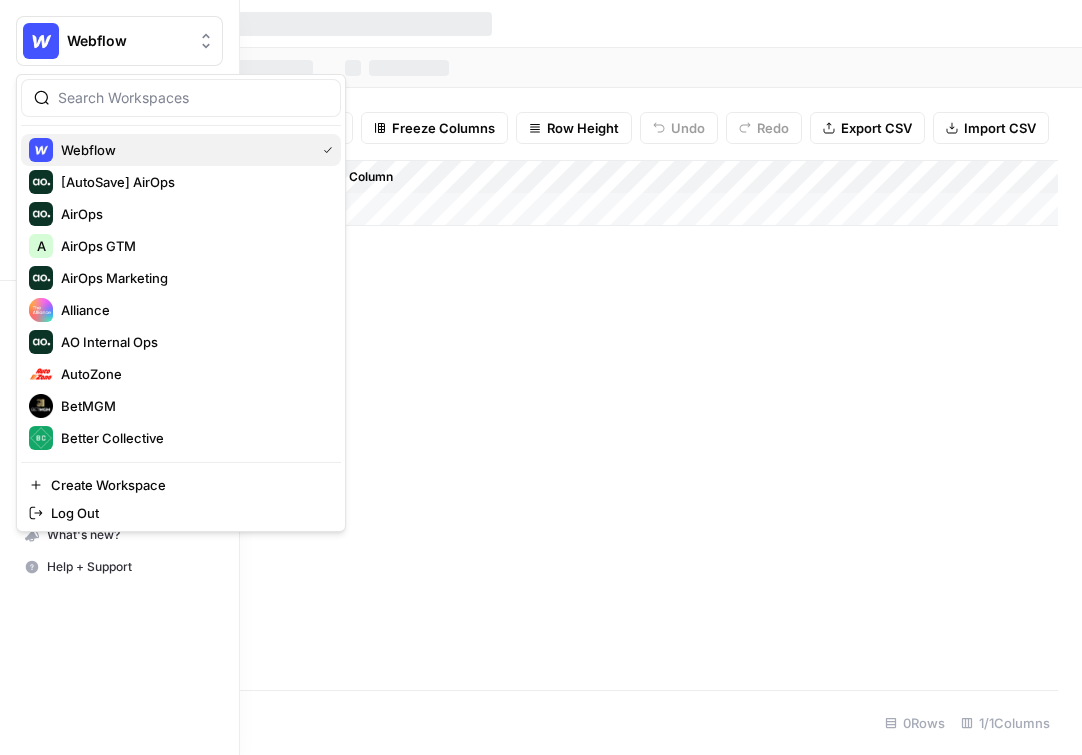 click on "Webflow" at bounding box center (184, 150) 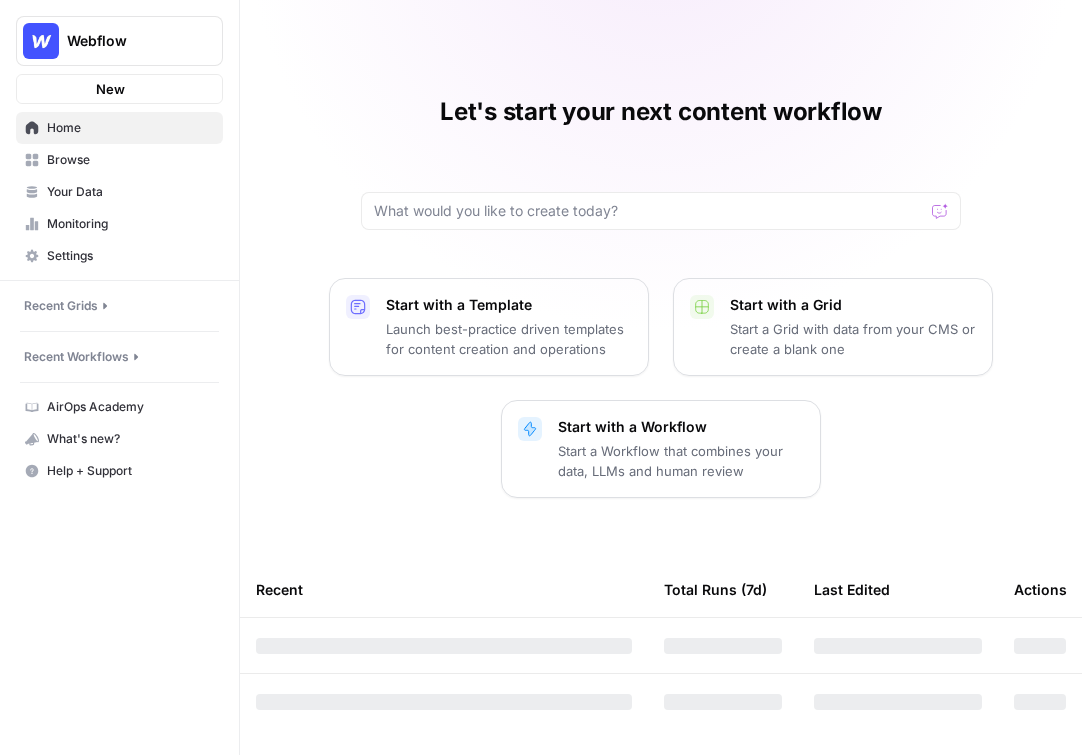 scroll, scrollTop: 0, scrollLeft: 0, axis: both 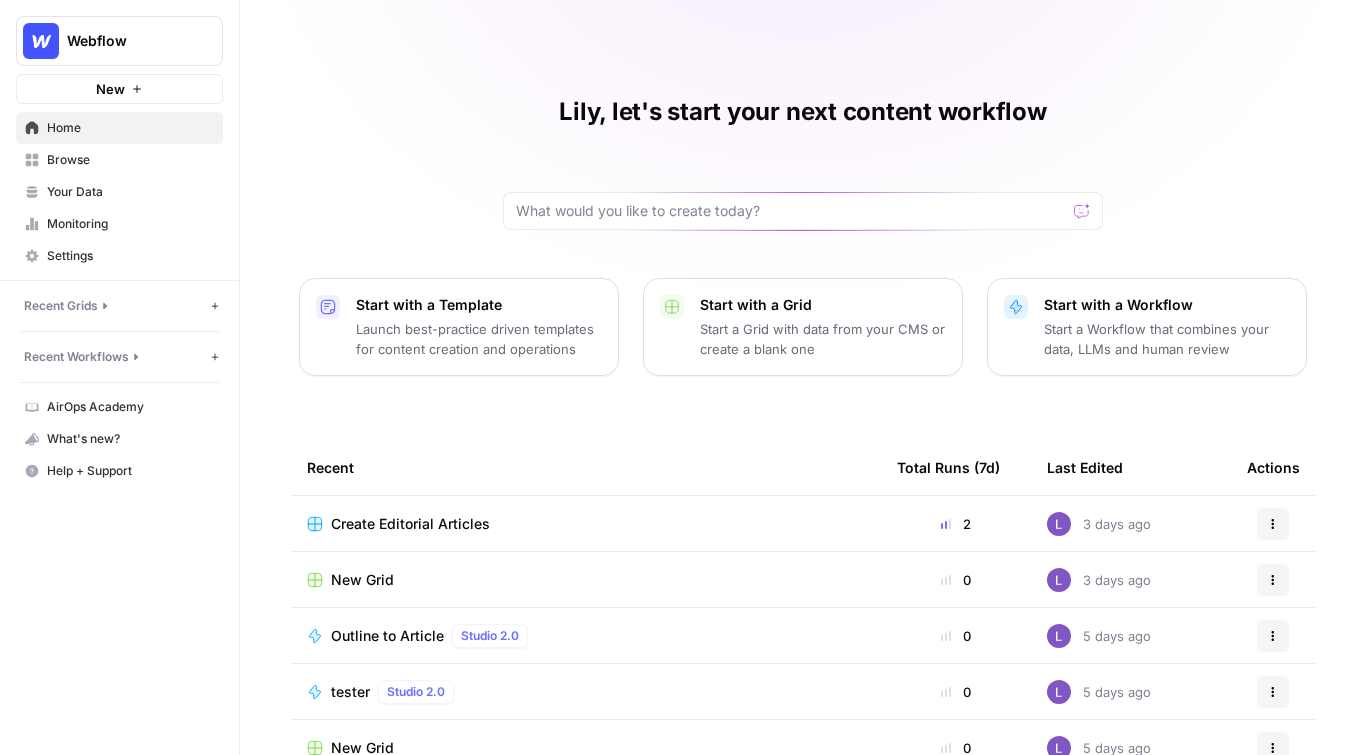 click on "Your Data" at bounding box center (130, 192) 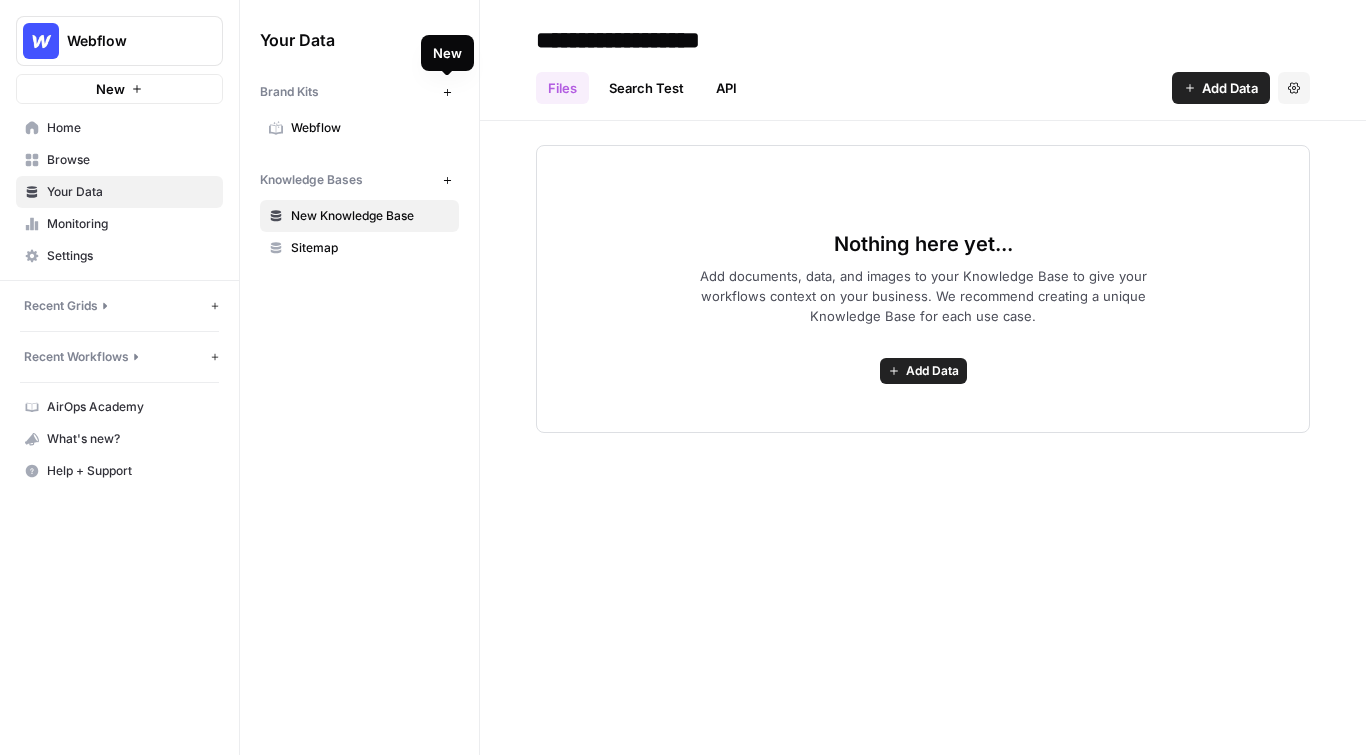 click on "New" at bounding box center (447, 92) 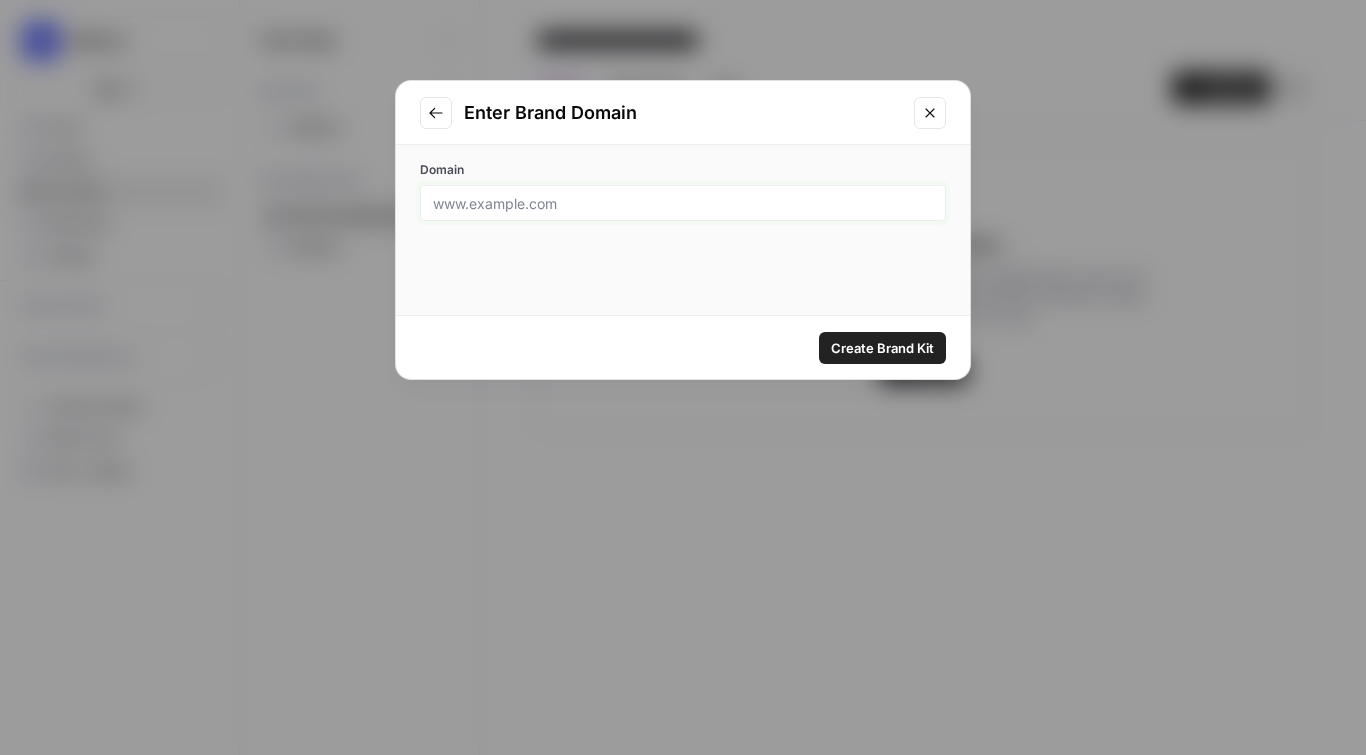 click on "Domain" at bounding box center (683, 203) 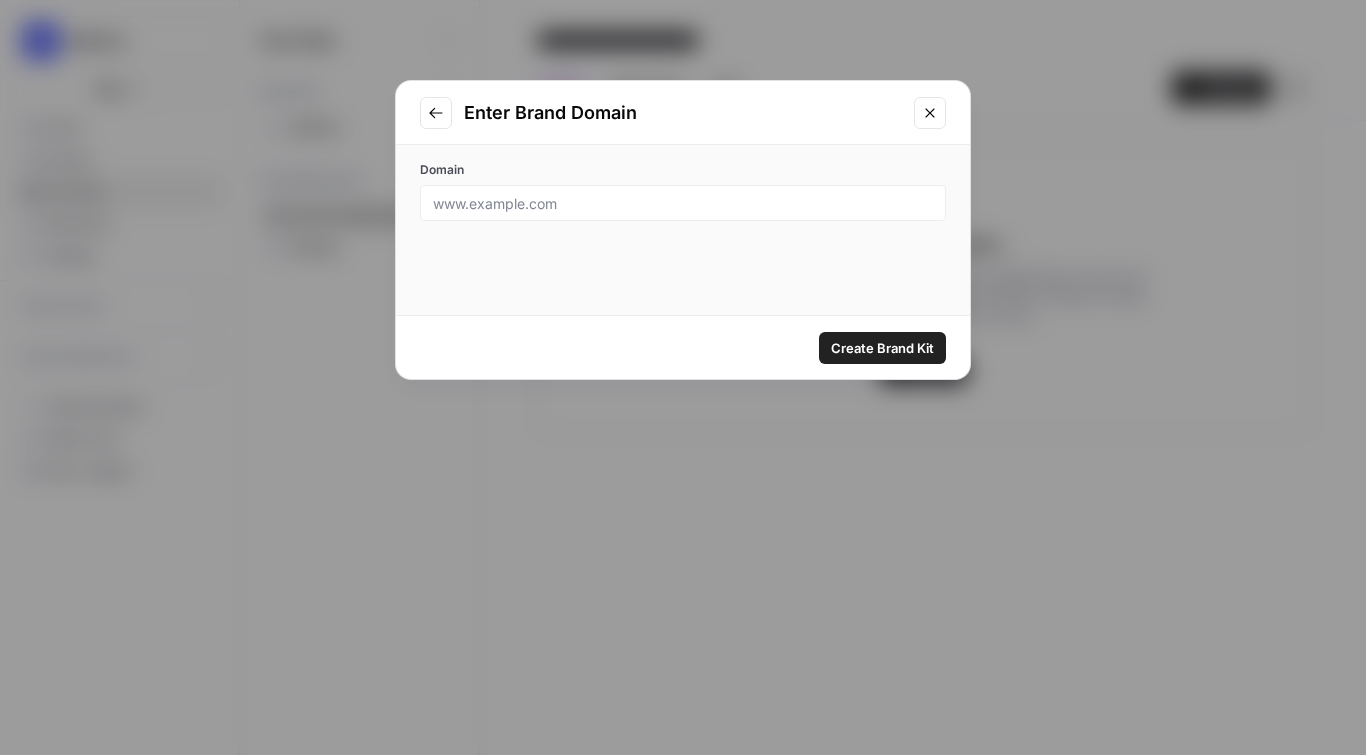 click at bounding box center [930, 113] 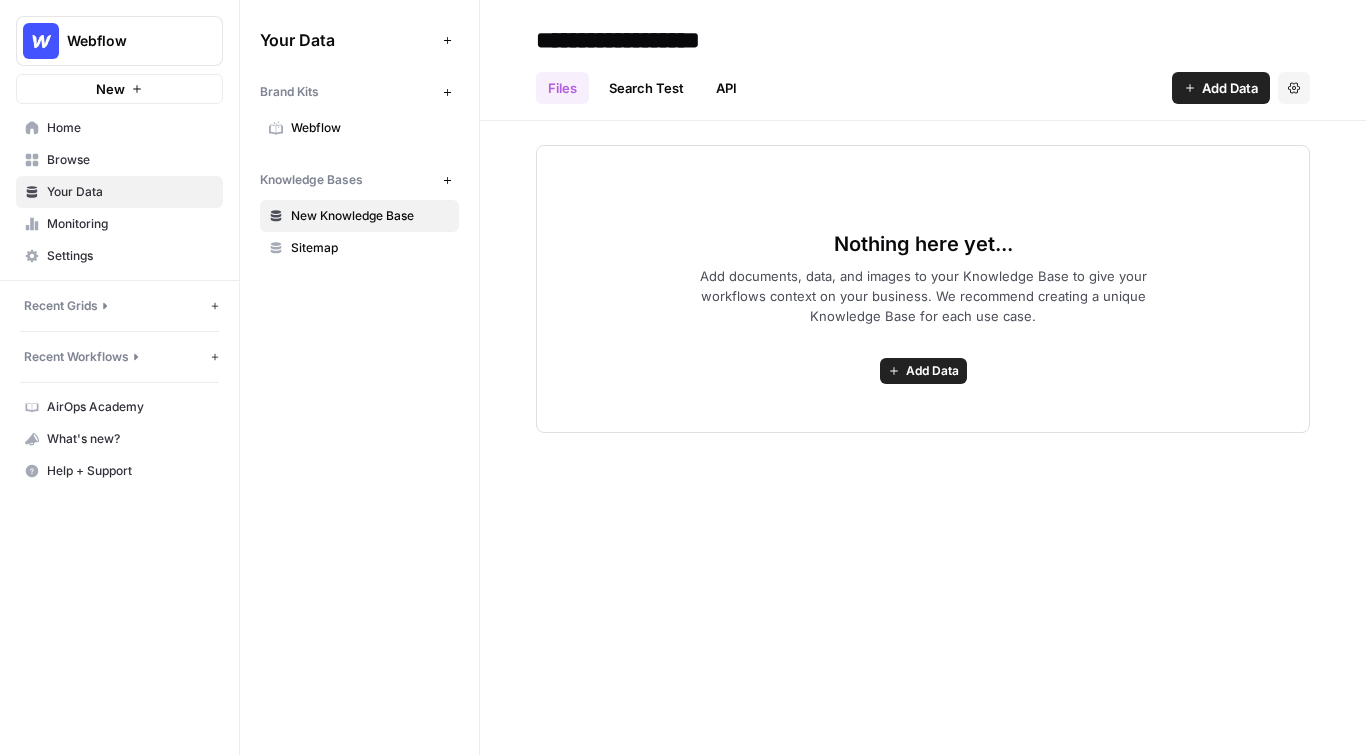 click on "Webflow" at bounding box center [370, 128] 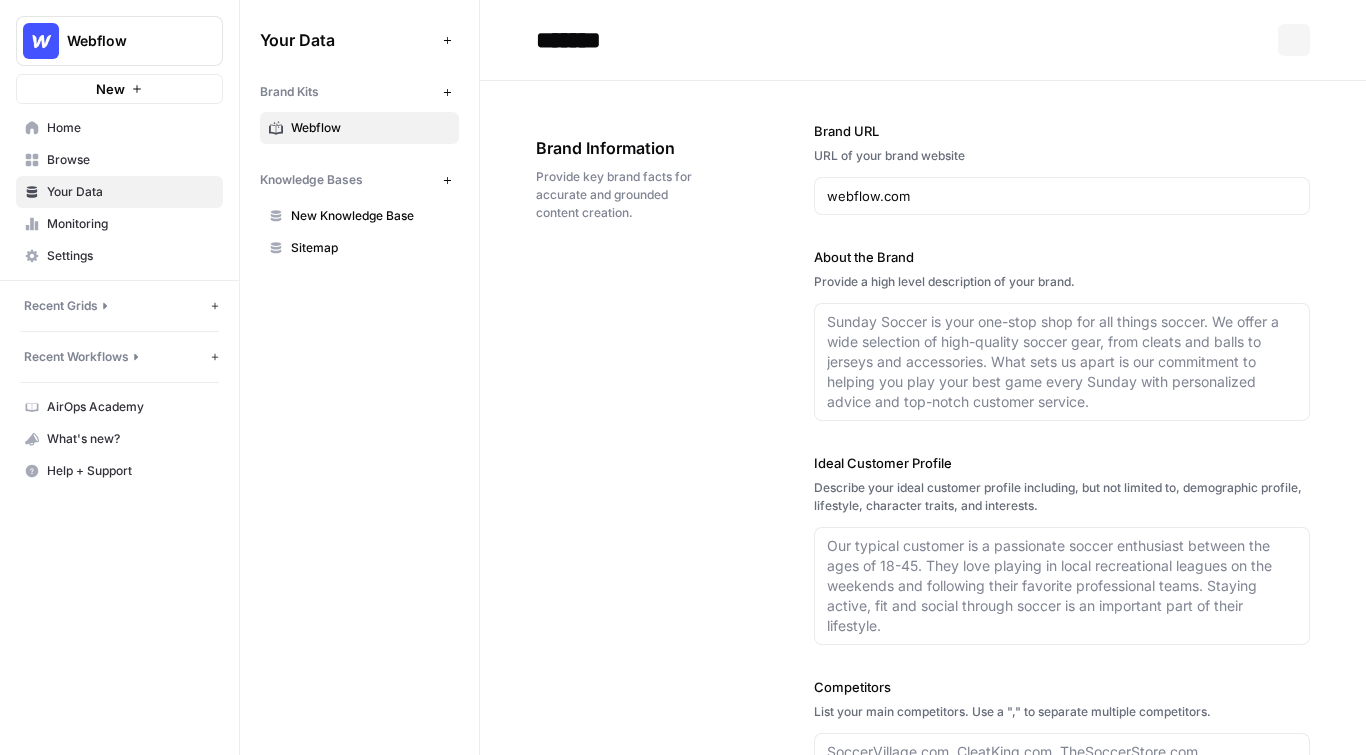 type on "Webflow is a leading website experience platform that empowers marketers, designers, and developers to collaboratively build, manage, and optimize custom websites without the need for extensive coding. By combining a visual-first interface with the flexibility of custom code, Webflow enables users to create sophisticated, responsive, and high-performing web experiences. The platform also offers tools for content management, AI-powered personalization, SEO, and integrations with other technologies, making it a comprehensive solution for modern web development. Trusted by top companies worldwide, Webflow is designed to streamline workflows and deliver results." 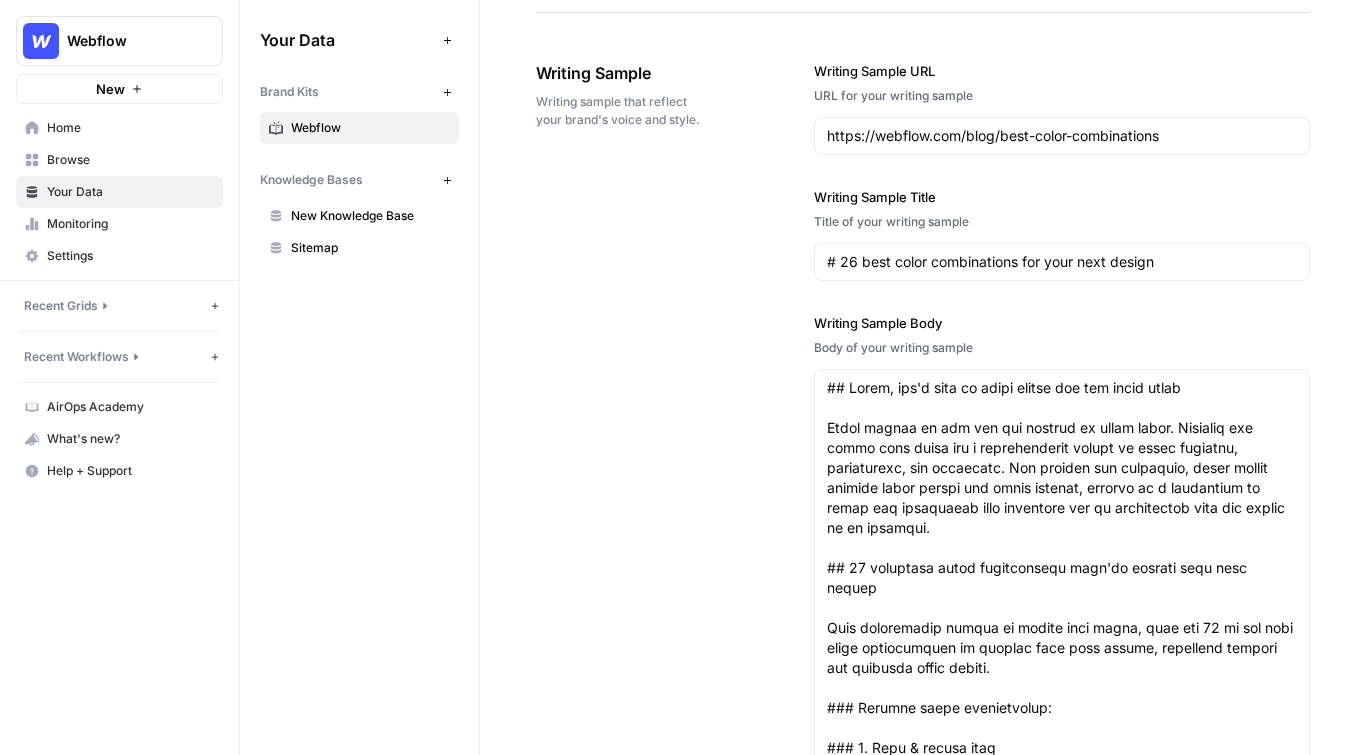 scroll, scrollTop: 2258, scrollLeft: 0, axis: vertical 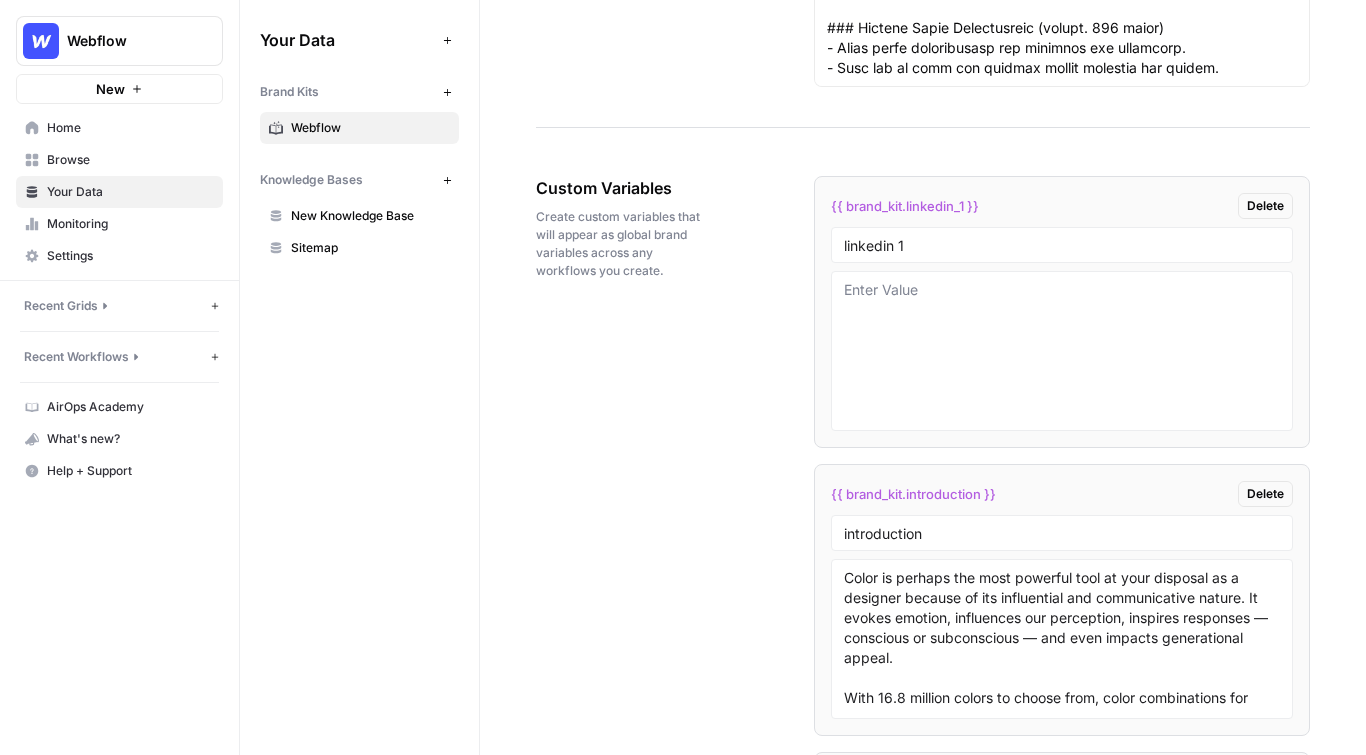 drag, startPoint x: 542, startPoint y: 210, endPoint x: 675, endPoint y: 209, distance: 133.00375 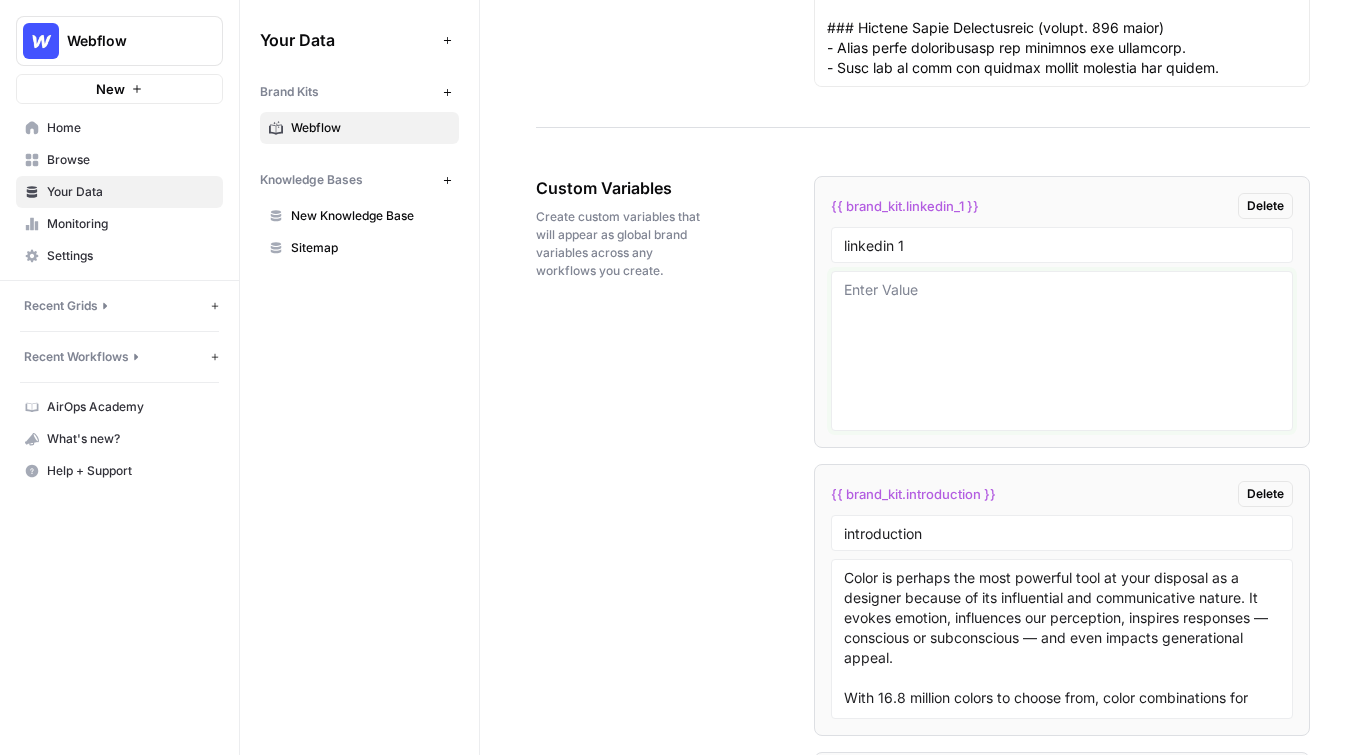 click at bounding box center [1062, 351] 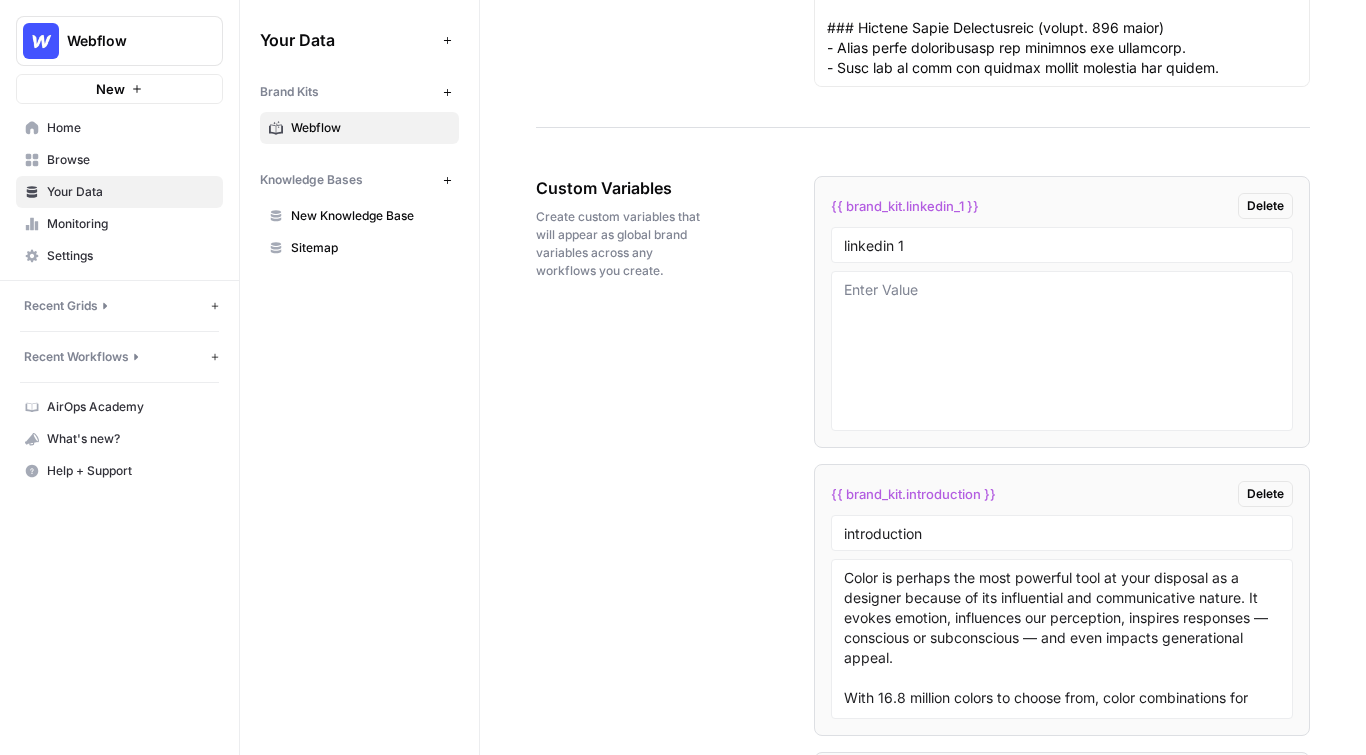 click on "New Knowledge Base" at bounding box center [370, 216] 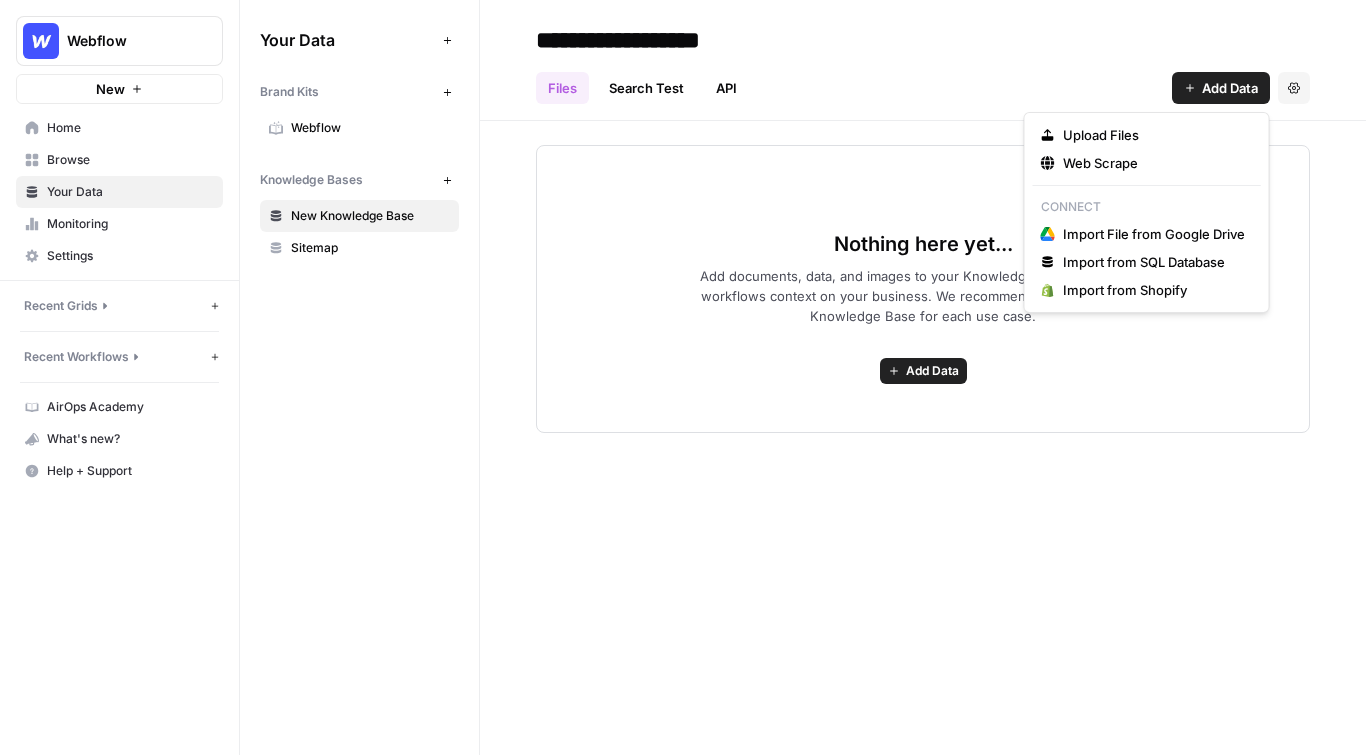 click on "Add Data" at bounding box center (1221, 88) 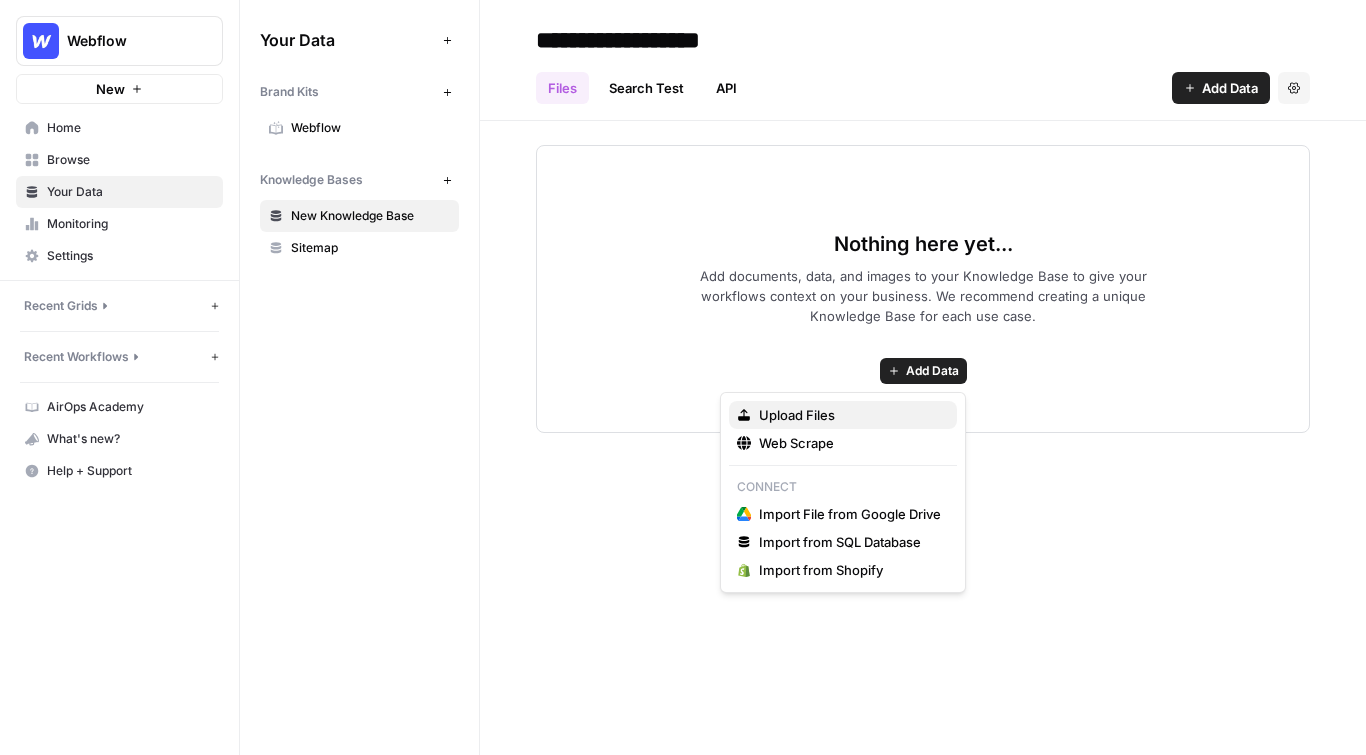 click on "Upload Files" at bounding box center [850, 415] 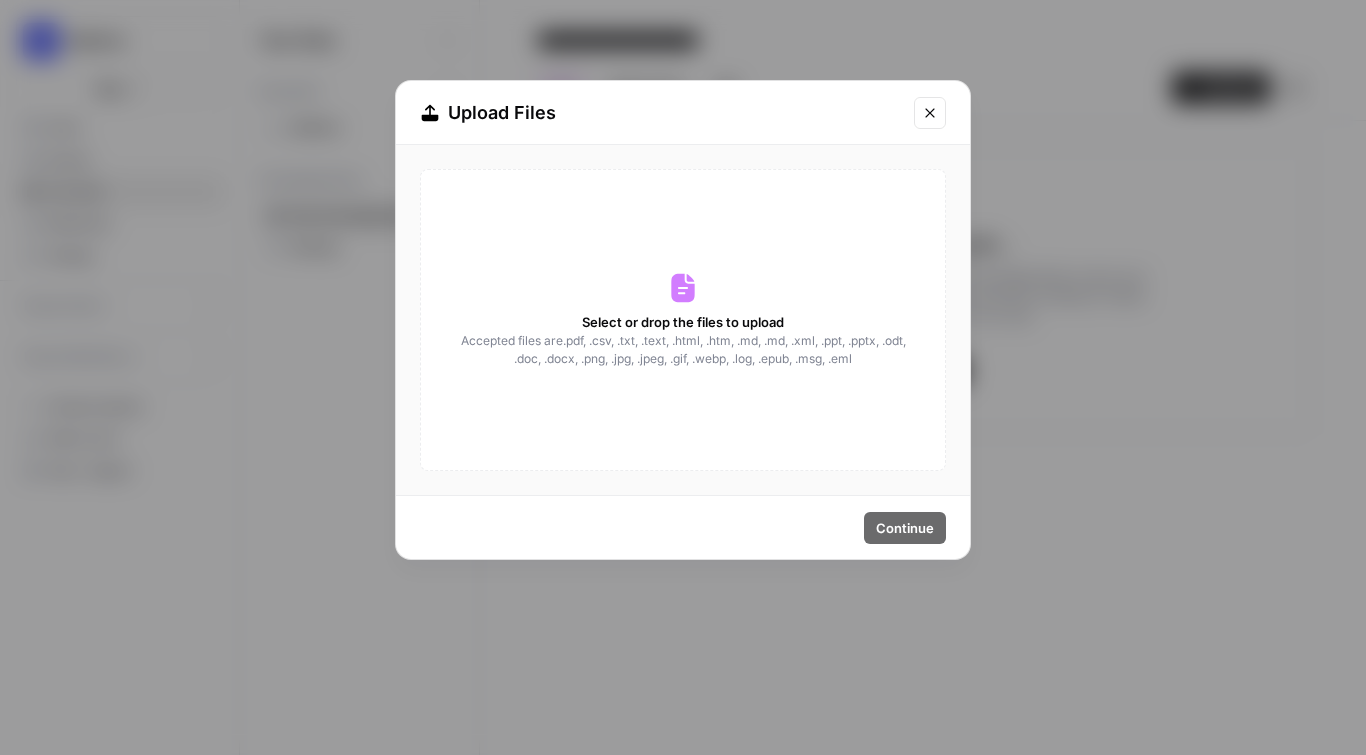 click 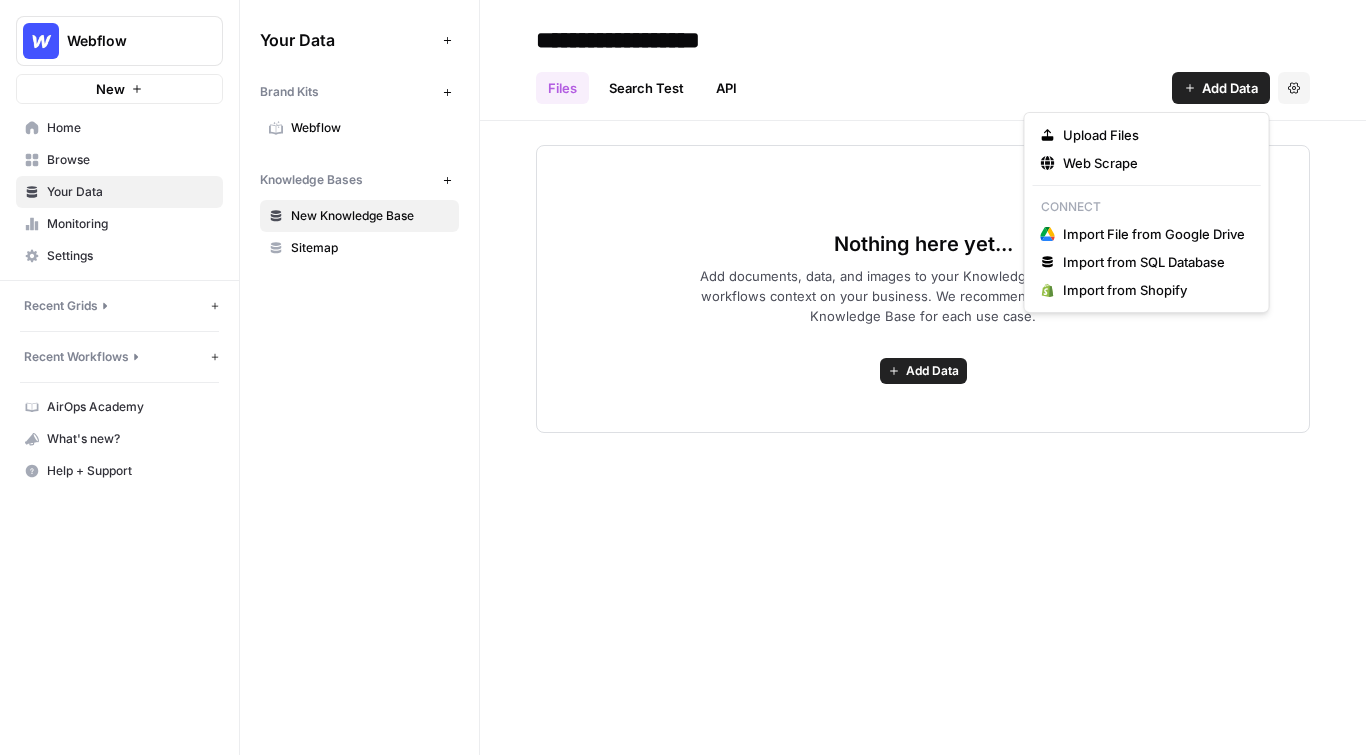 click on "Add Data" at bounding box center [1221, 88] 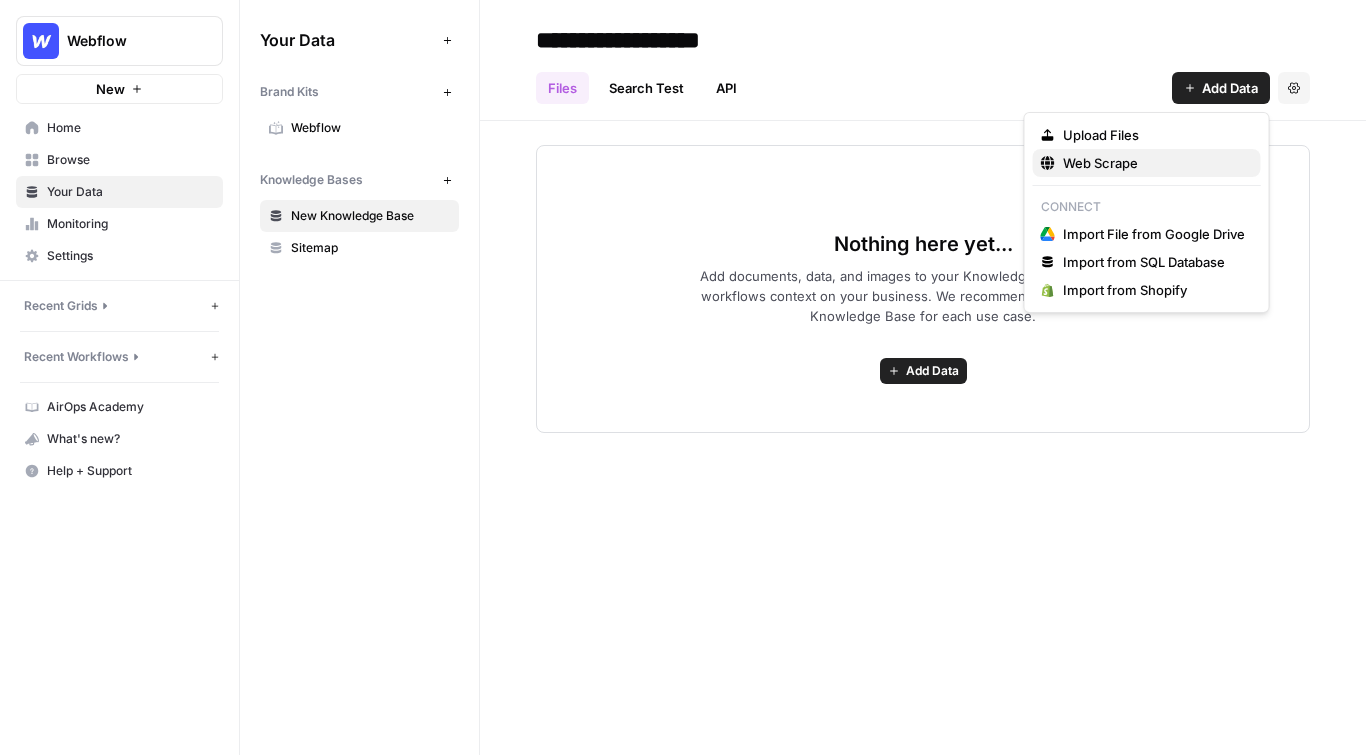 click on "Web Scrape" at bounding box center [1154, 163] 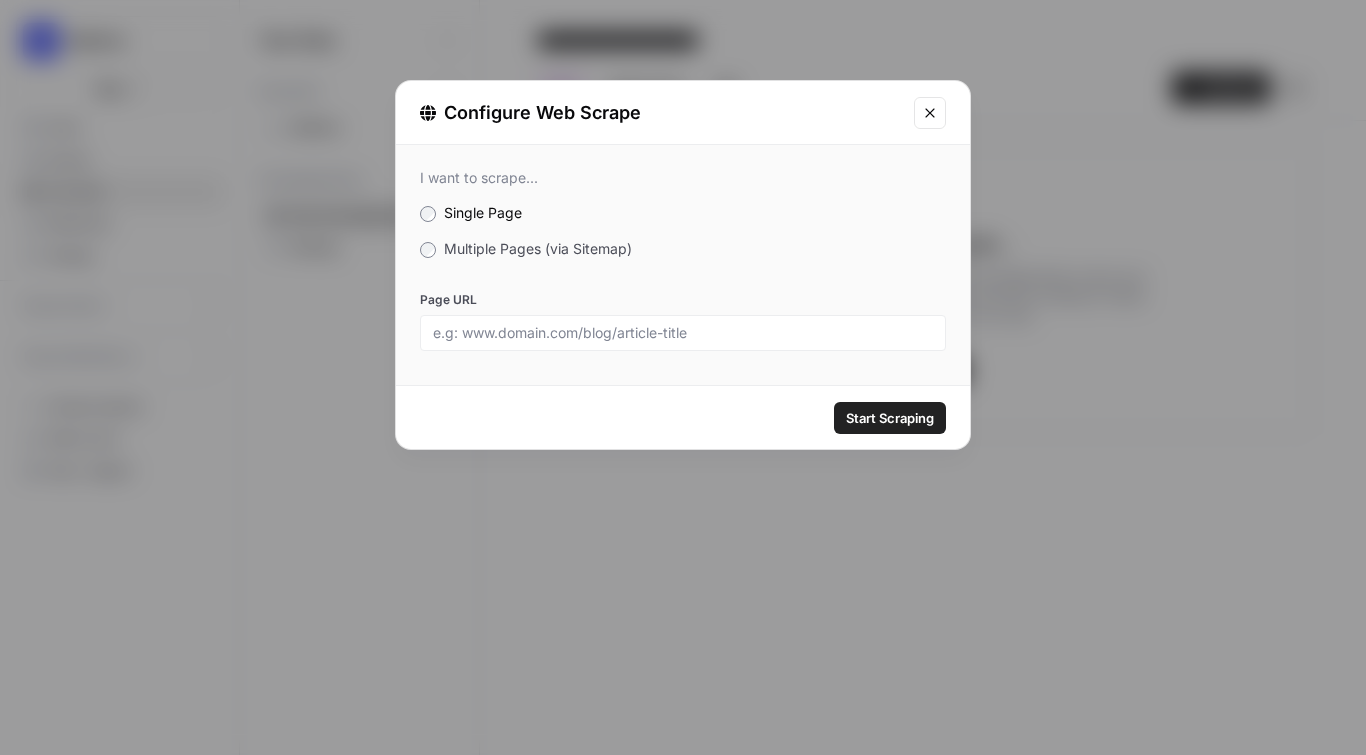click on "Multiple Pages (via Sitemap)" at bounding box center [538, 248] 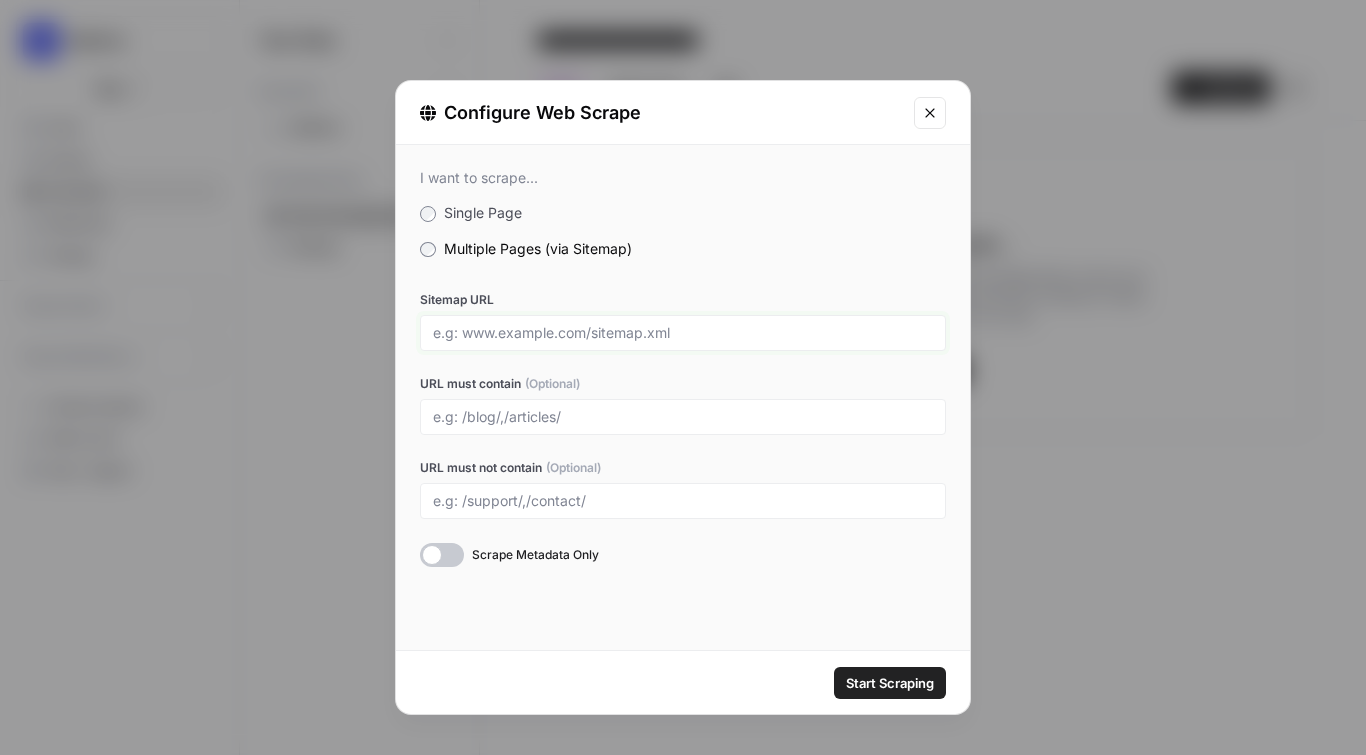 drag, startPoint x: 459, startPoint y: 336, endPoint x: 574, endPoint y: 337, distance: 115.00435 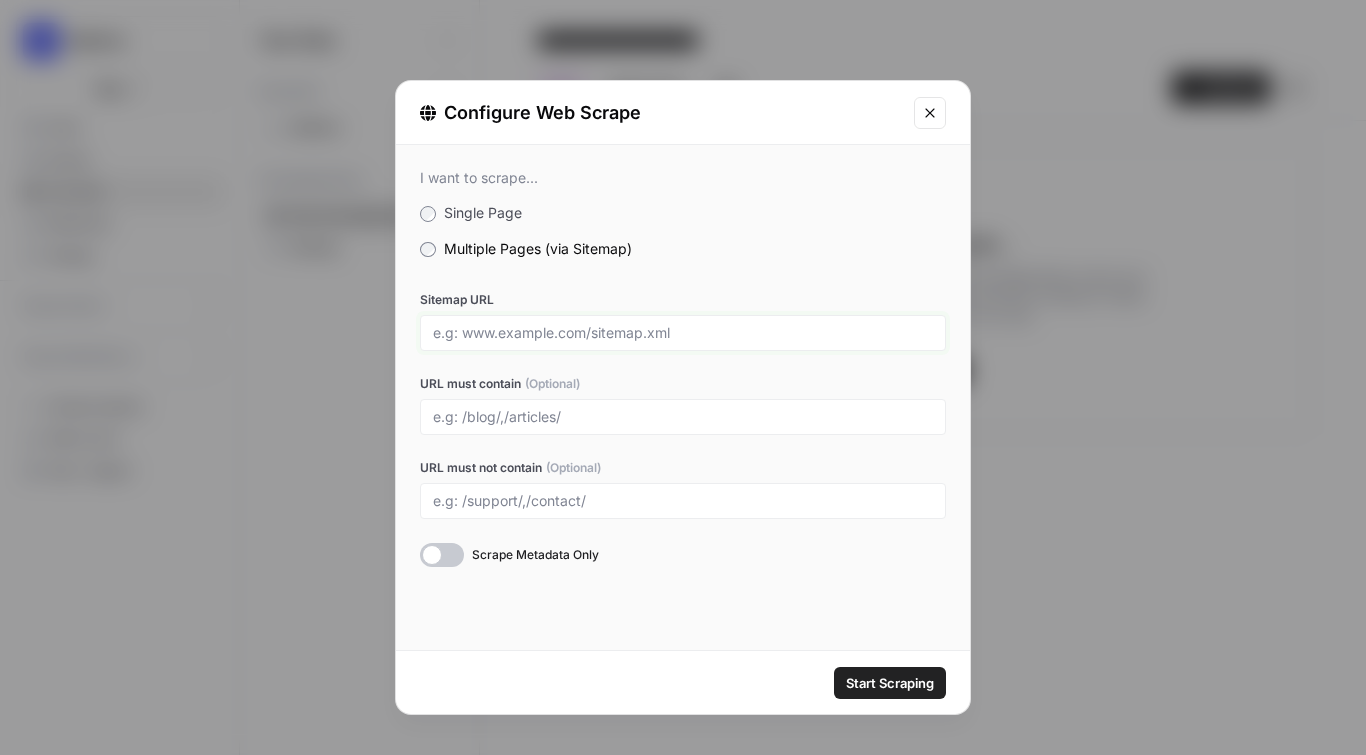 drag, startPoint x: 590, startPoint y: 334, endPoint x: 447, endPoint y: 331, distance: 143.03146 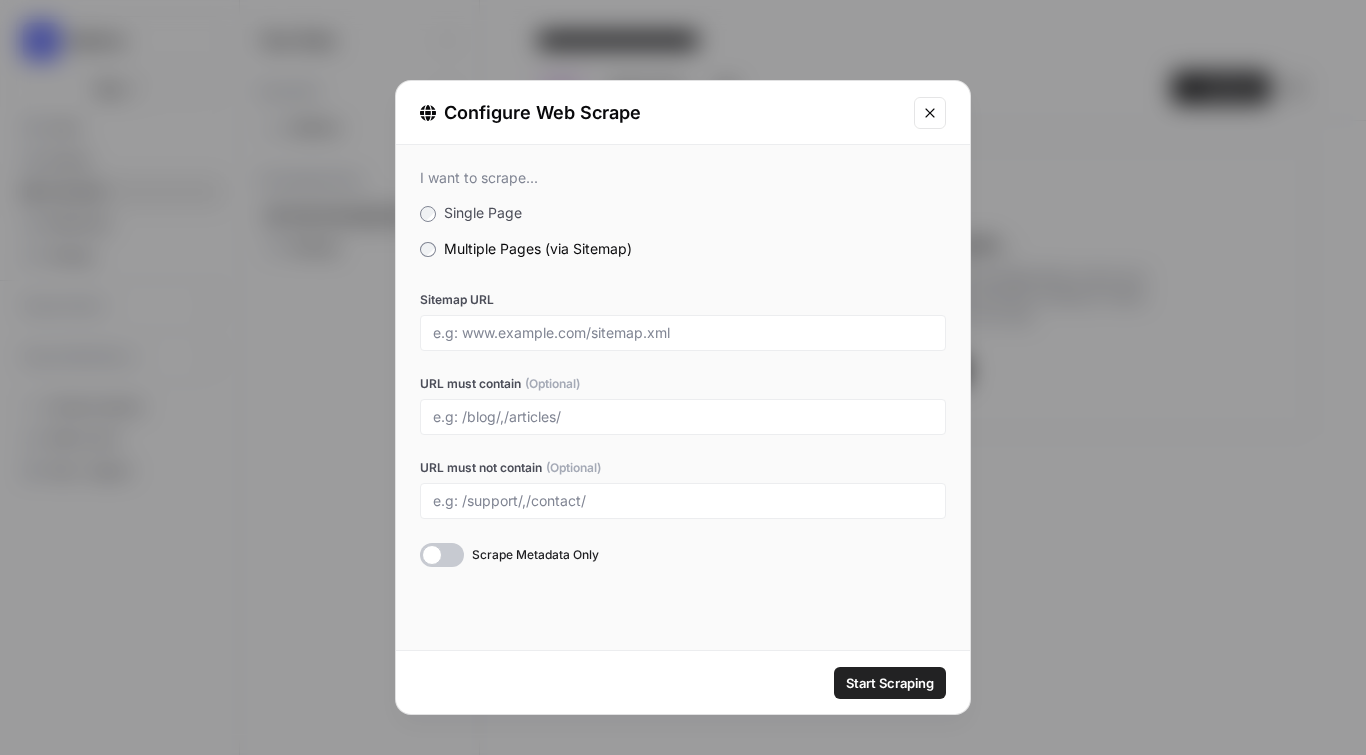 click 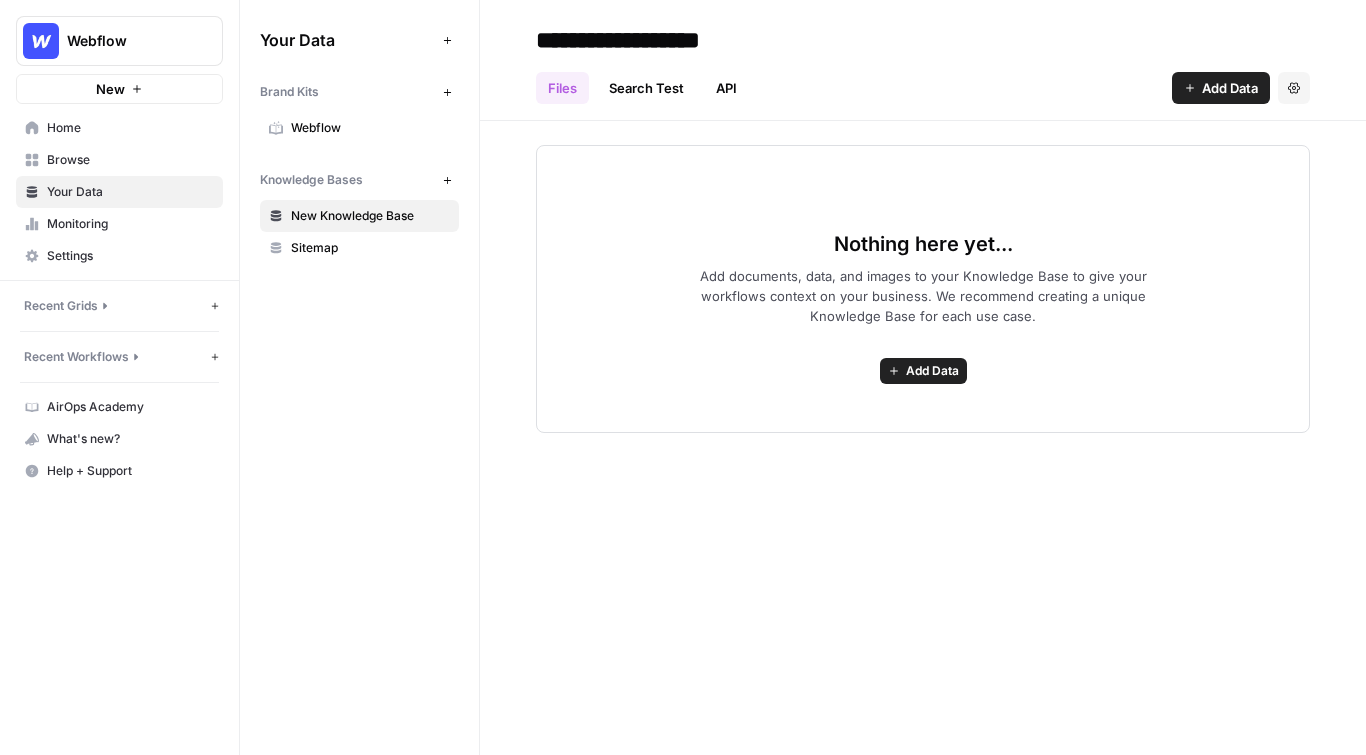 click on "Browse" at bounding box center [130, 160] 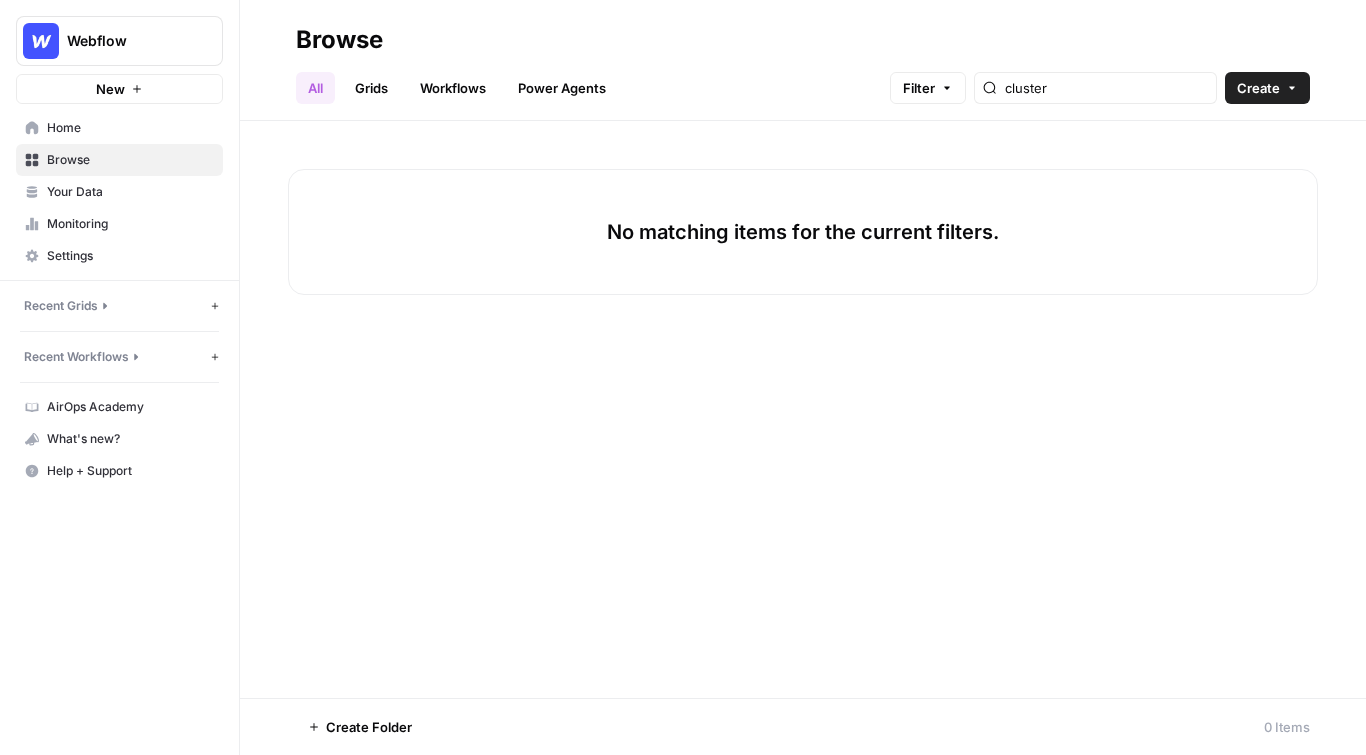 click on "Grids" at bounding box center [371, 88] 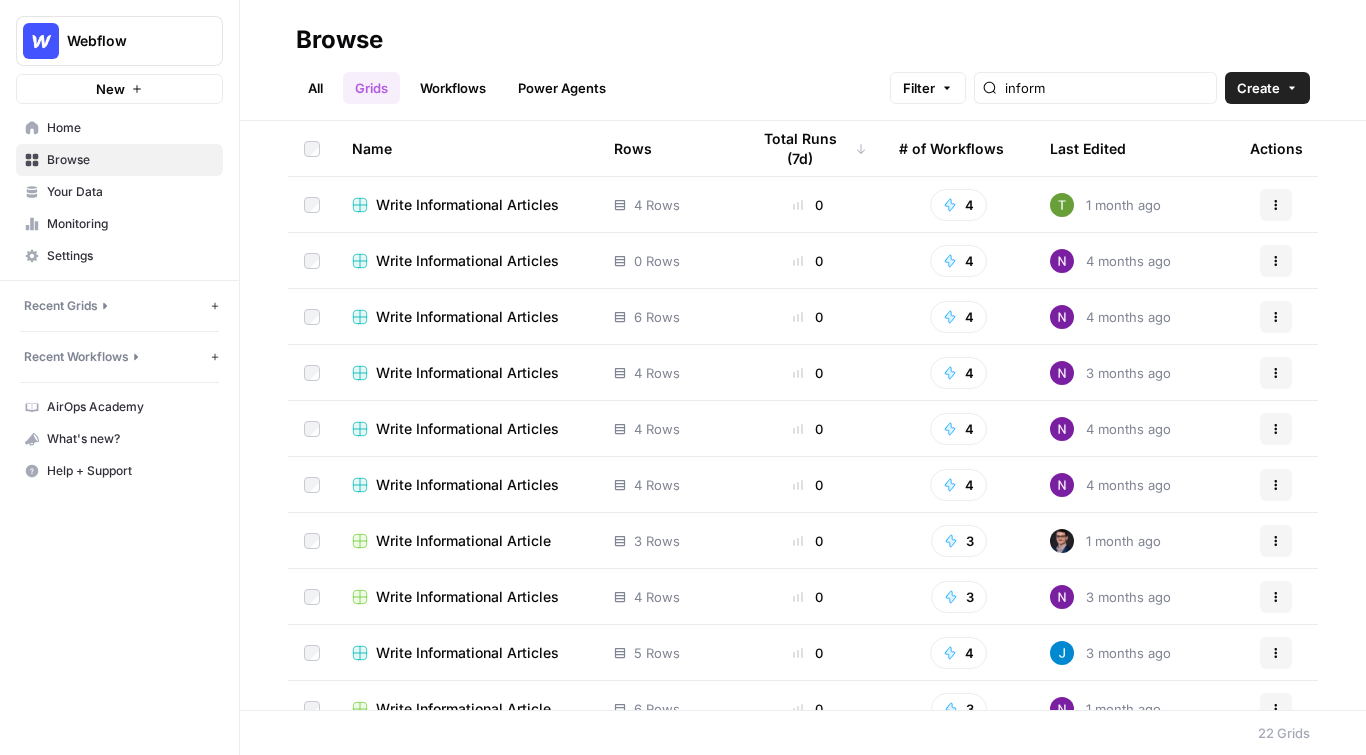 click on "Create" at bounding box center [1258, 88] 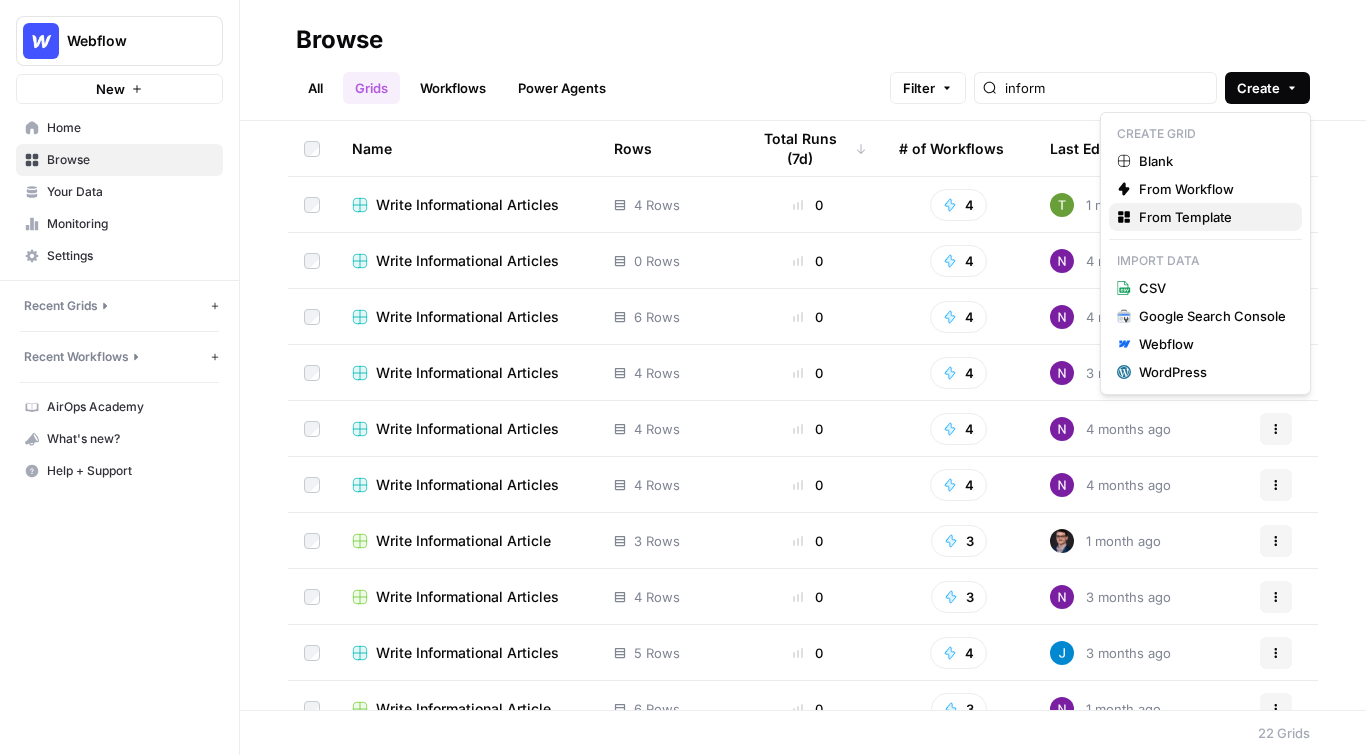 click on "From Template" at bounding box center [1212, 217] 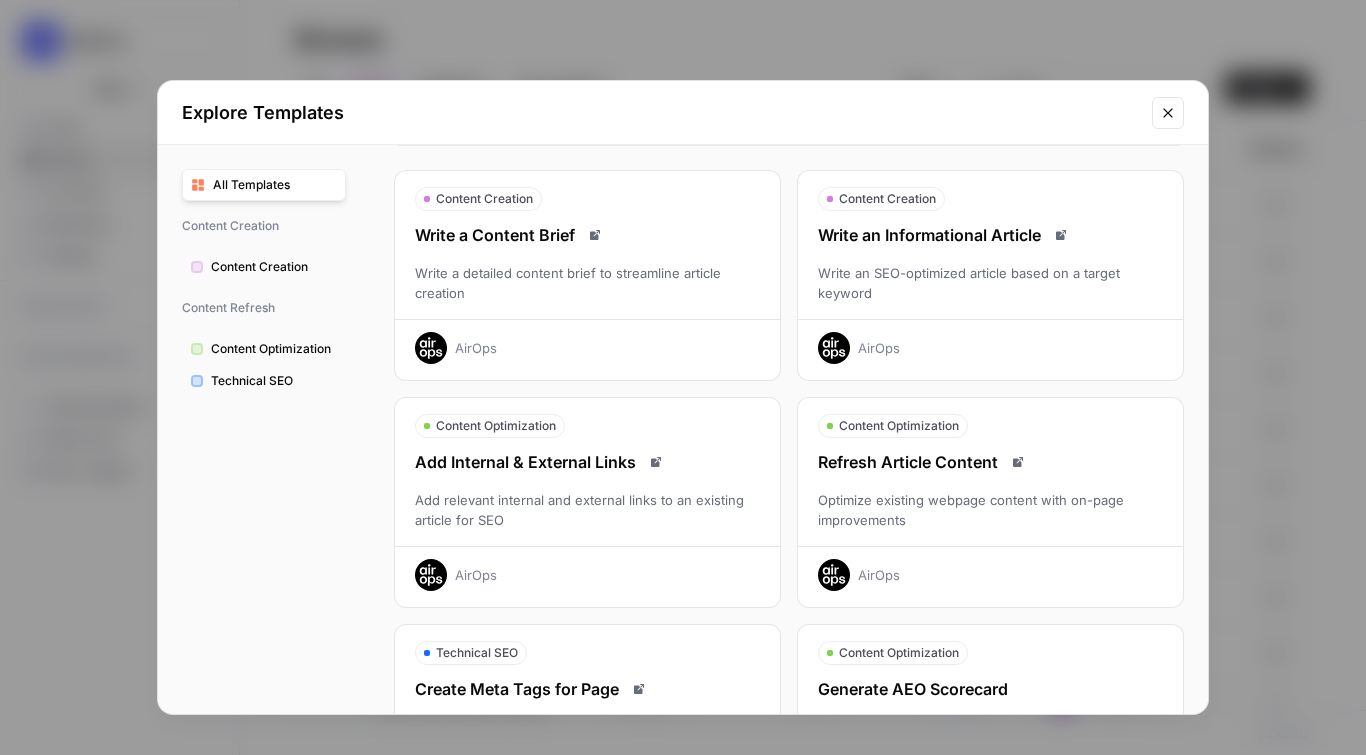 scroll, scrollTop: 67, scrollLeft: 0, axis: vertical 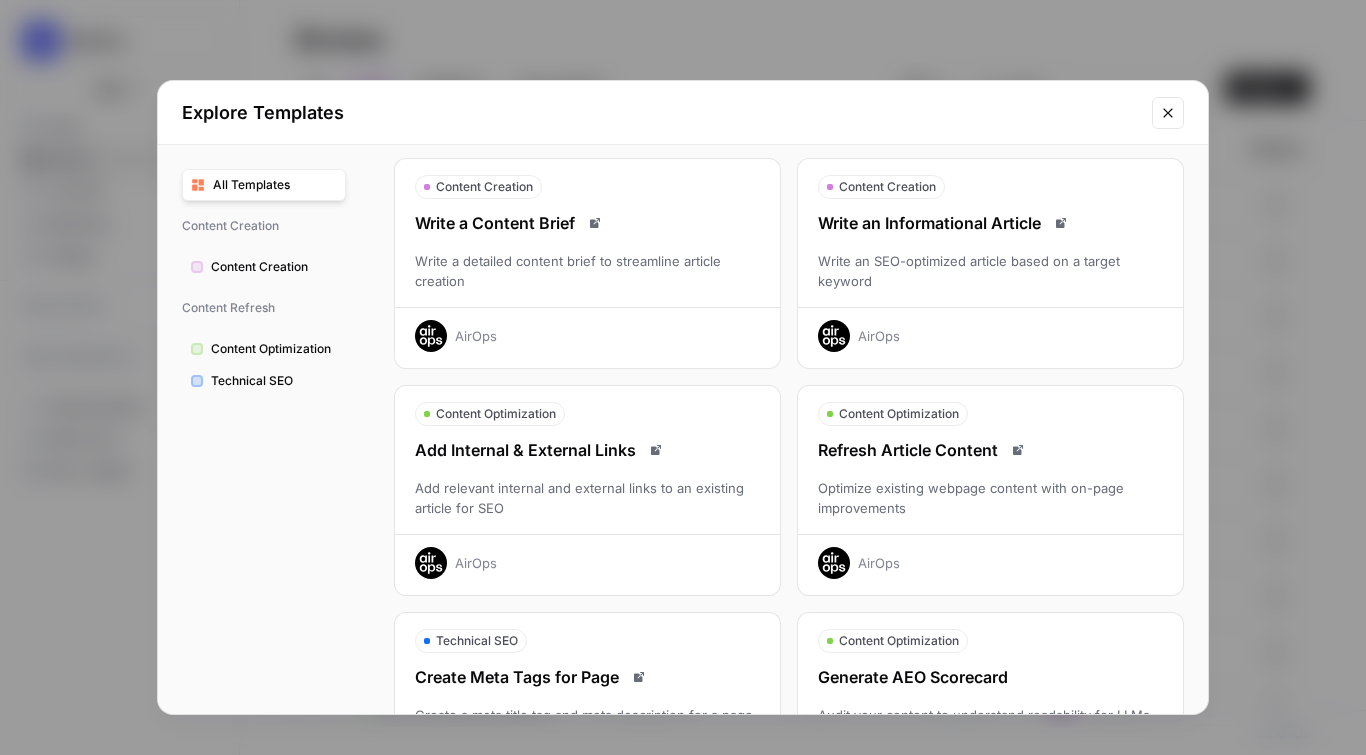 click on "Write an SEO-optimized article based on a target keyword" at bounding box center (990, 271) 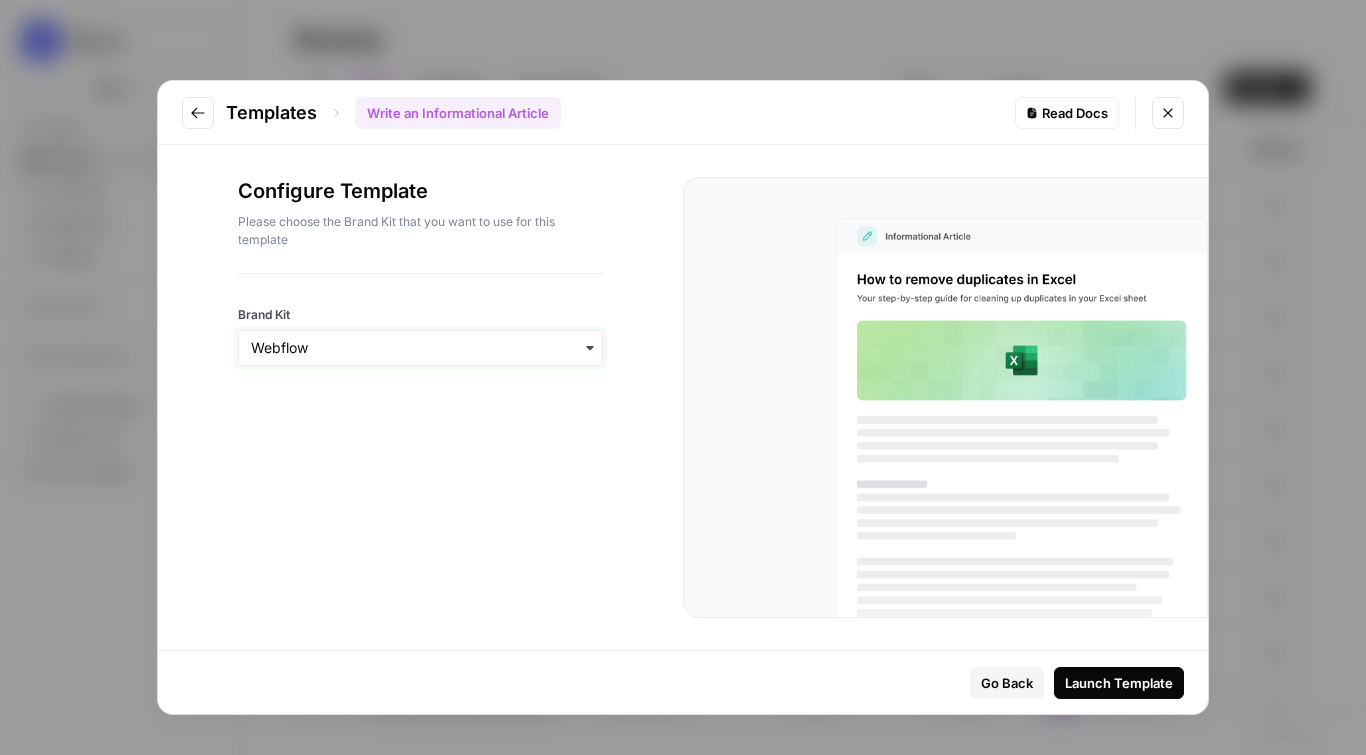 click on "Brand Kit" at bounding box center [420, 348] 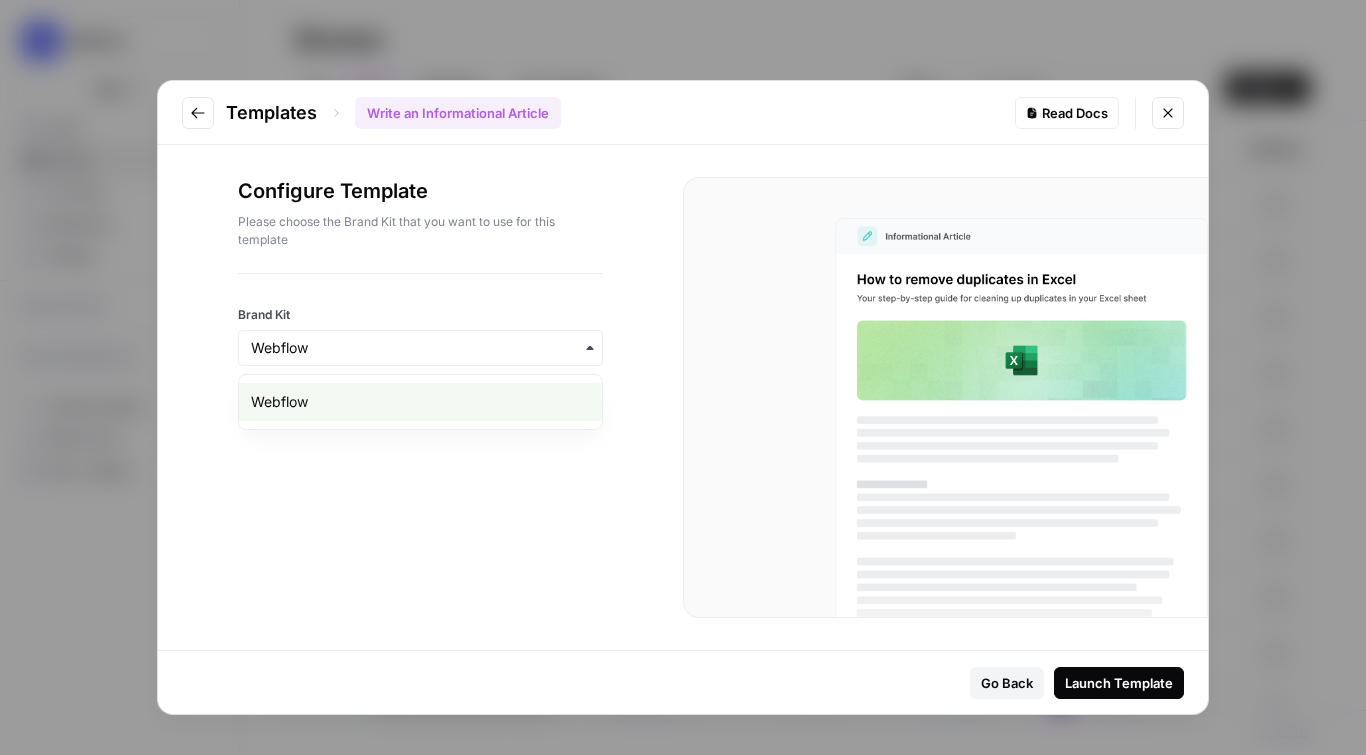 click on "Brand Kit" at bounding box center (420, 320) 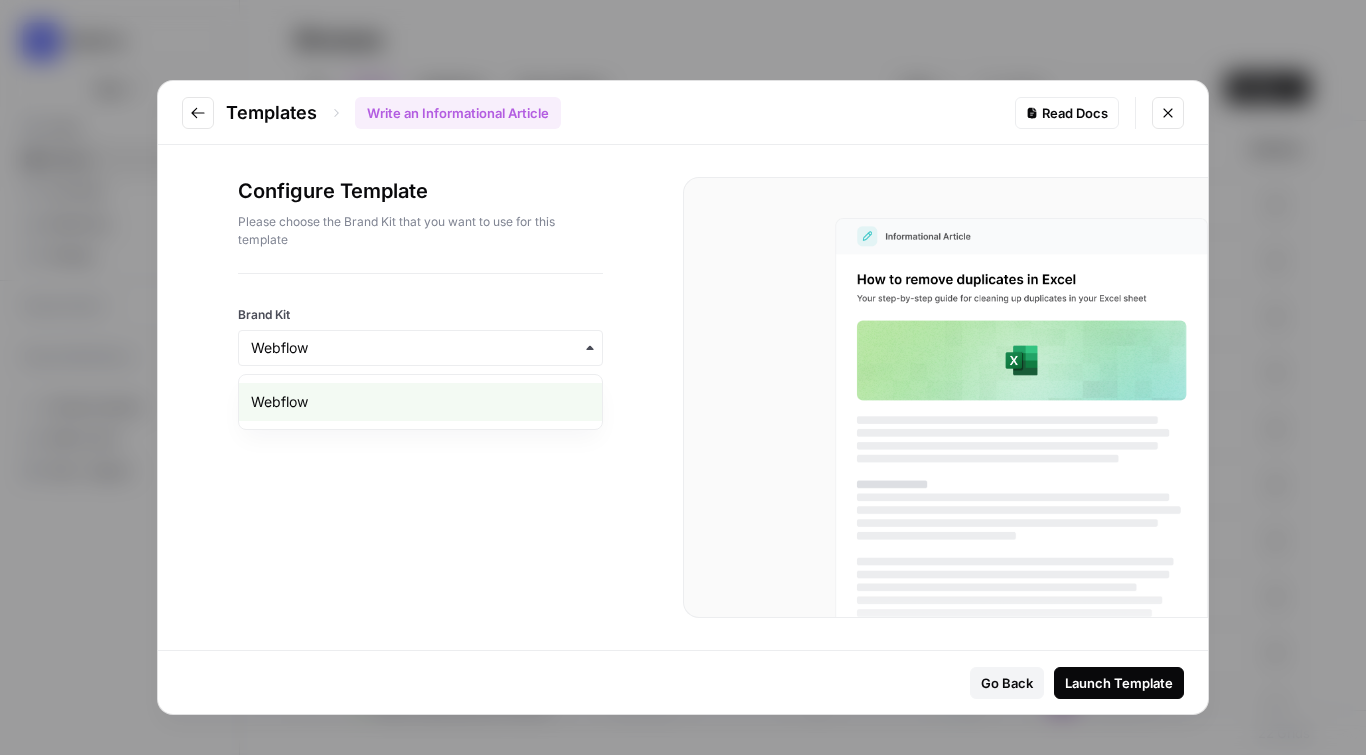 click on "Configure Template Please choose the Brand Kit that you want to use for this template Brand Kit" at bounding box center [420, 397] 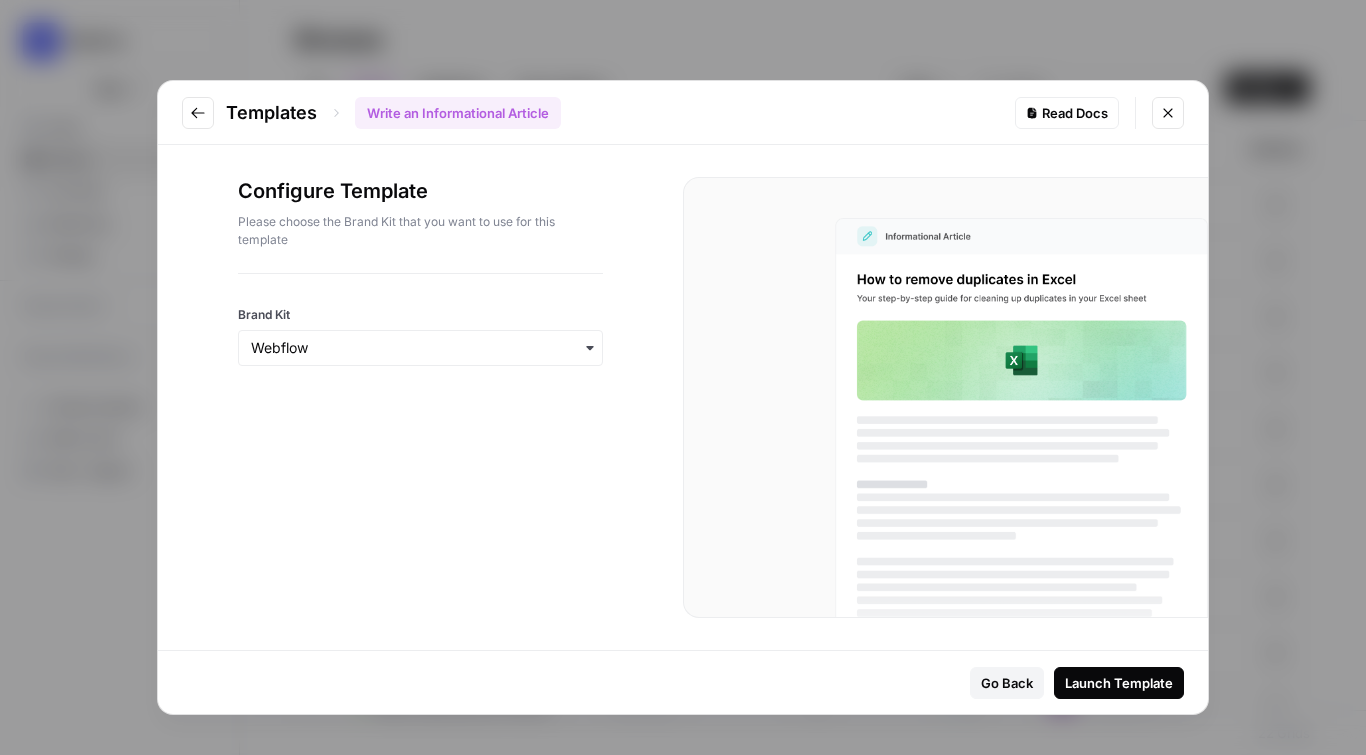 click on "Launch Template" at bounding box center [1119, 683] 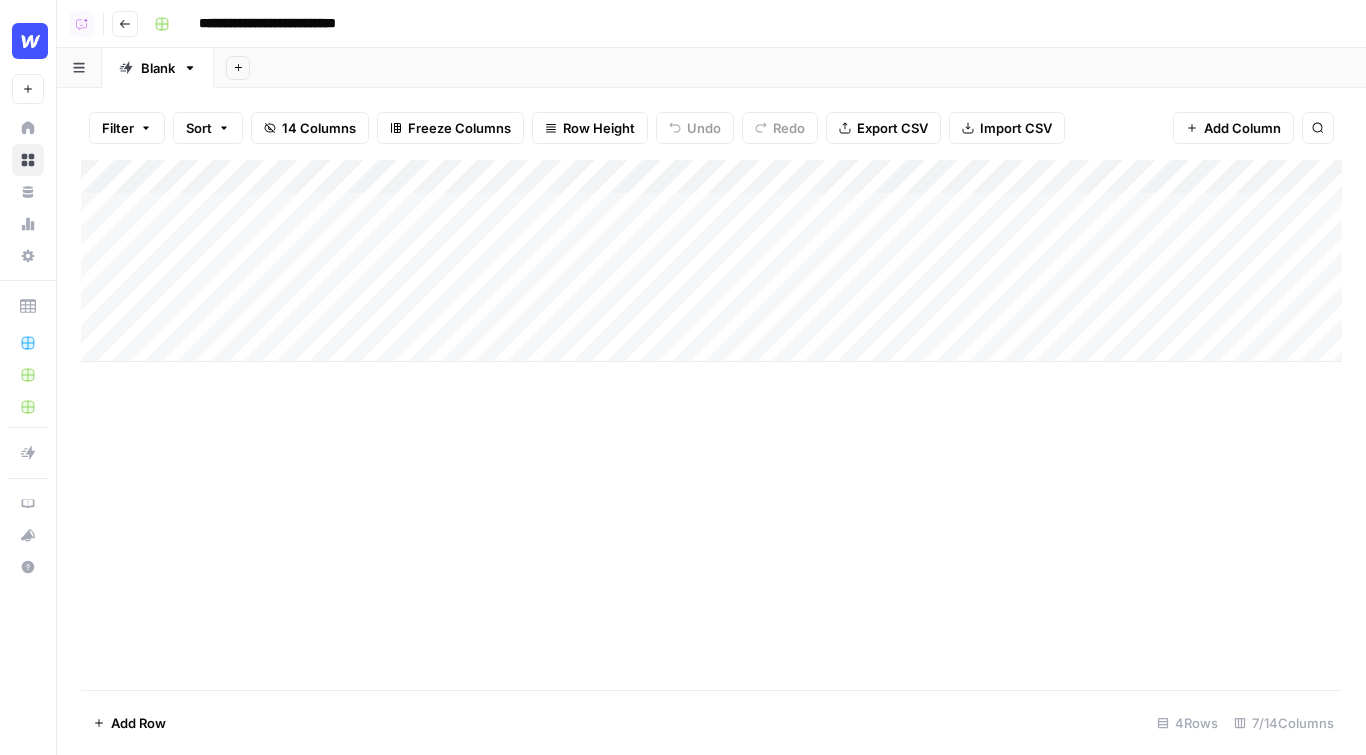 click on "Add Column" at bounding box center (711, 261) 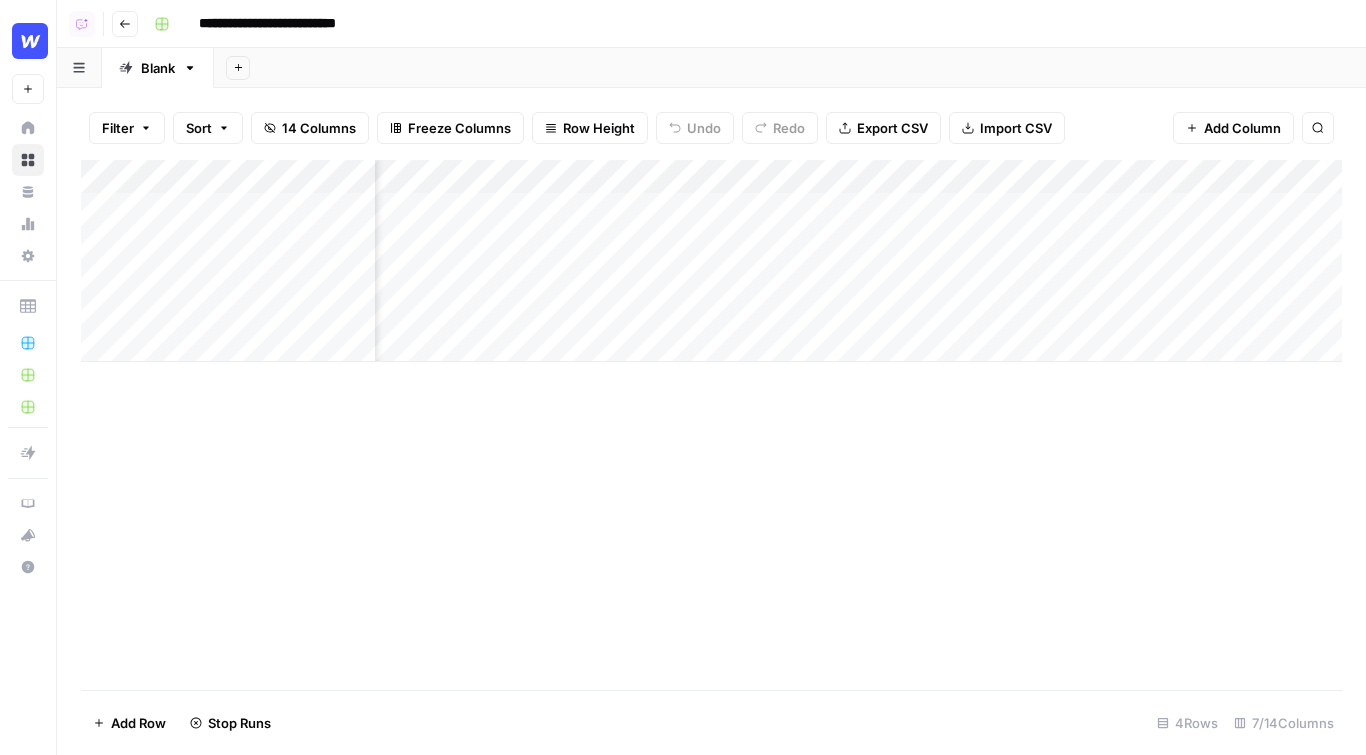 scroll, scrollTop: 0, scrollLeft: 0, axis: both 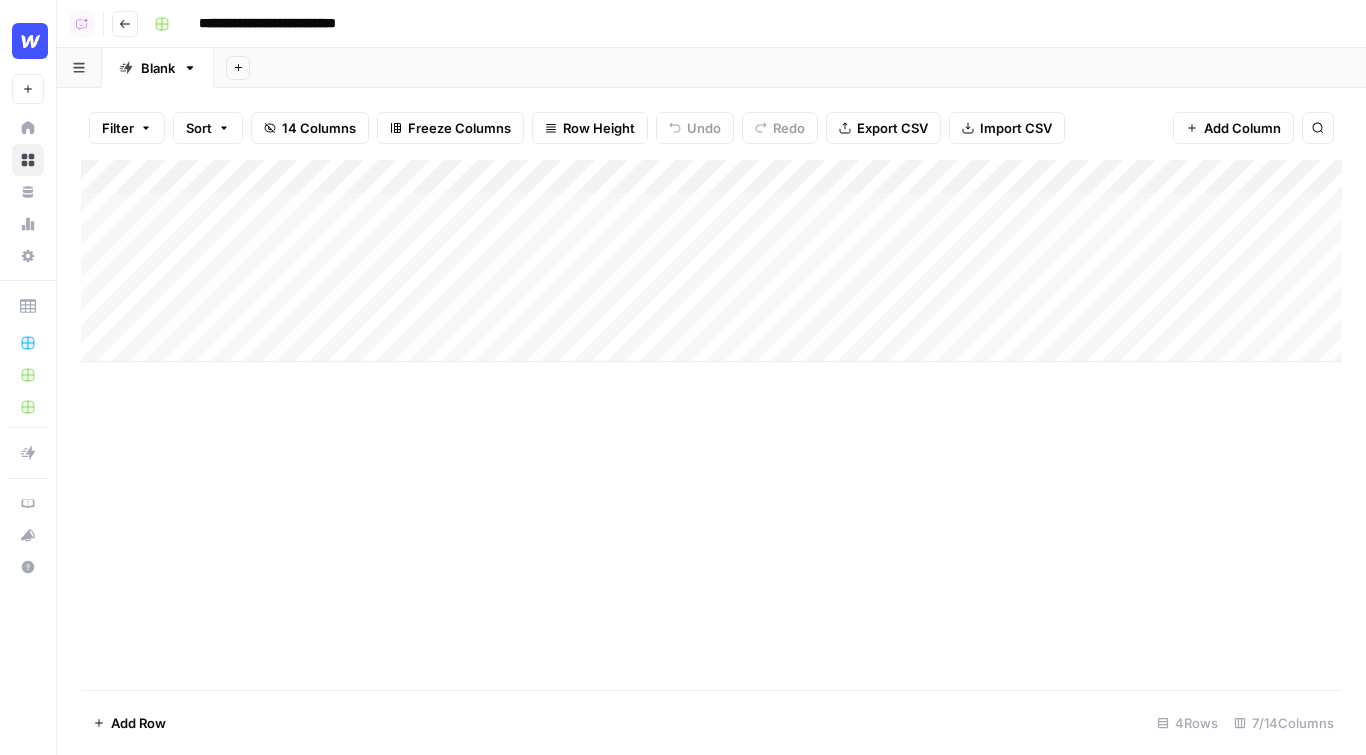 click on "Go back" at bounding box center (125, 24) 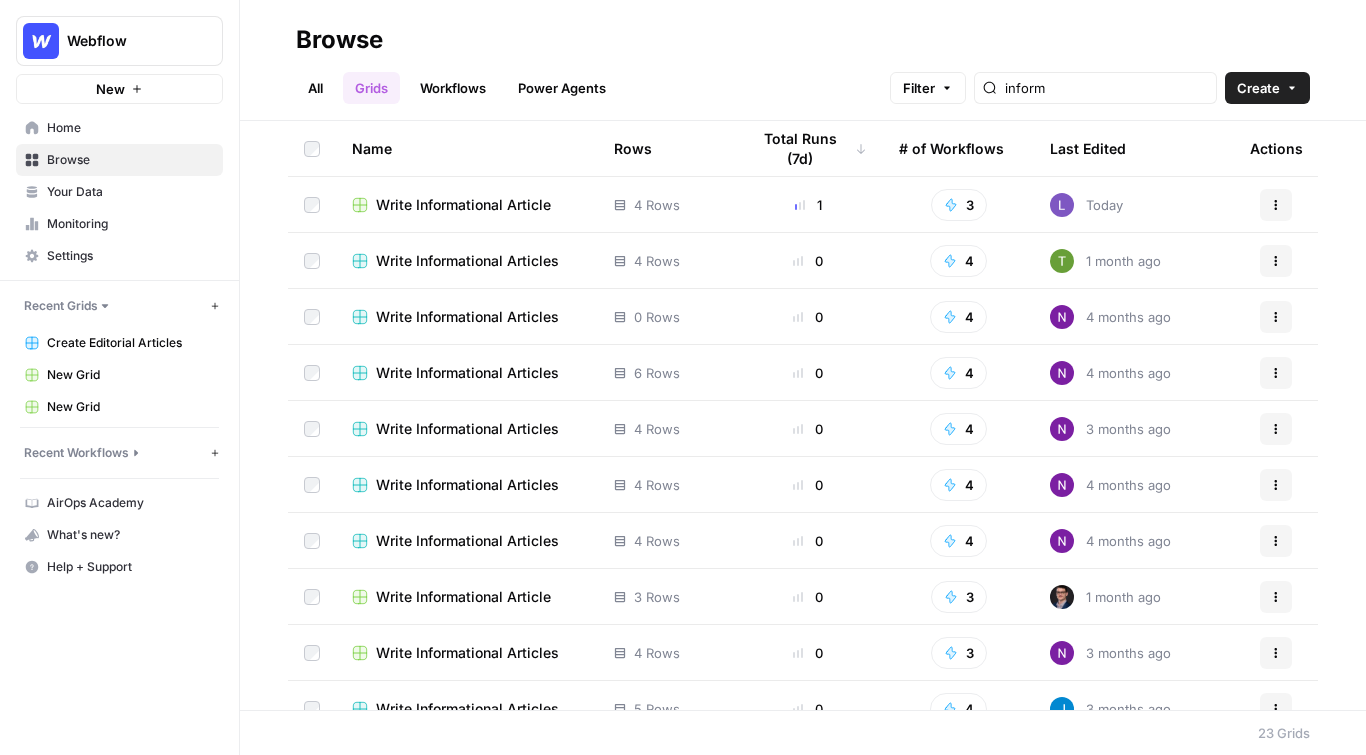 click on "Write Informational Articles" at bounding box center (467, 261) 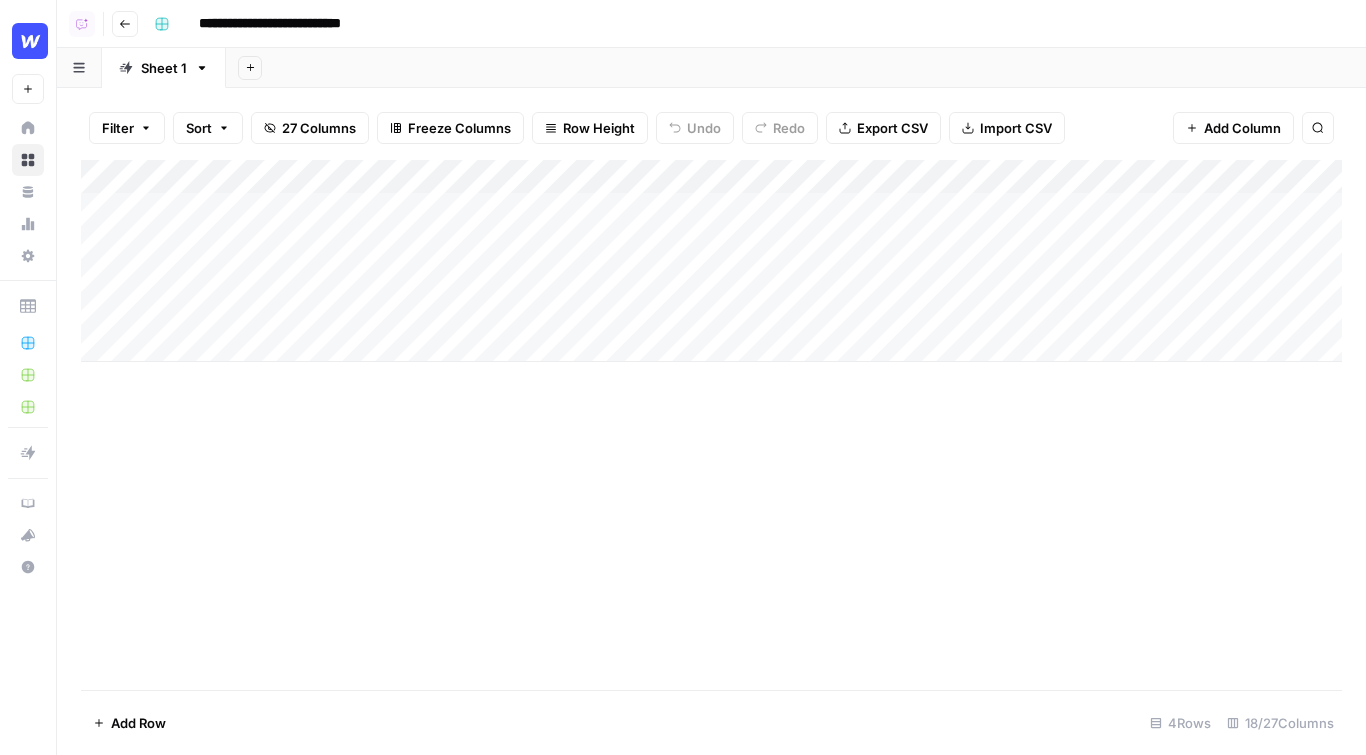 click on "**********" at bounding box center [711, 24] 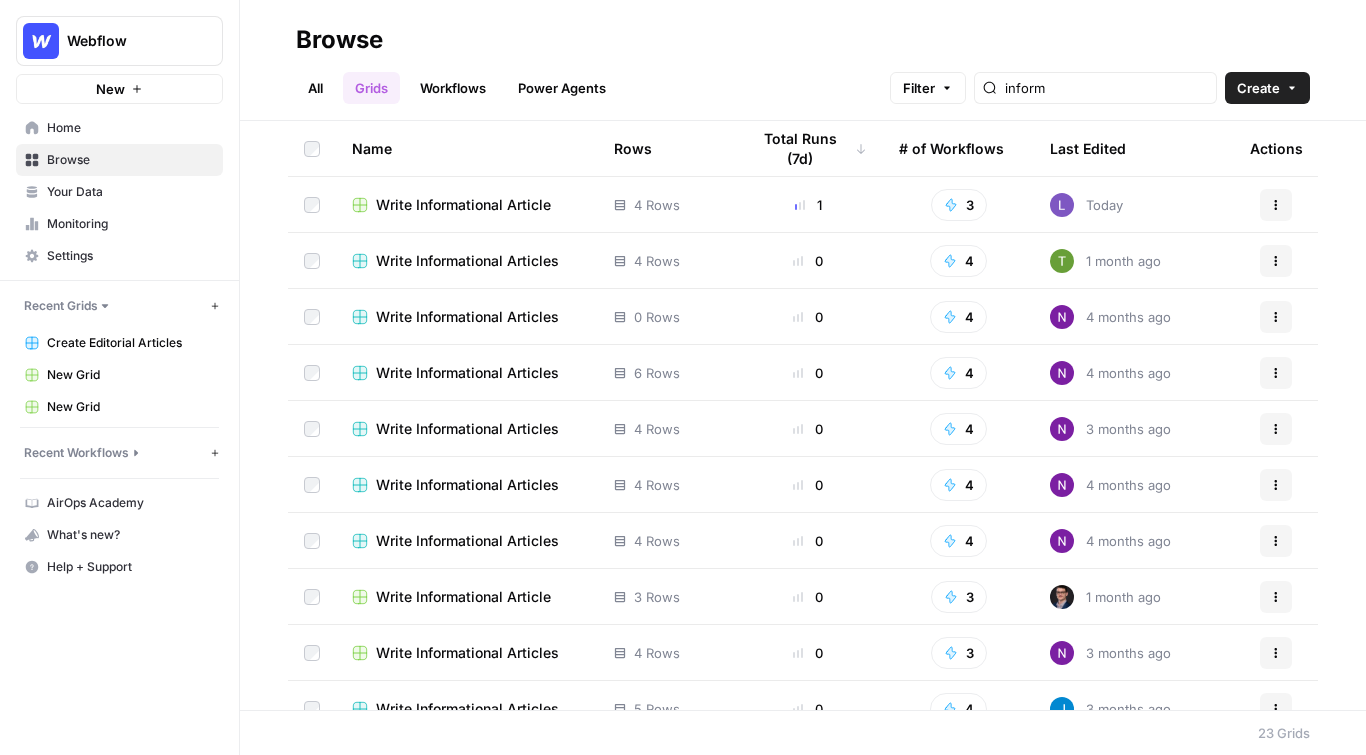 scroll, scrollTop: 52, scrollLeft: 0, axis: vertical 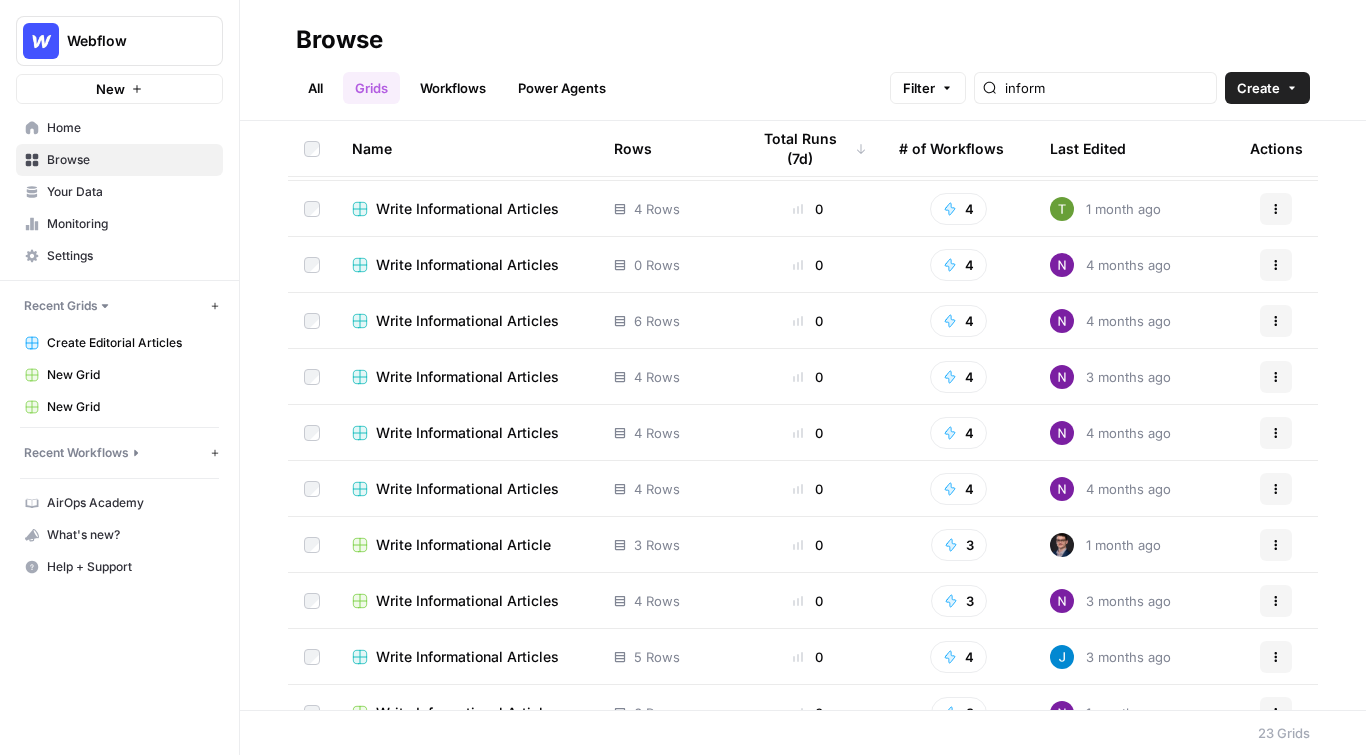 click on "Write Informational Article" at bounding box center (463, 545) 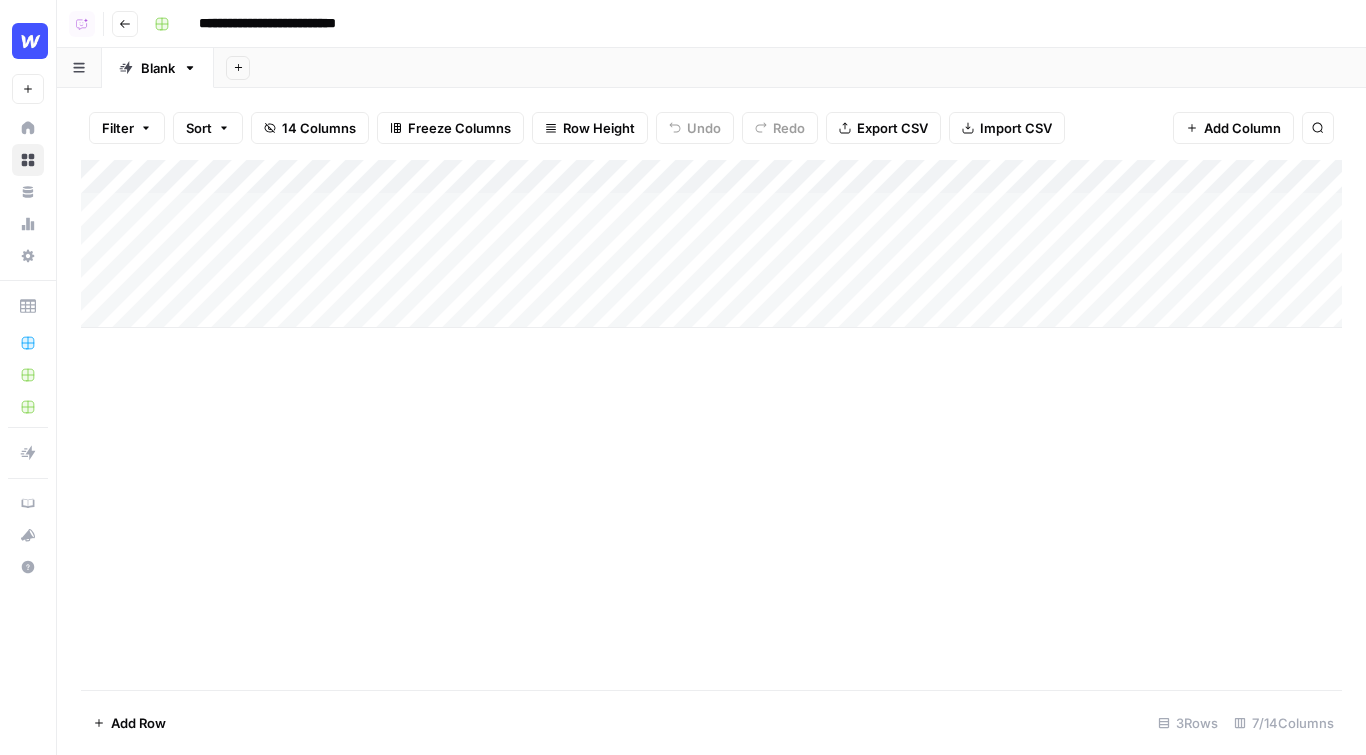click on "Add Column" at bounding box center [711, 244] 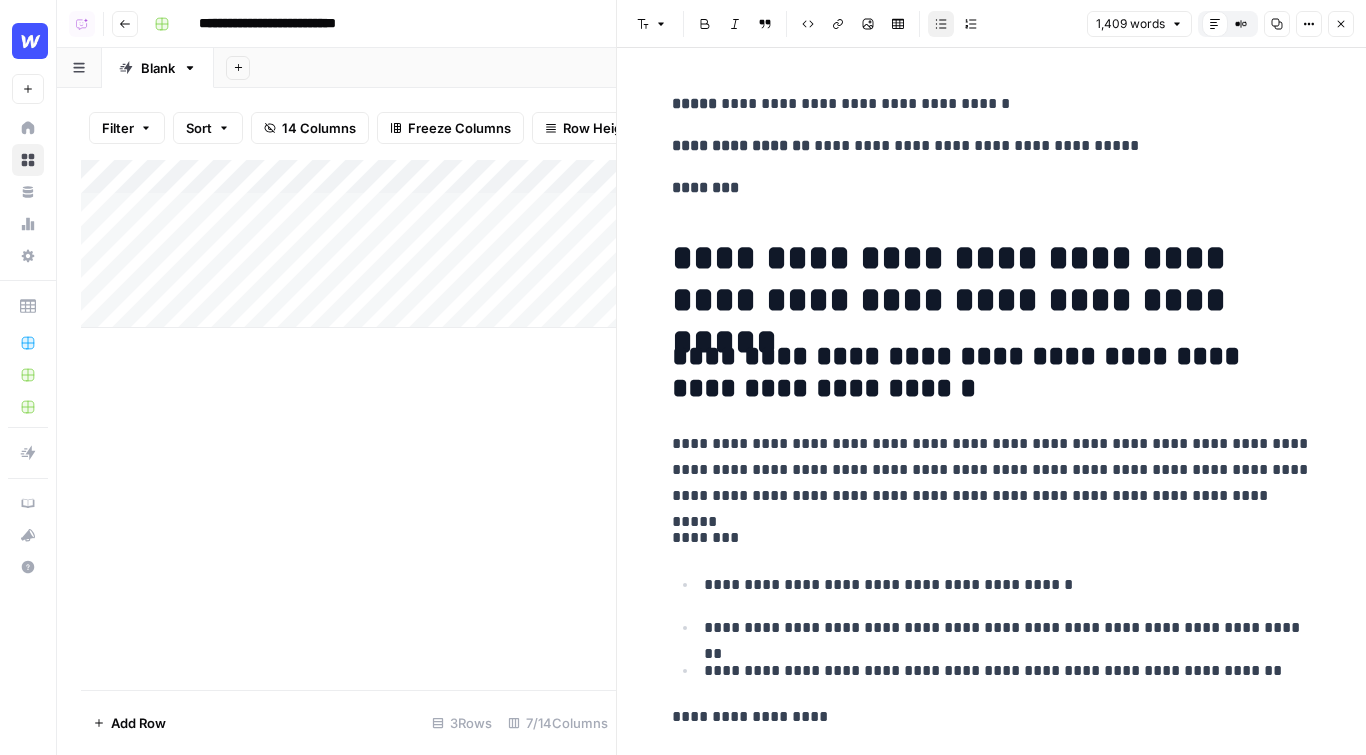 scroll, scrollTop: 217, scrollLeft: 0, axis: vertical 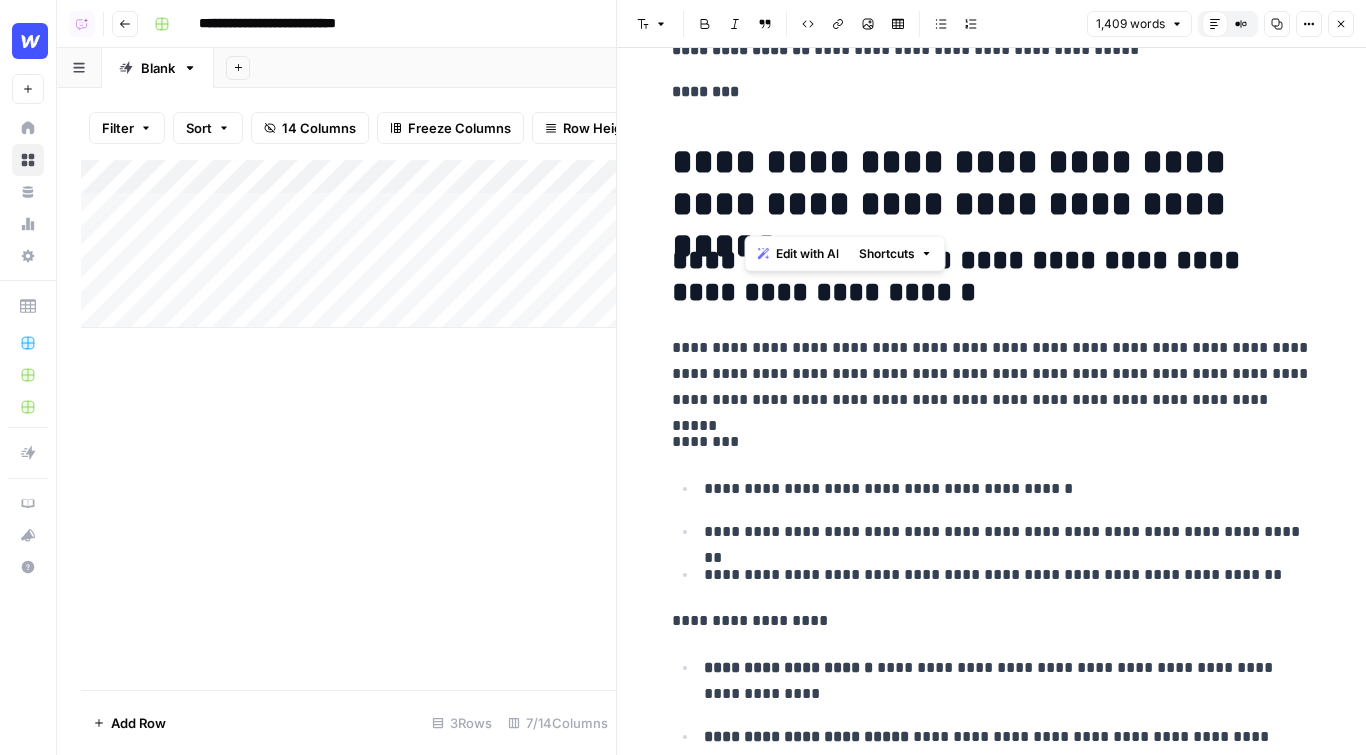 drag, startPoint x: 739, startPoint y: 165, endPoint x: 1214, endPoint y: 216, distance: 477.73004 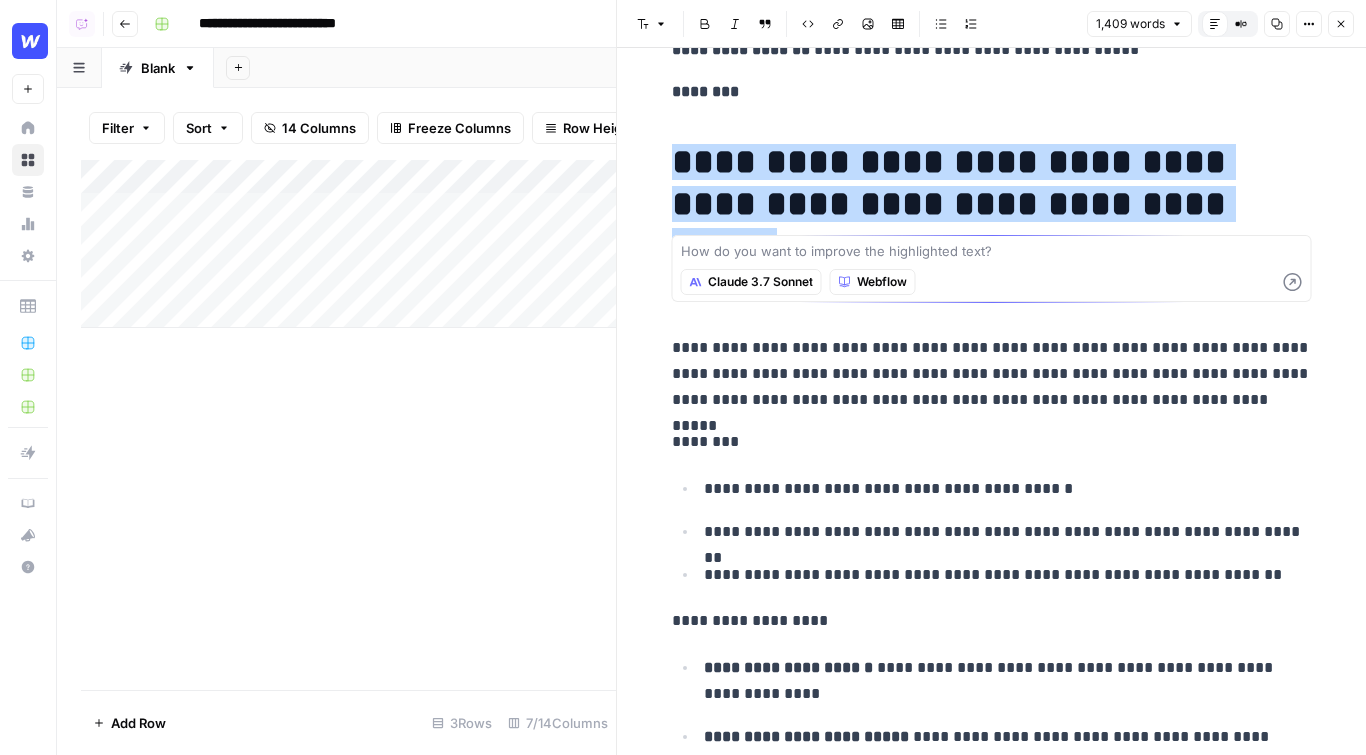 click on "********" at bounding box center (992, 442) 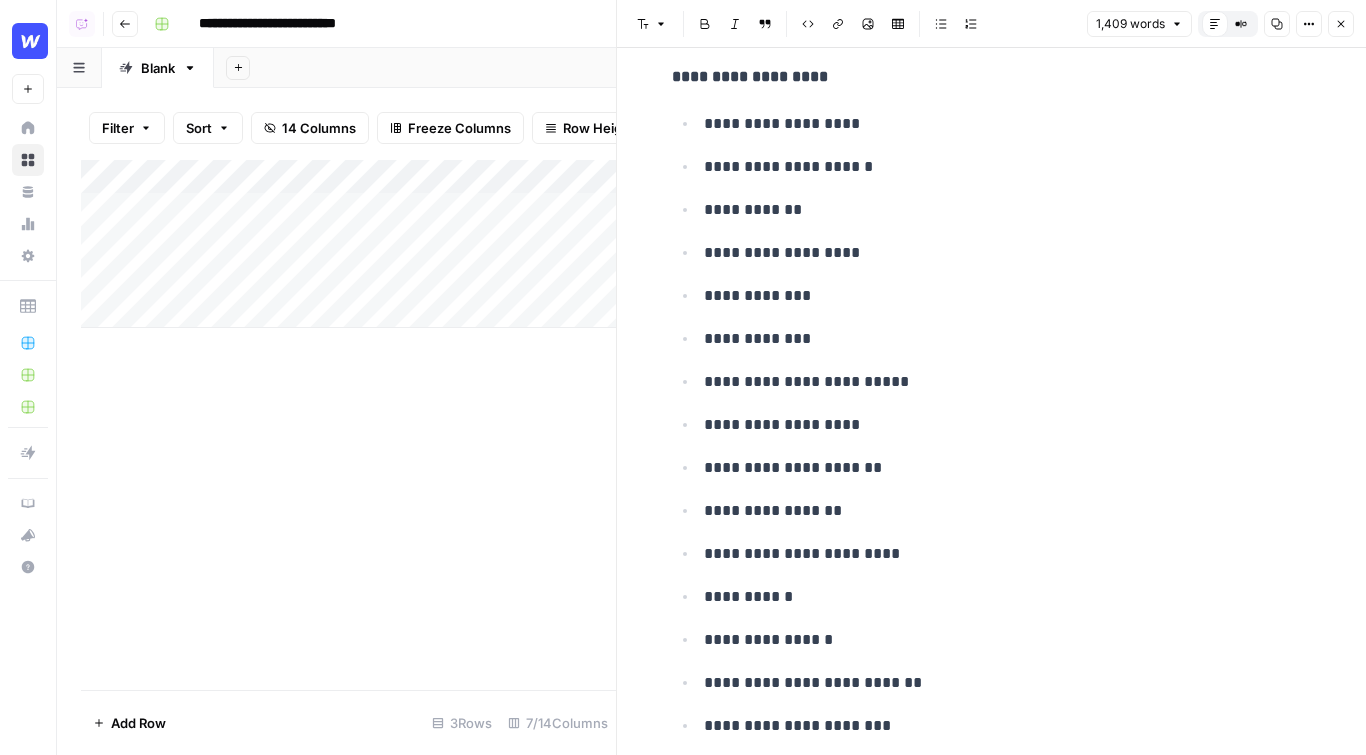 scroll, scrollTop: 10127, scrollLeft: 0, axis: vertical 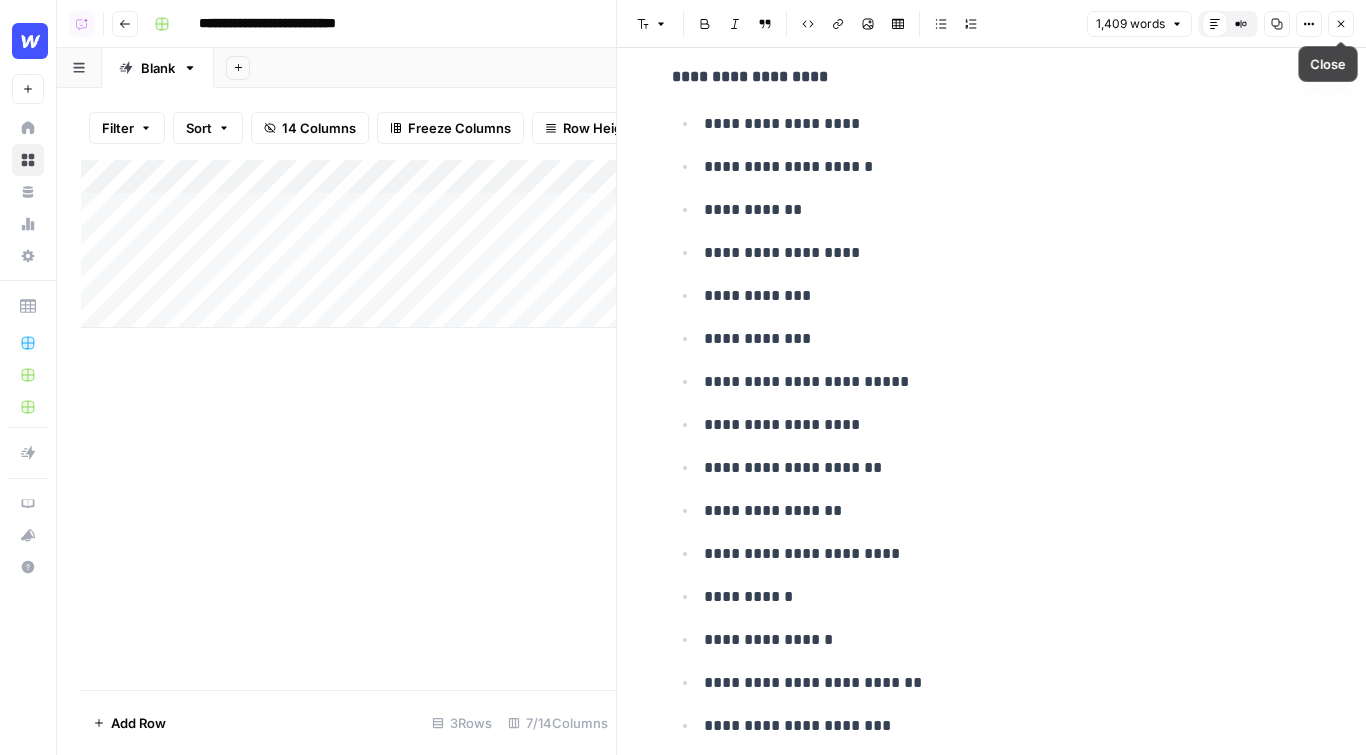 click on "Close" at bounding box center [1341, 24] 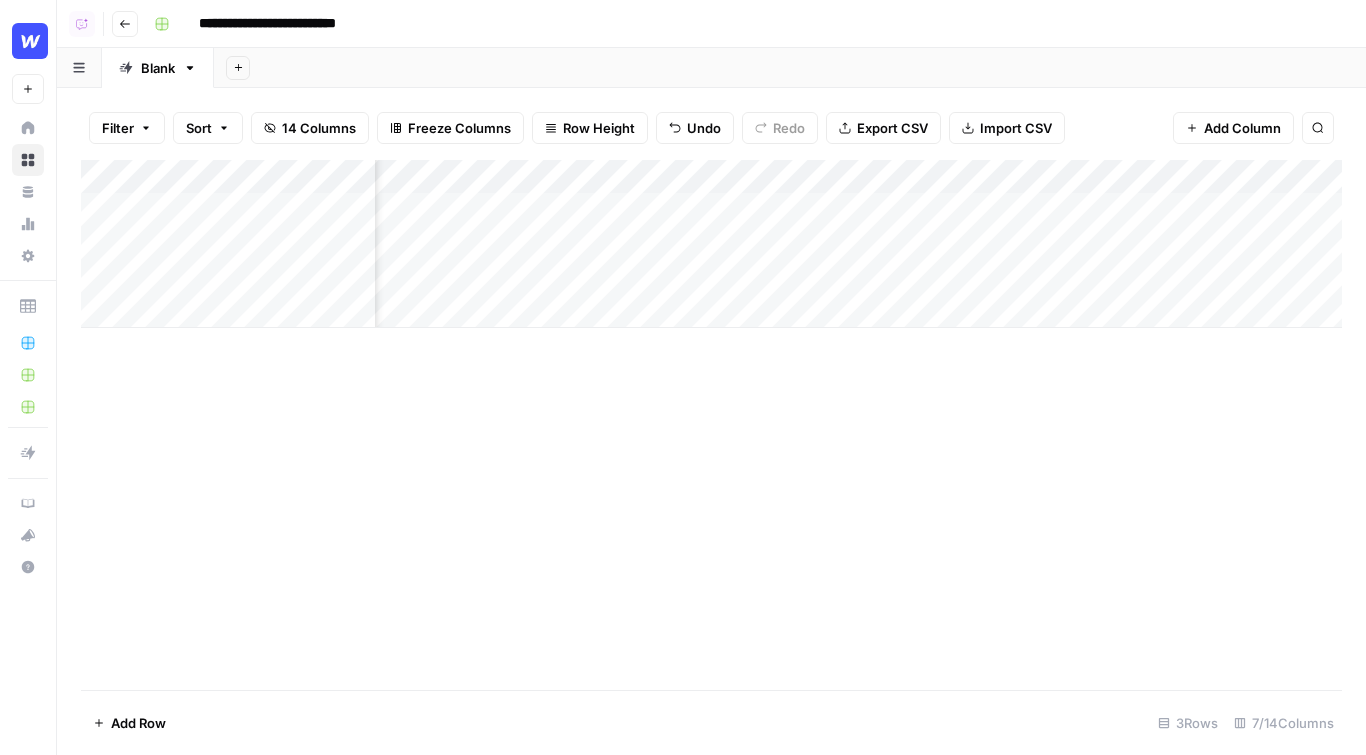 scroll, scrollTop: 0, scrollLeft: 237, axis: horizontal 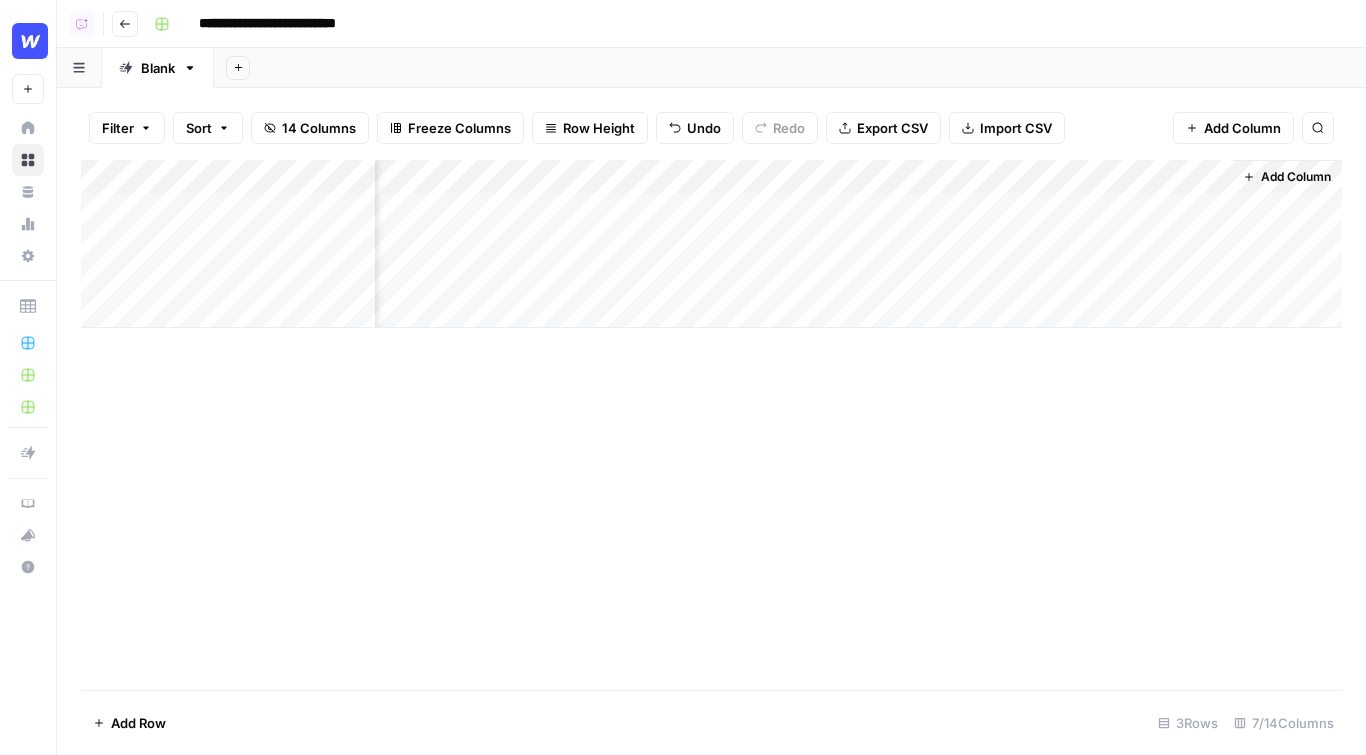 click on "Add Column" at bounding box center (711, 244) 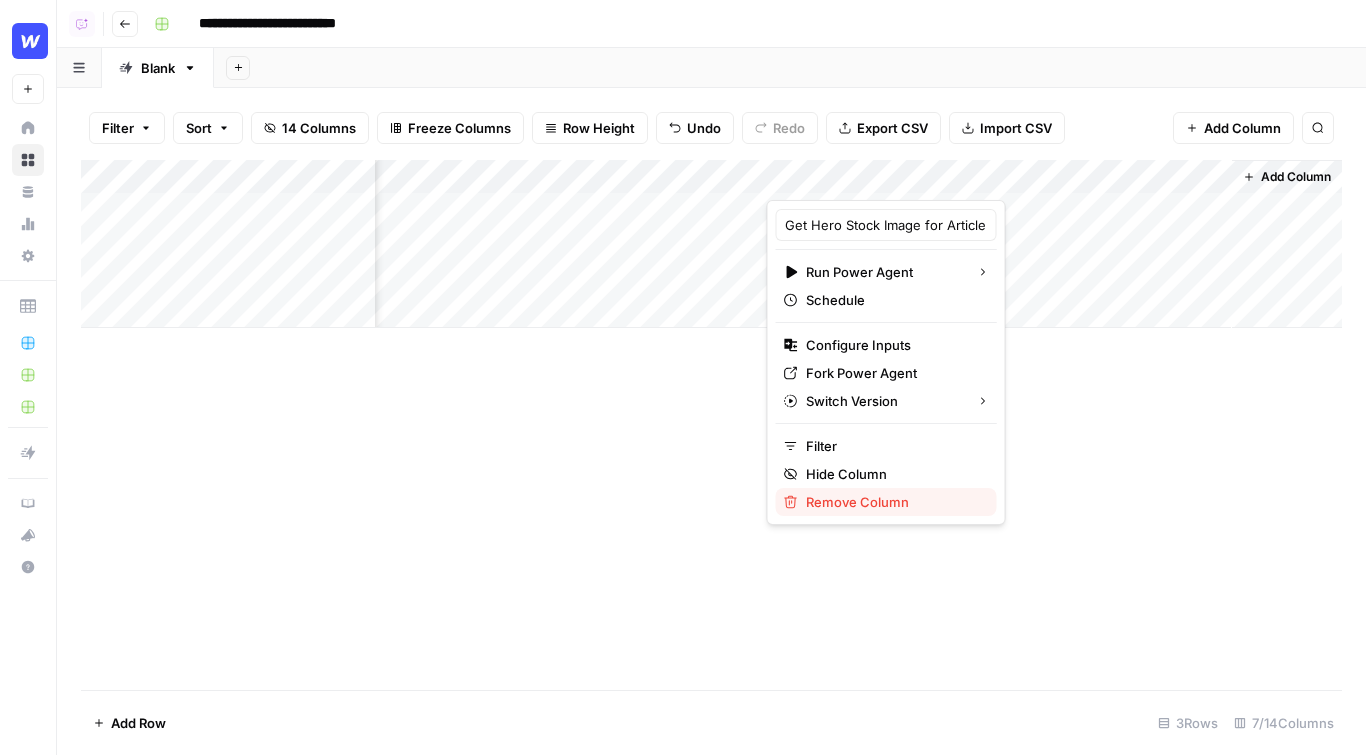 click on "Remove Column" at bounding box center (893, 502) 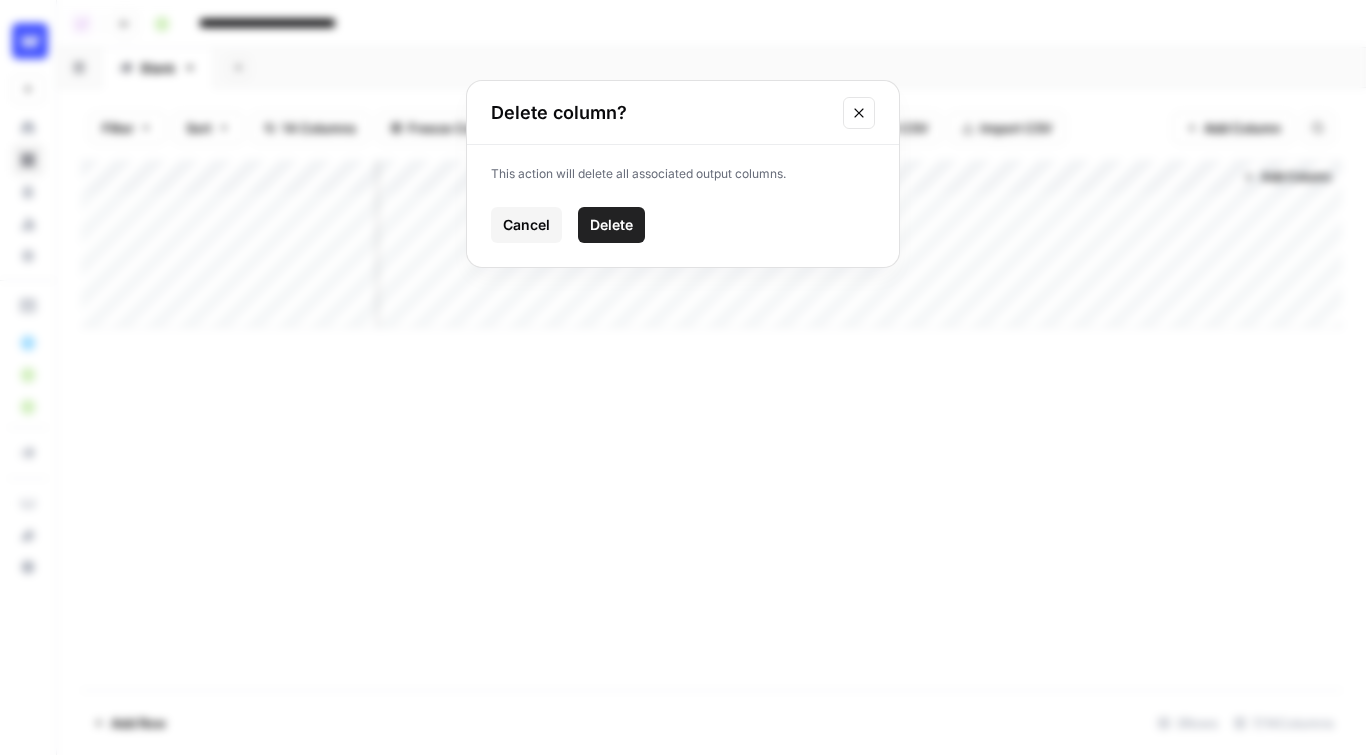 click on "Cancel Delete" at bounding box center (683, 225) 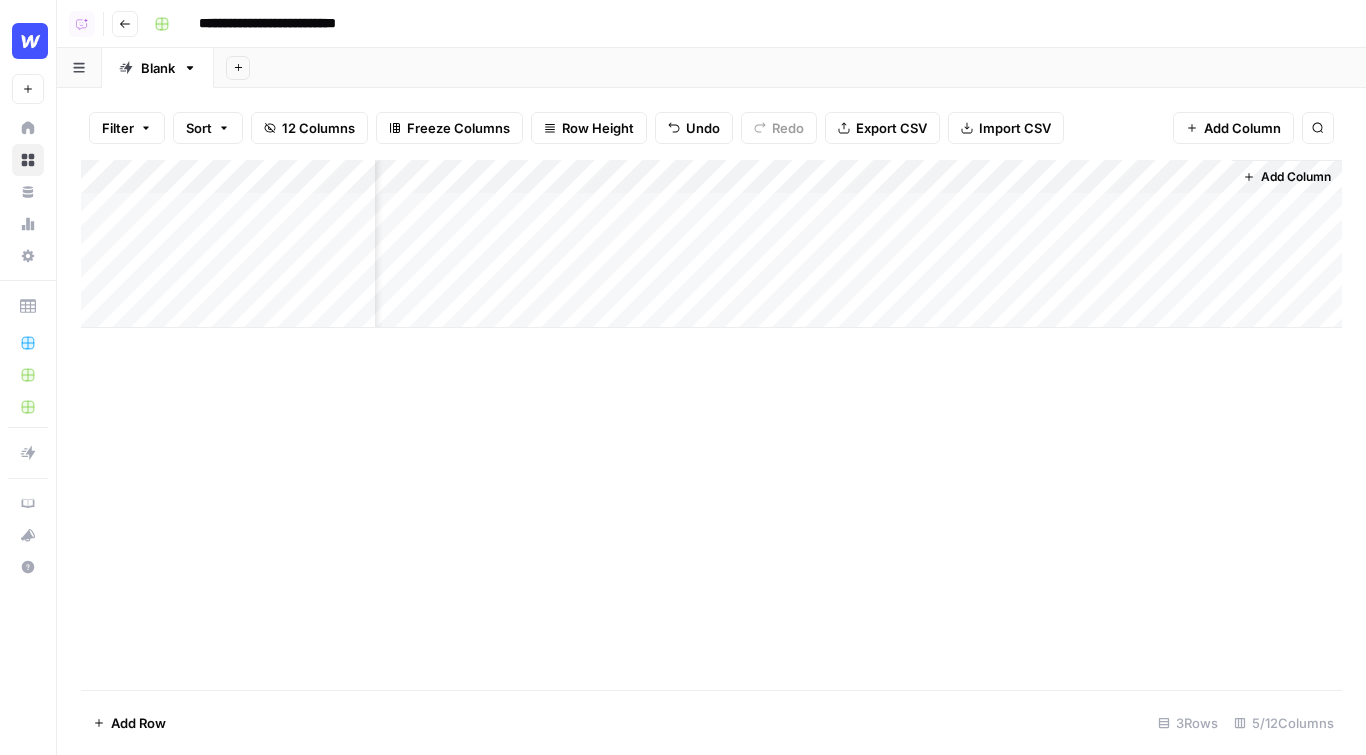 scroll, scrollTop: 0, scrollLeft: 88, axis: horizontal 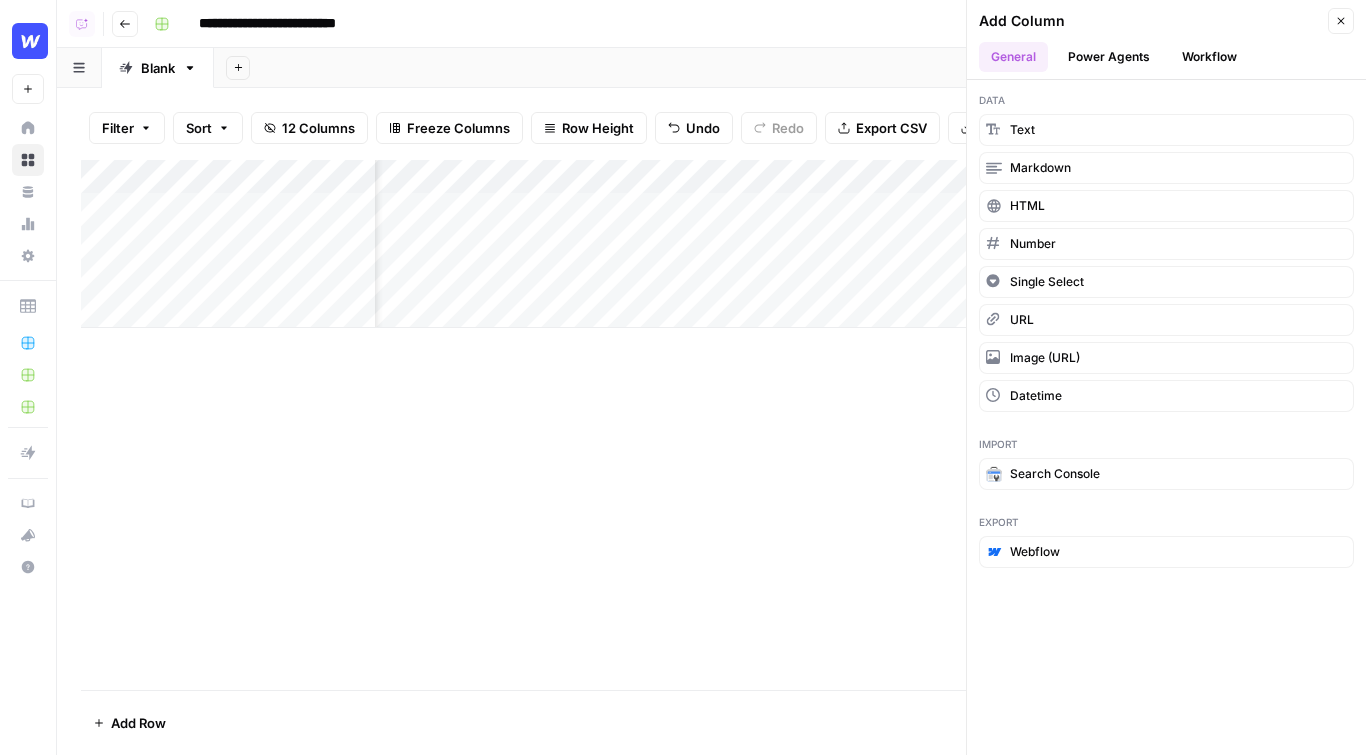 click 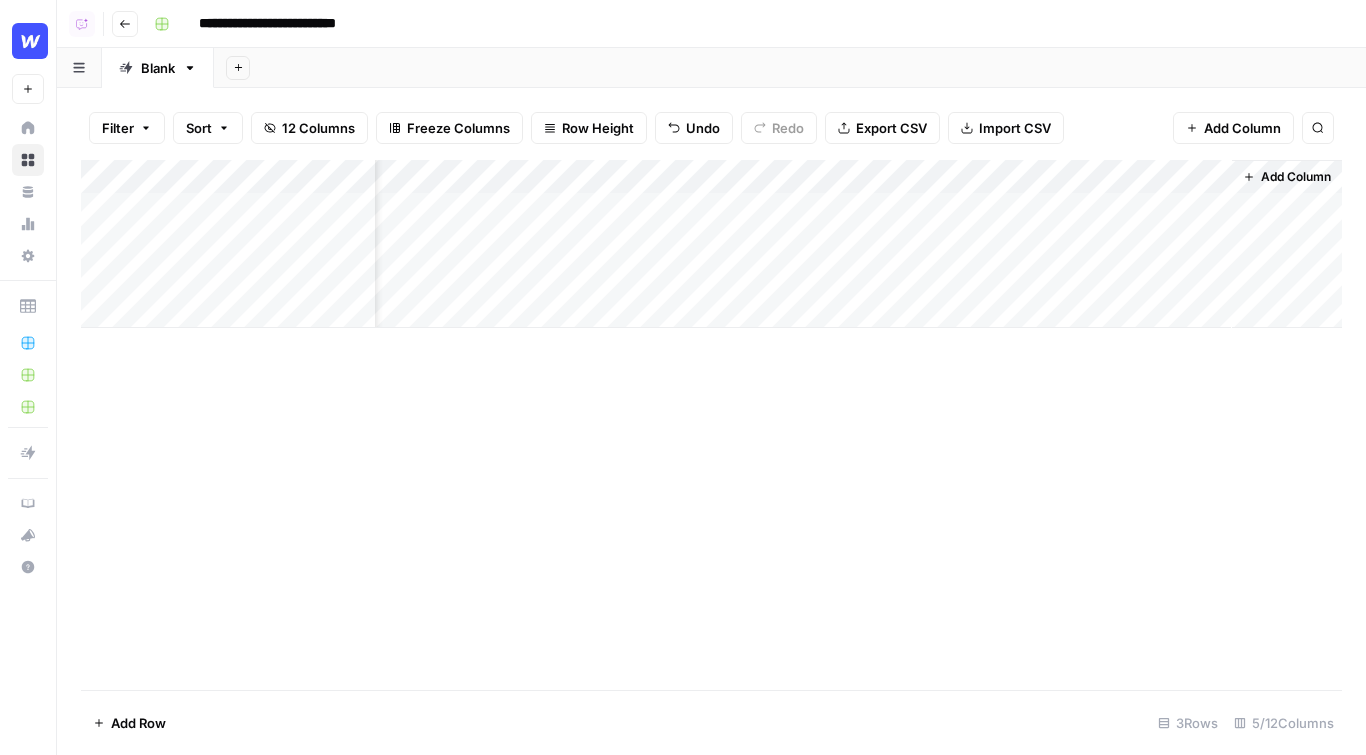 click on "Add Column" at bounding box center (1242, 128) 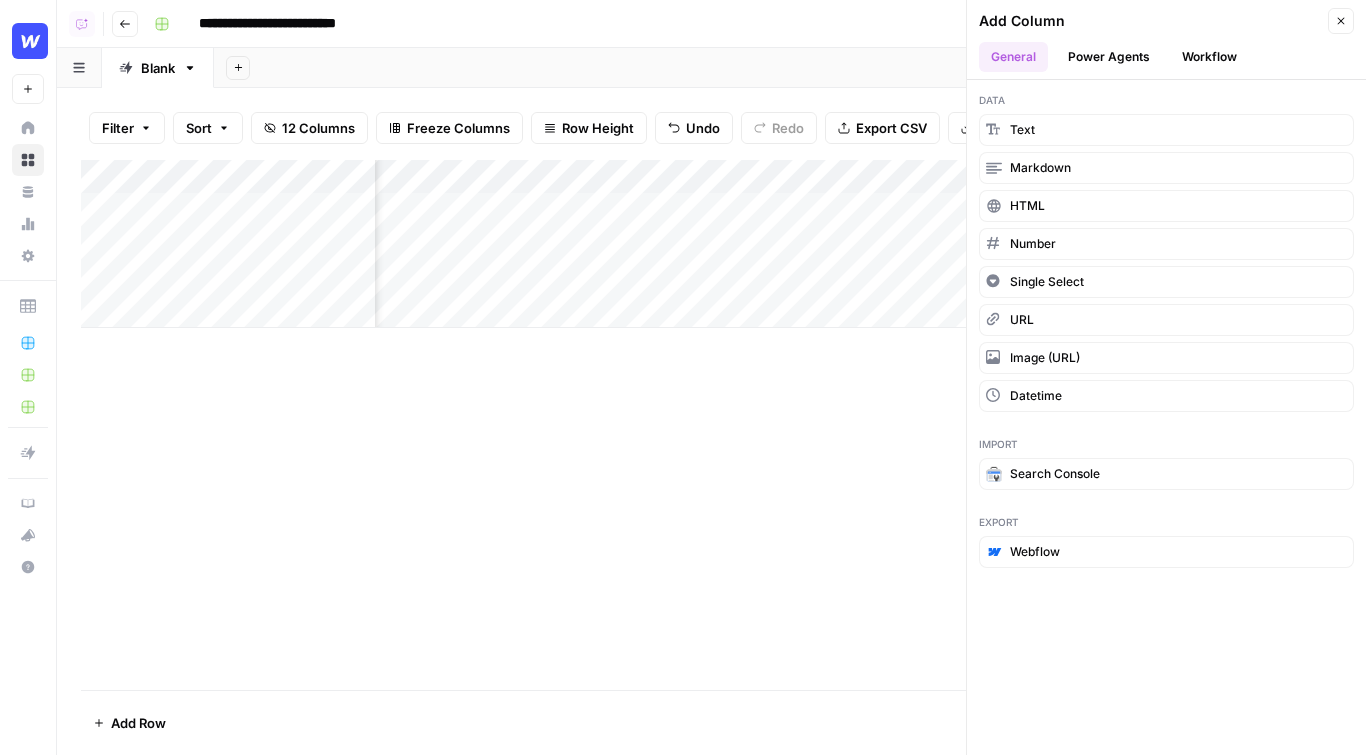 scroll, scrollTop: 0, scrollLeft: 377, axis: horizontal 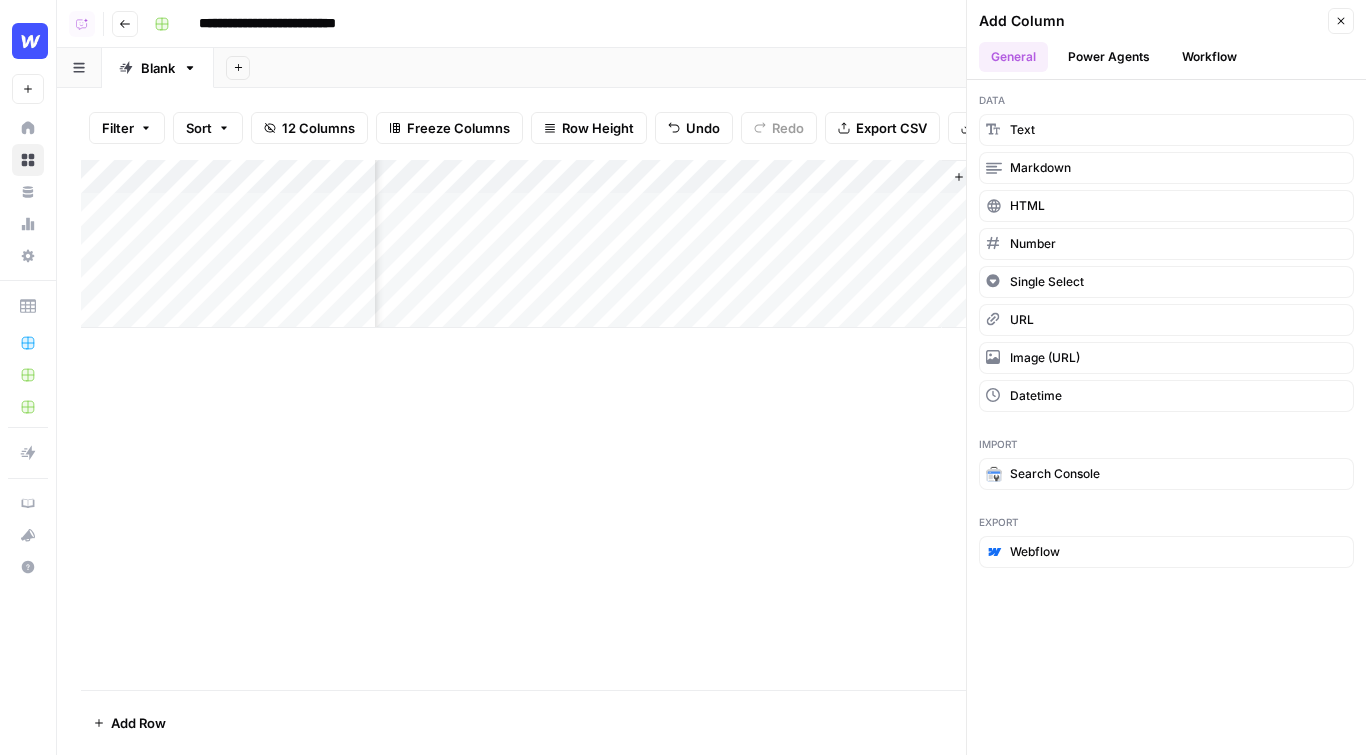 click on "Workflow" at bounding box center [1209, 57] 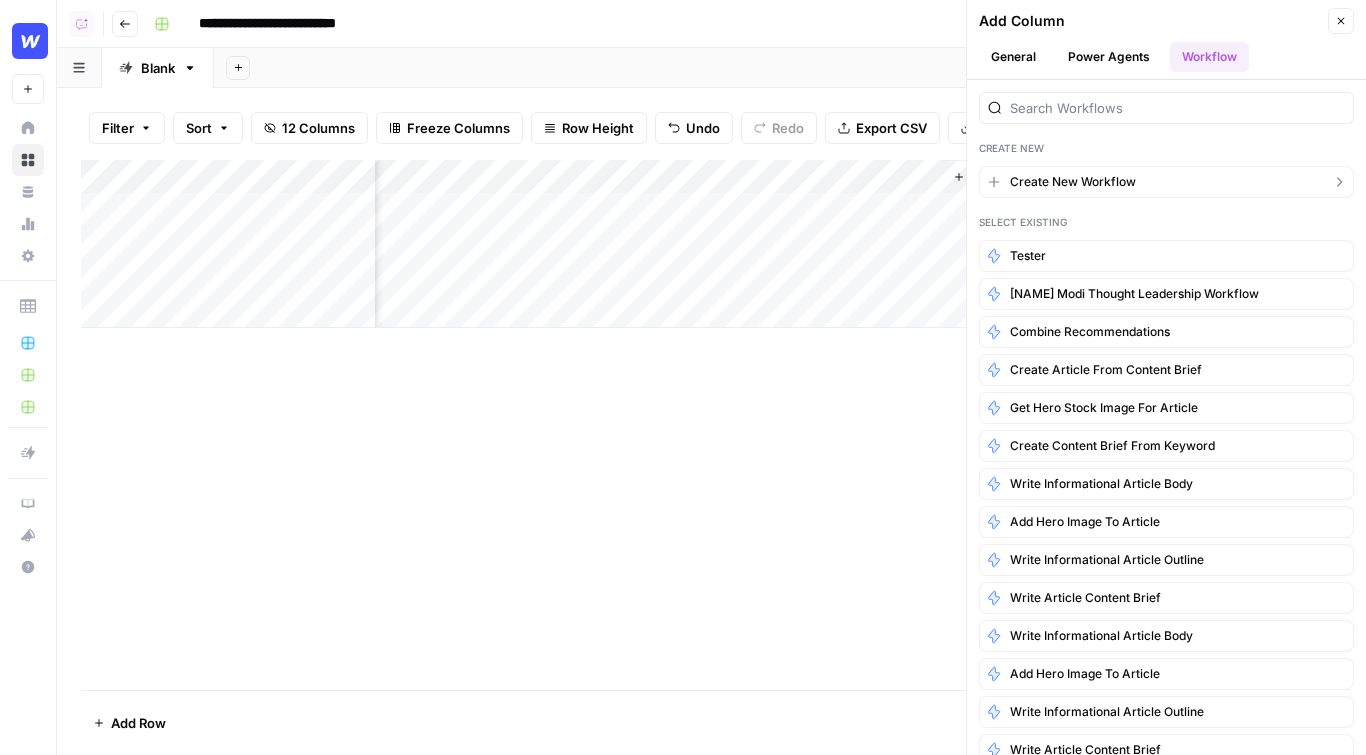 click on "Create New Workflow" at bounding box center (1073, 182) 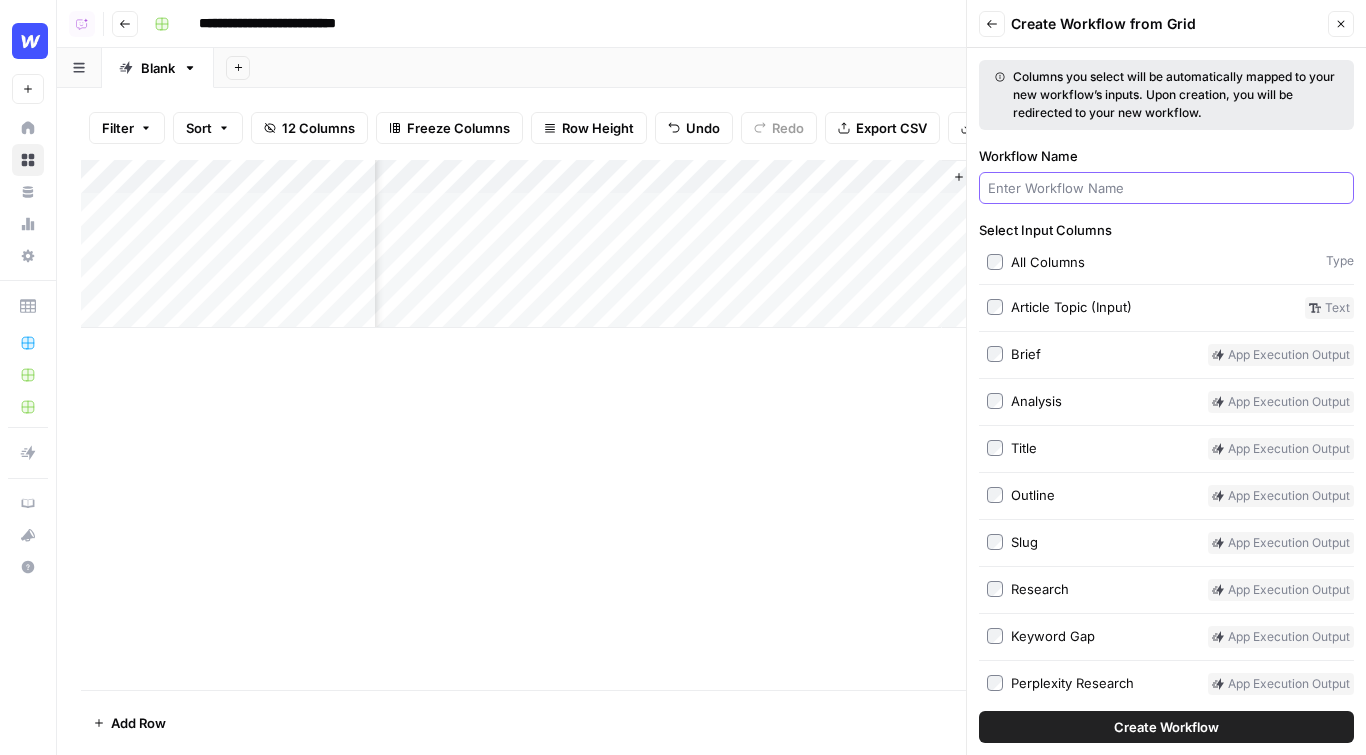 click on "Workflow Name" at bounding box center [1166, 188] 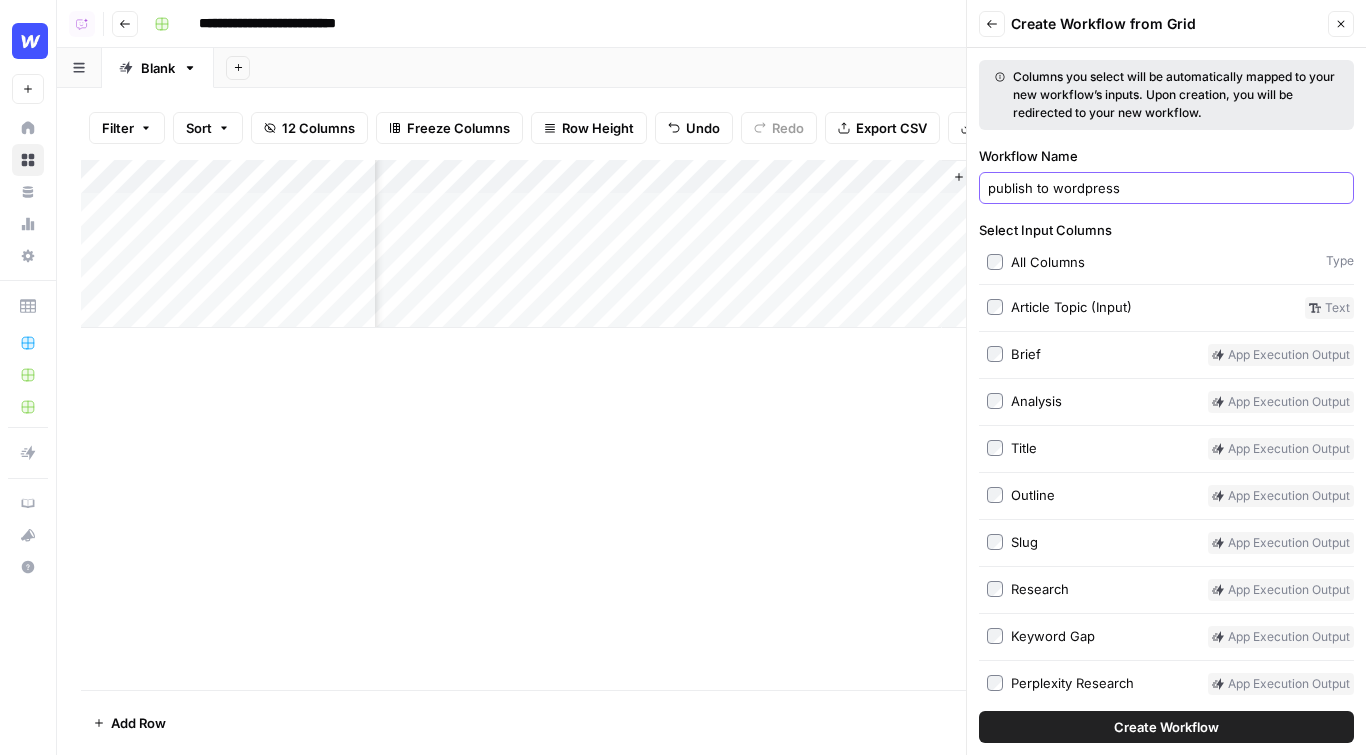 type on "publish to wordpress" 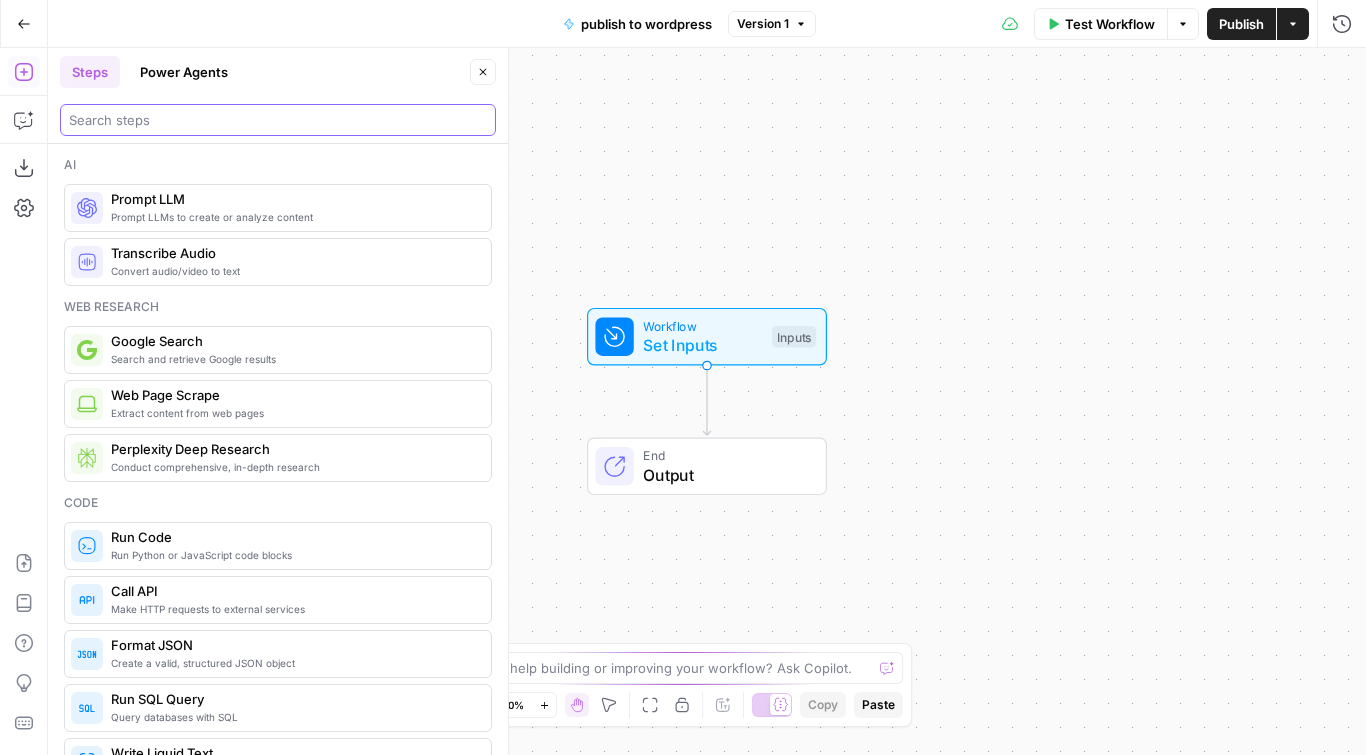 click at bounding box center [278, 120] 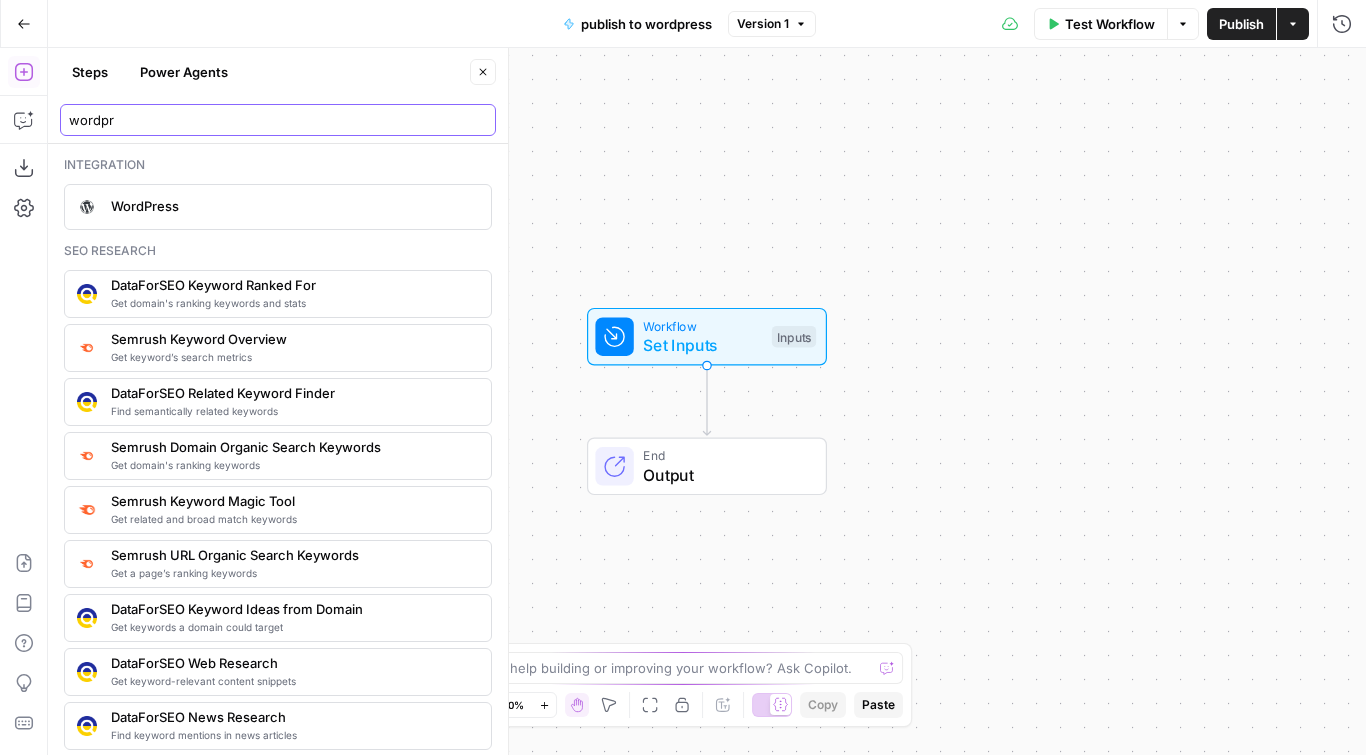 type on "wordpr" 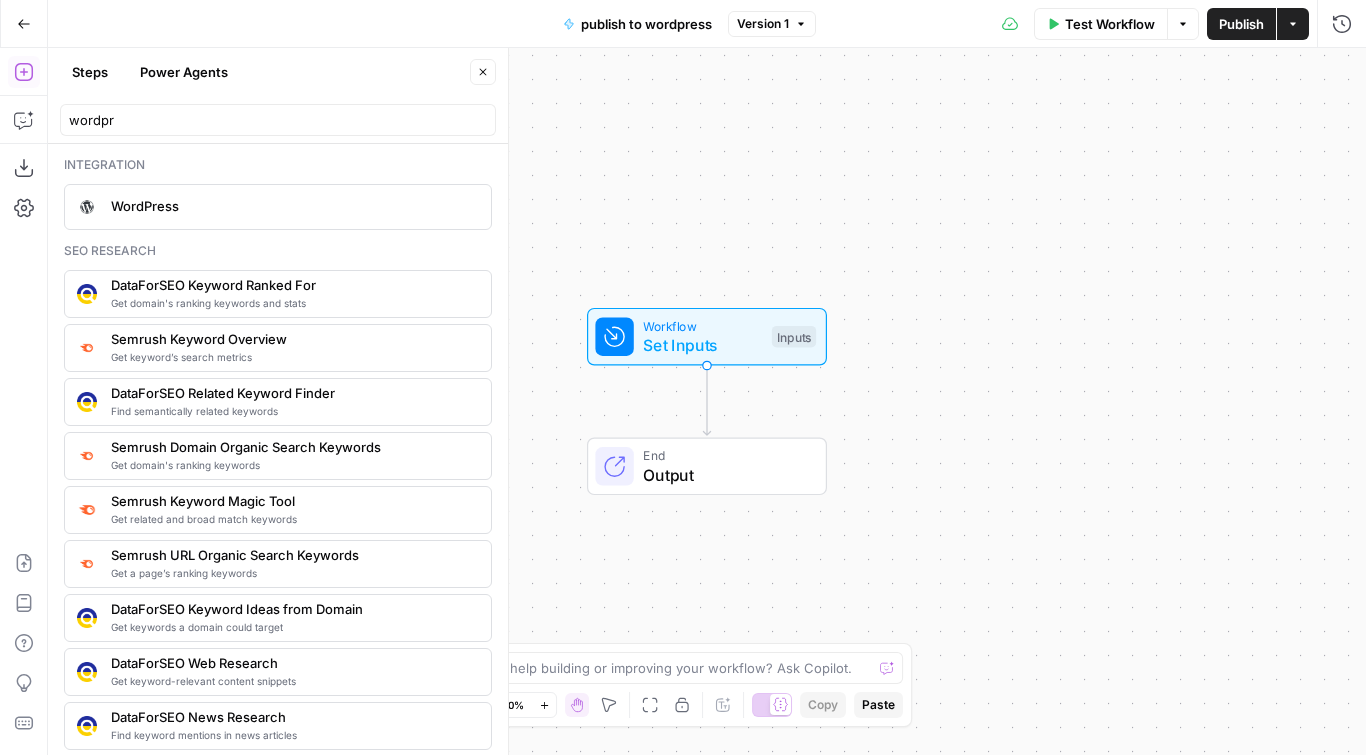 click on "WordPress" at bounding box center [293, 206] 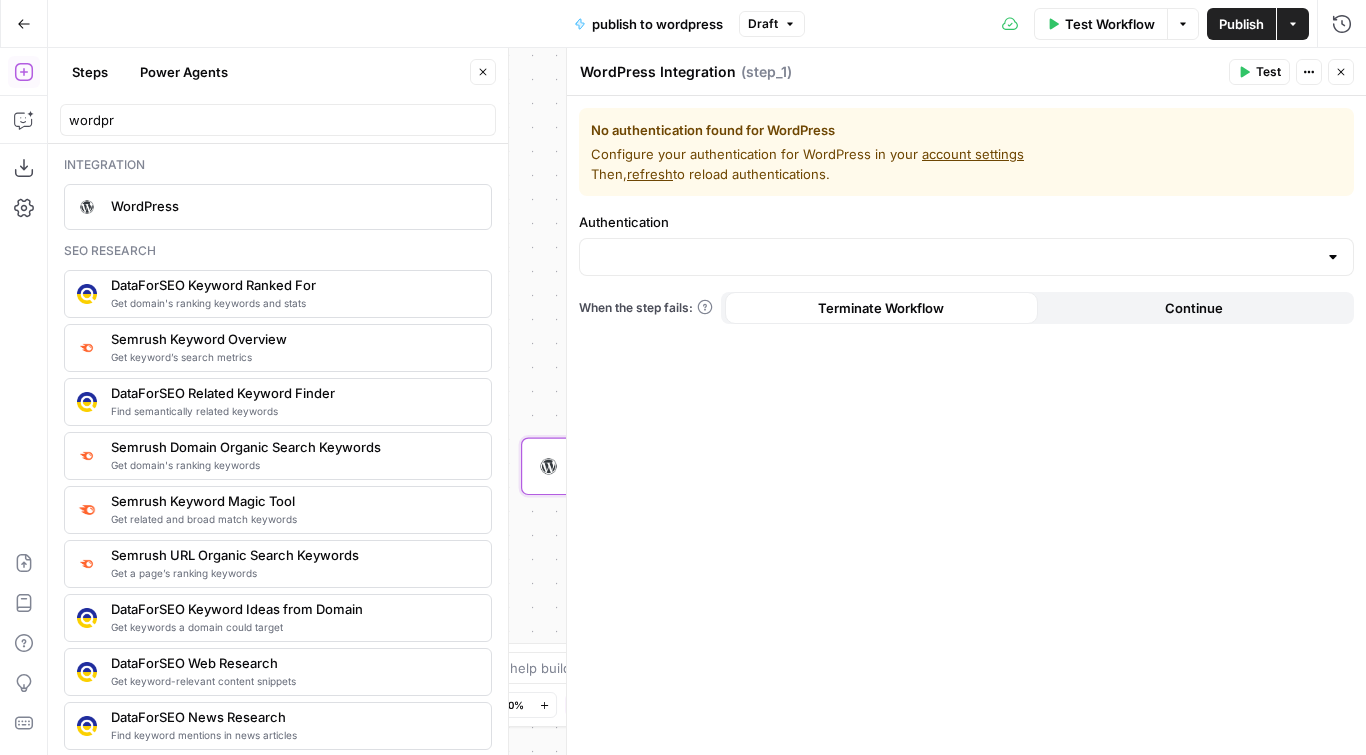 click on "account settings" at bounding box center [973, 154] 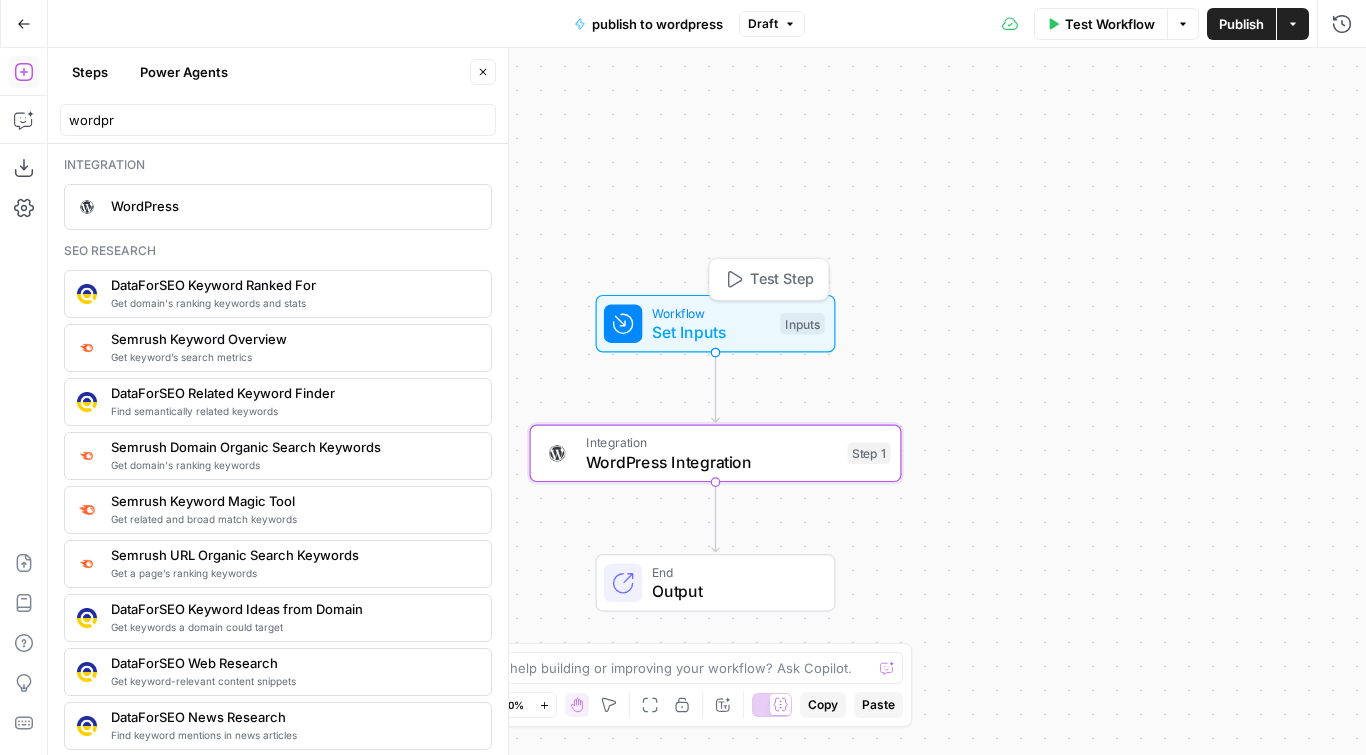 click 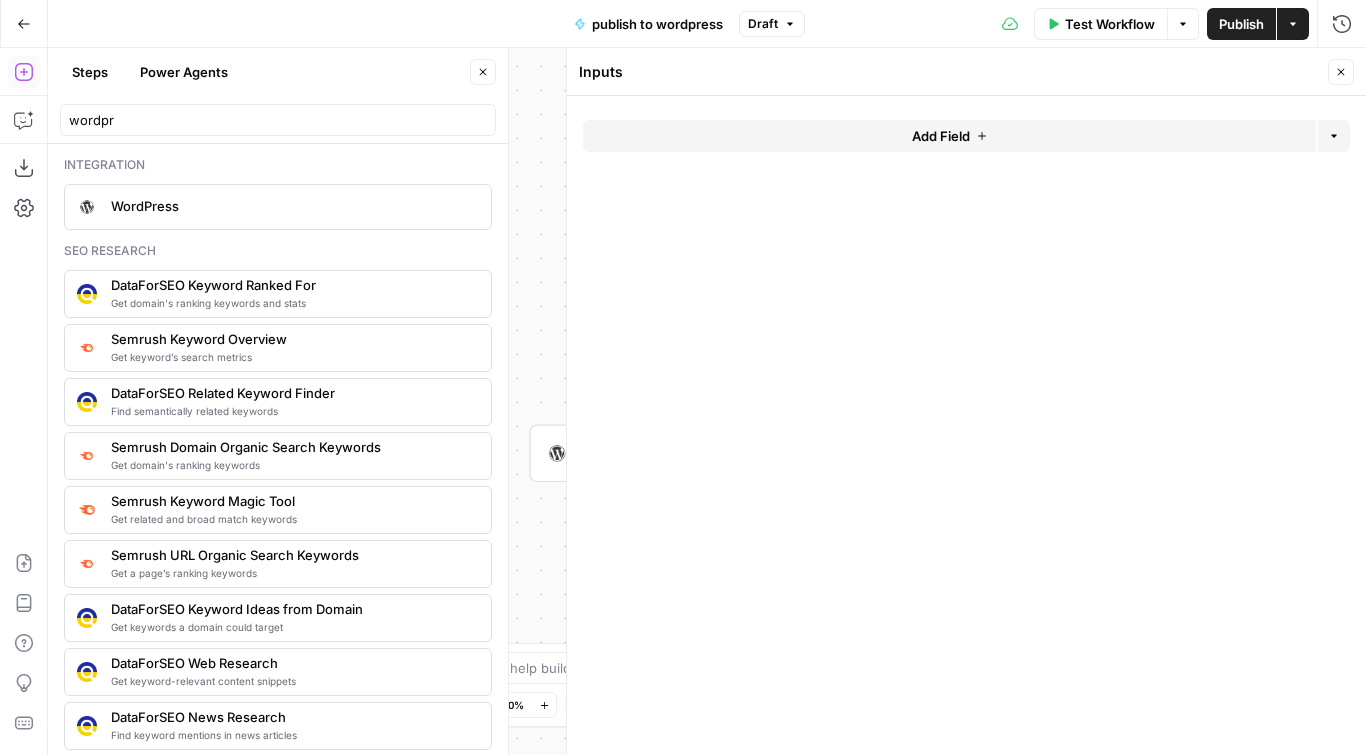click on "Add Field" at bounding box center [949, 136] 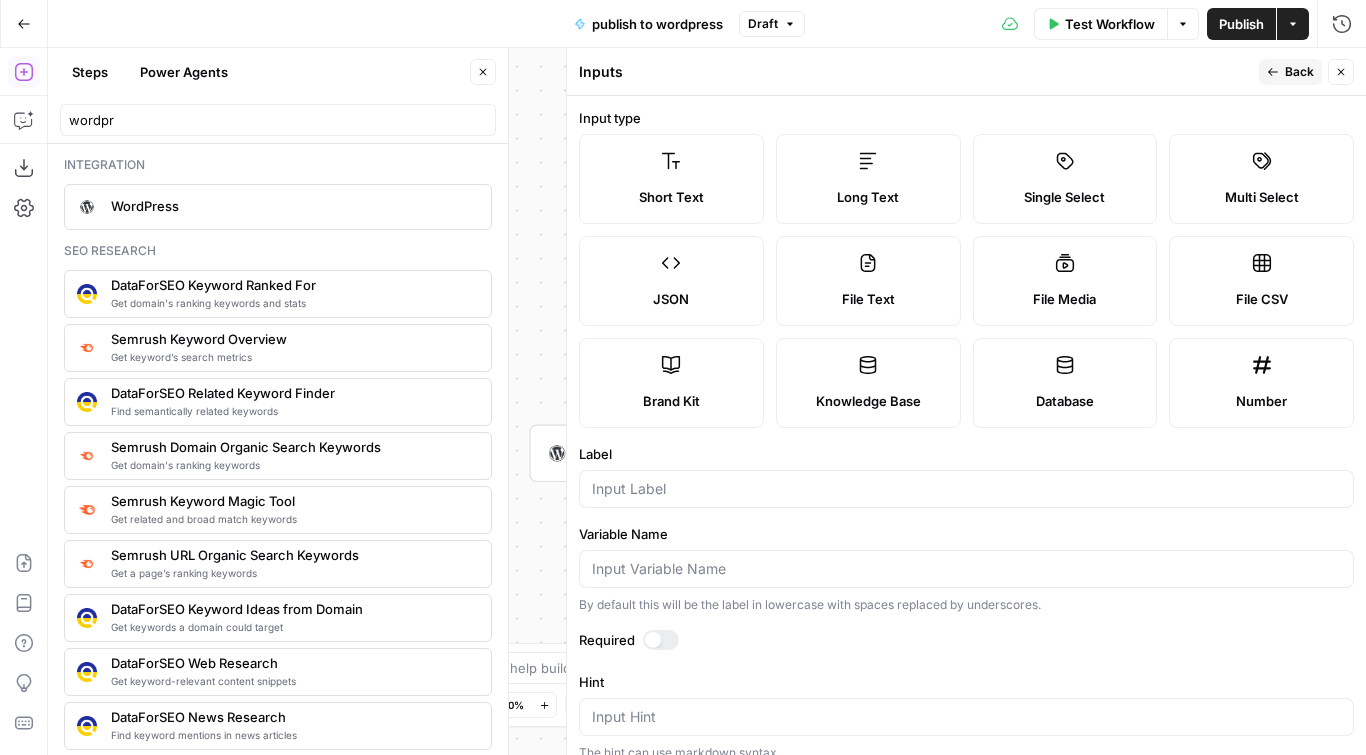 click on "Long Text" at bounding box center (868, 179) 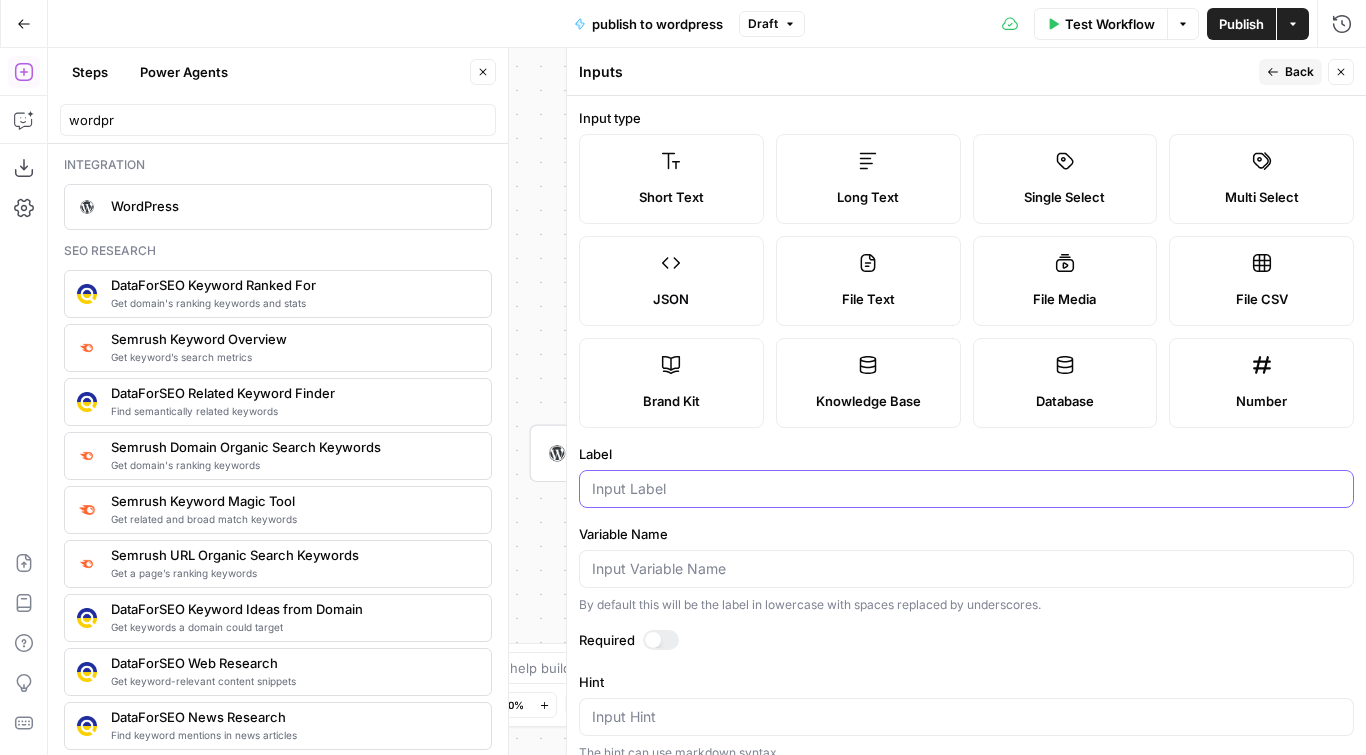 click on "Label" at bounding box center [966, 489] 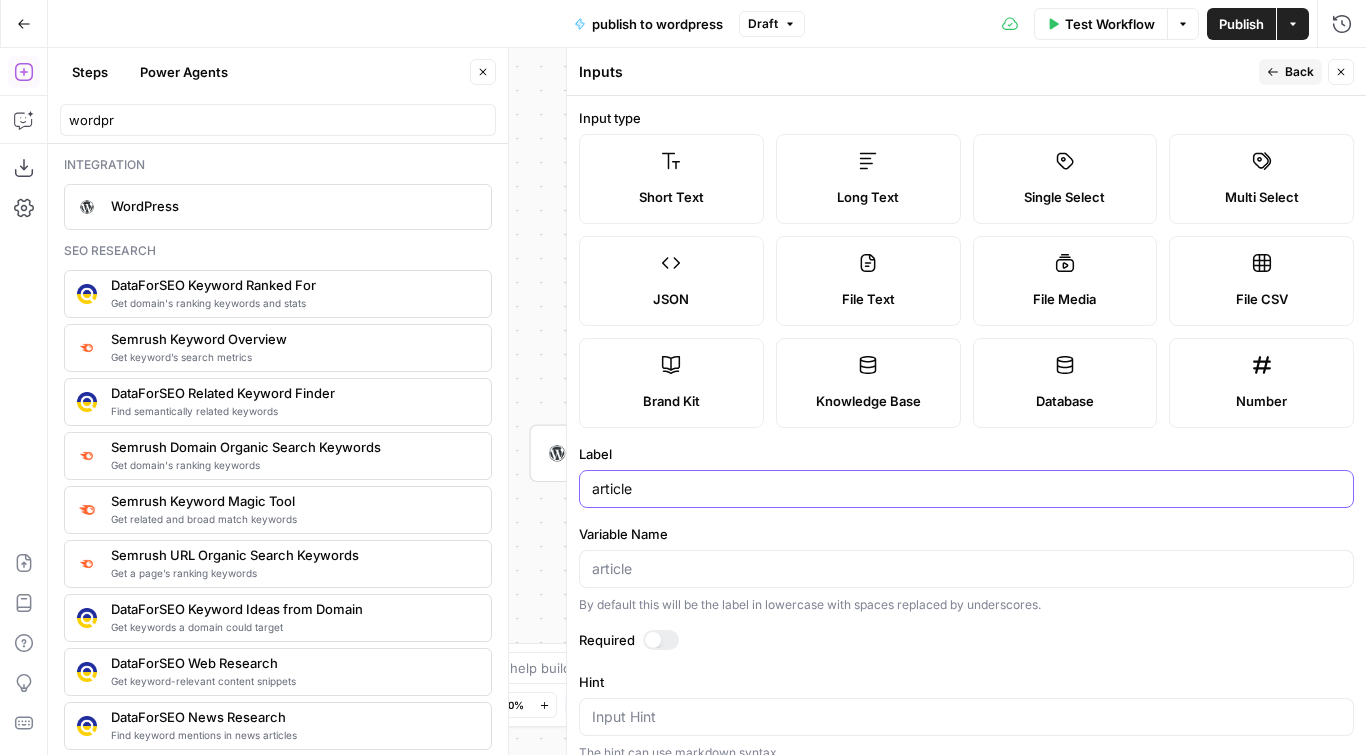 click on "article" at bounding box center (966, 489) 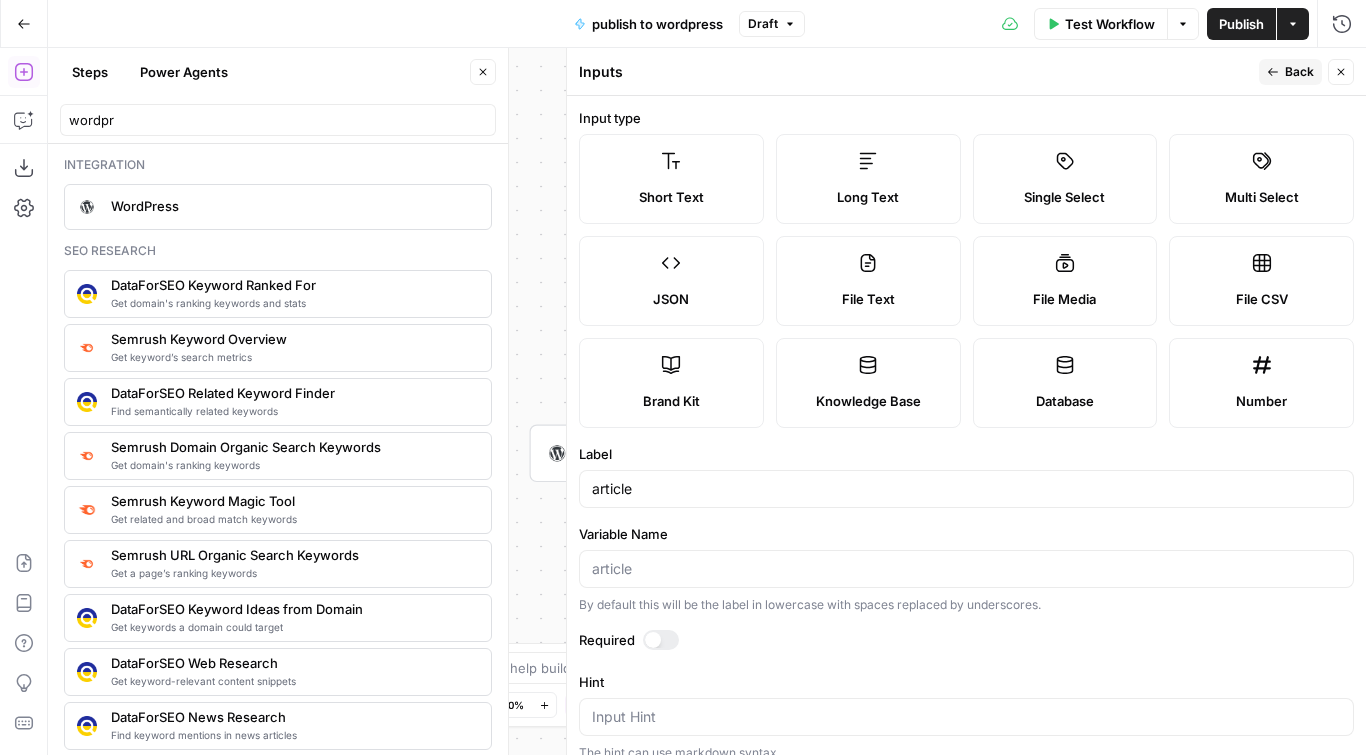 click 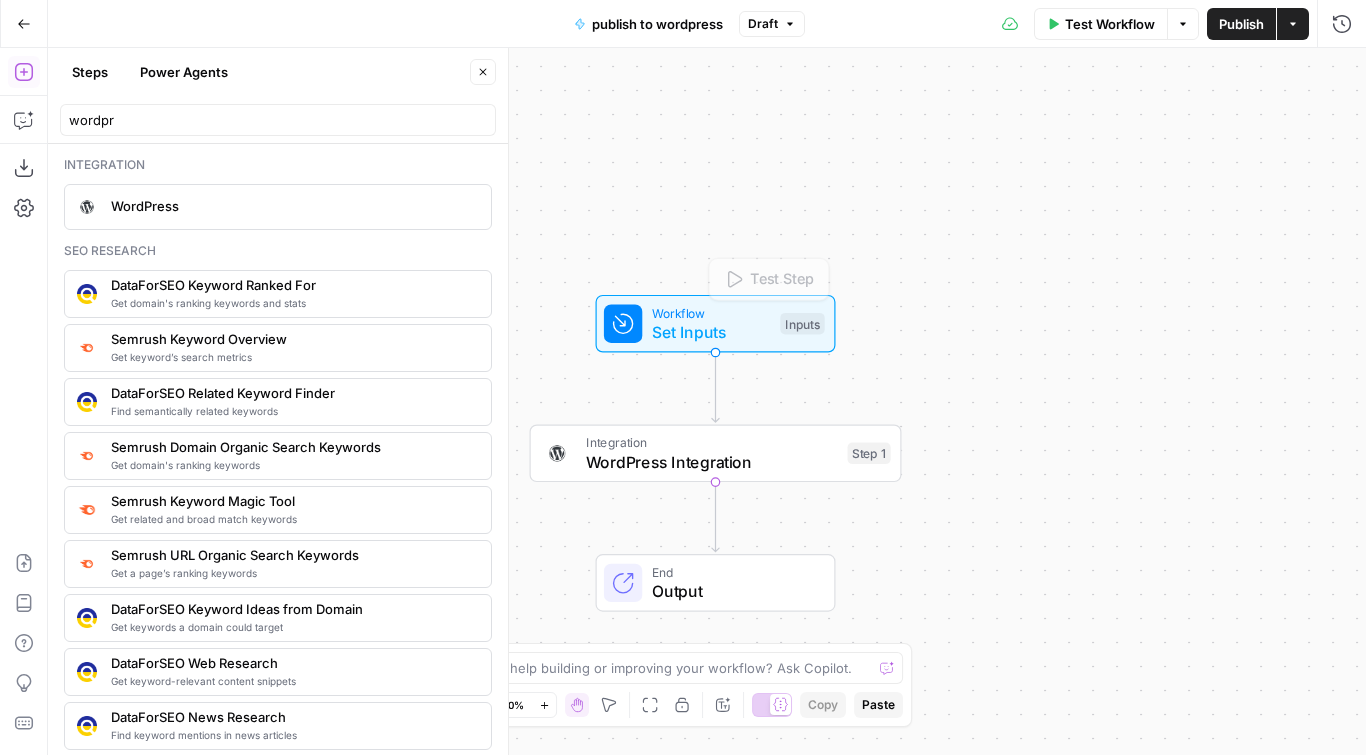 click on "Integration" at bounding box center [712, 442] 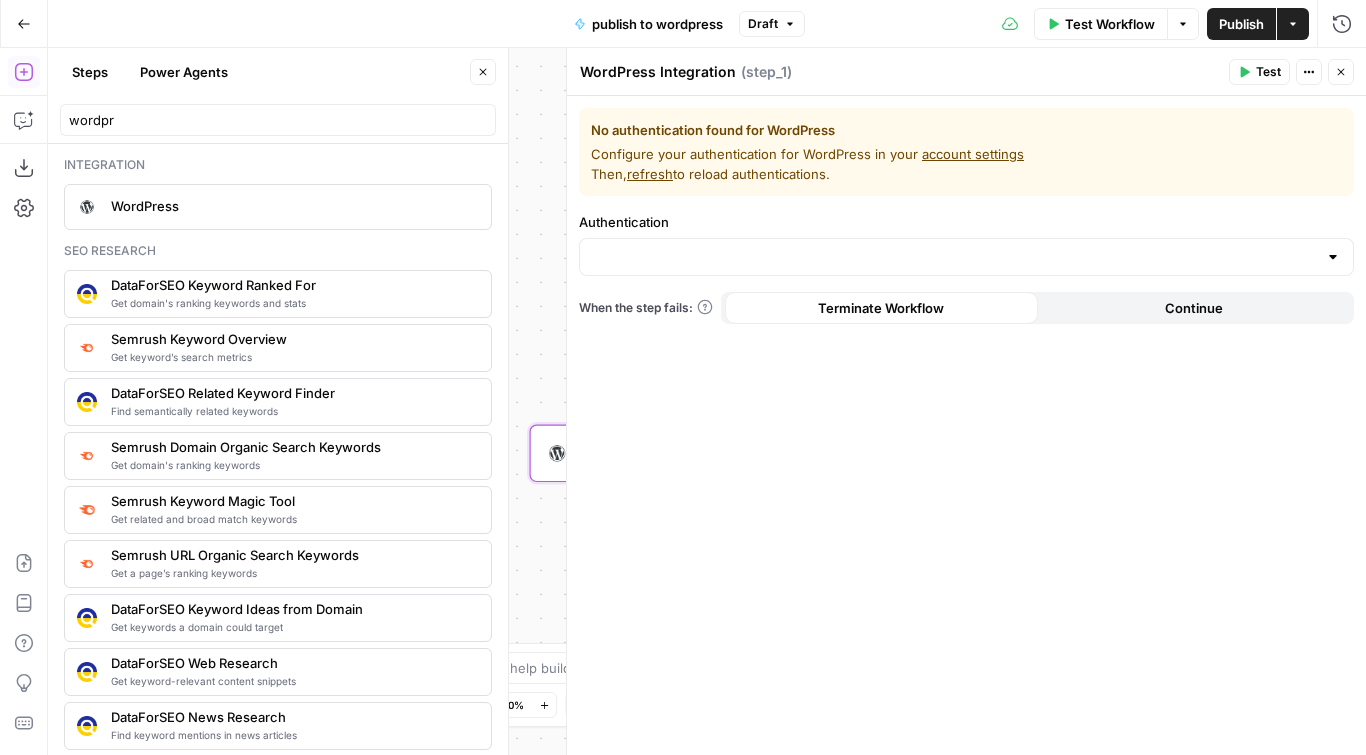 click at bounding box center [966, 257] 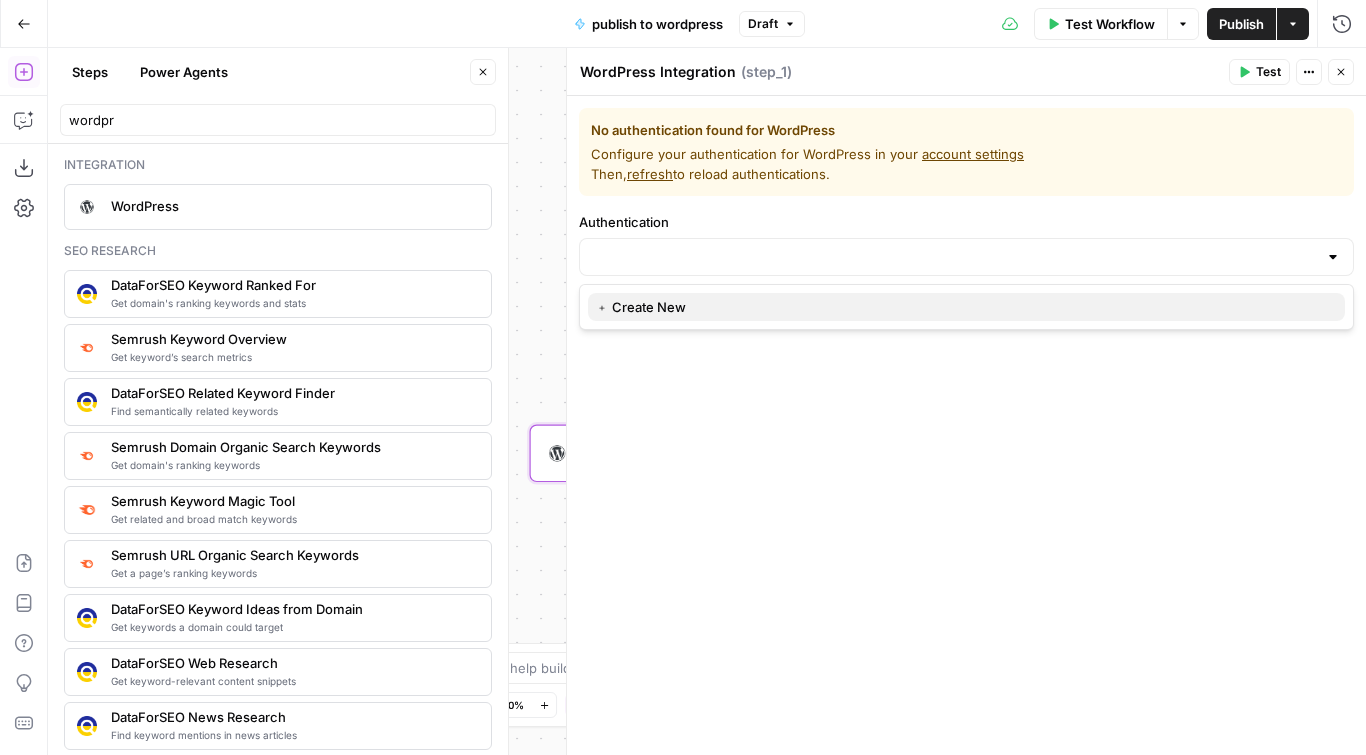 click on "﹢ Create New" at bounding box center (962, 307) 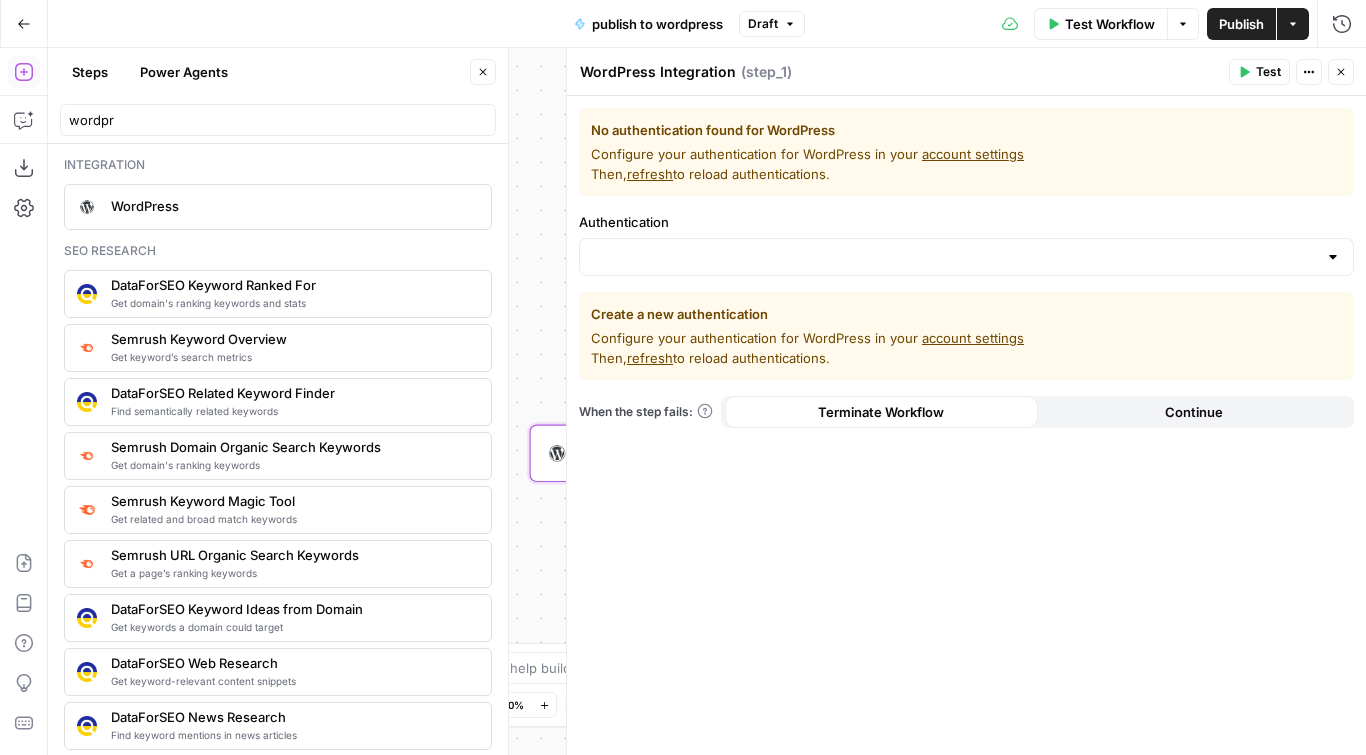 click on "Go Back" at bounding box center (24, 24) 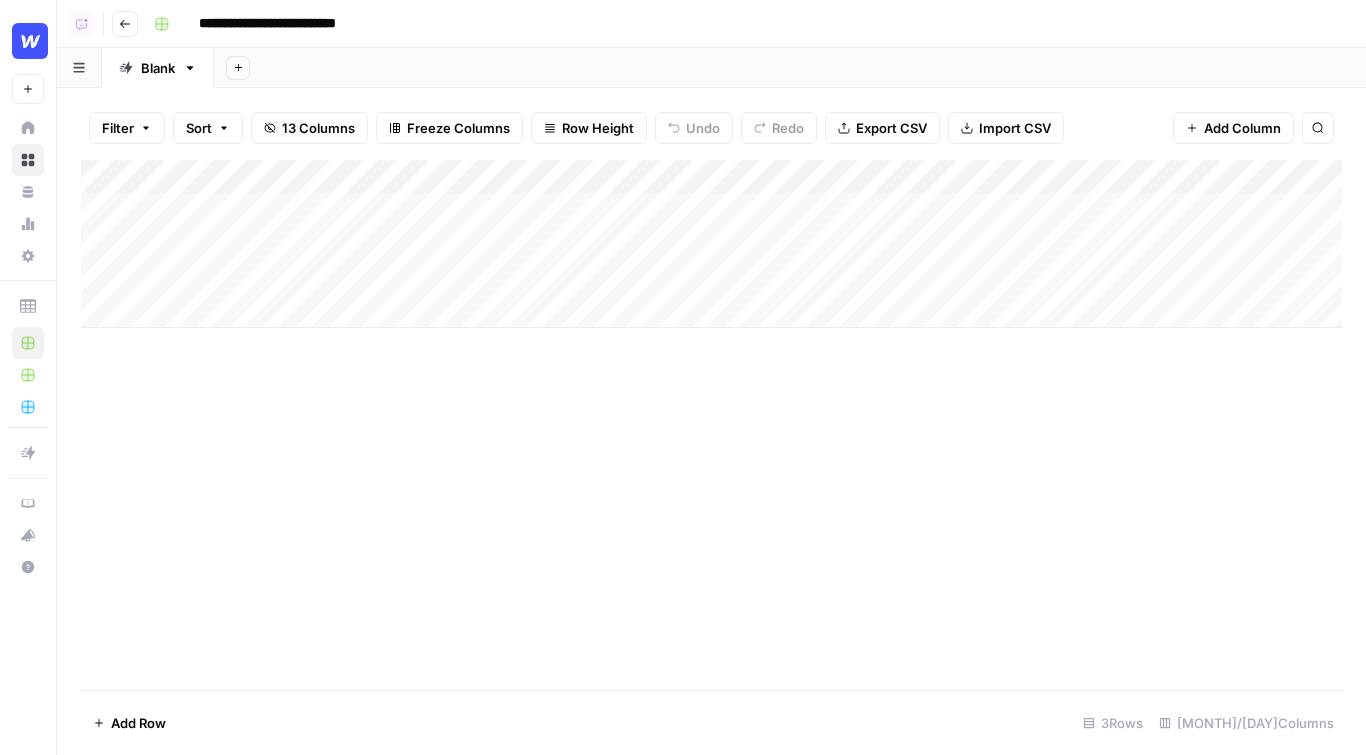 click 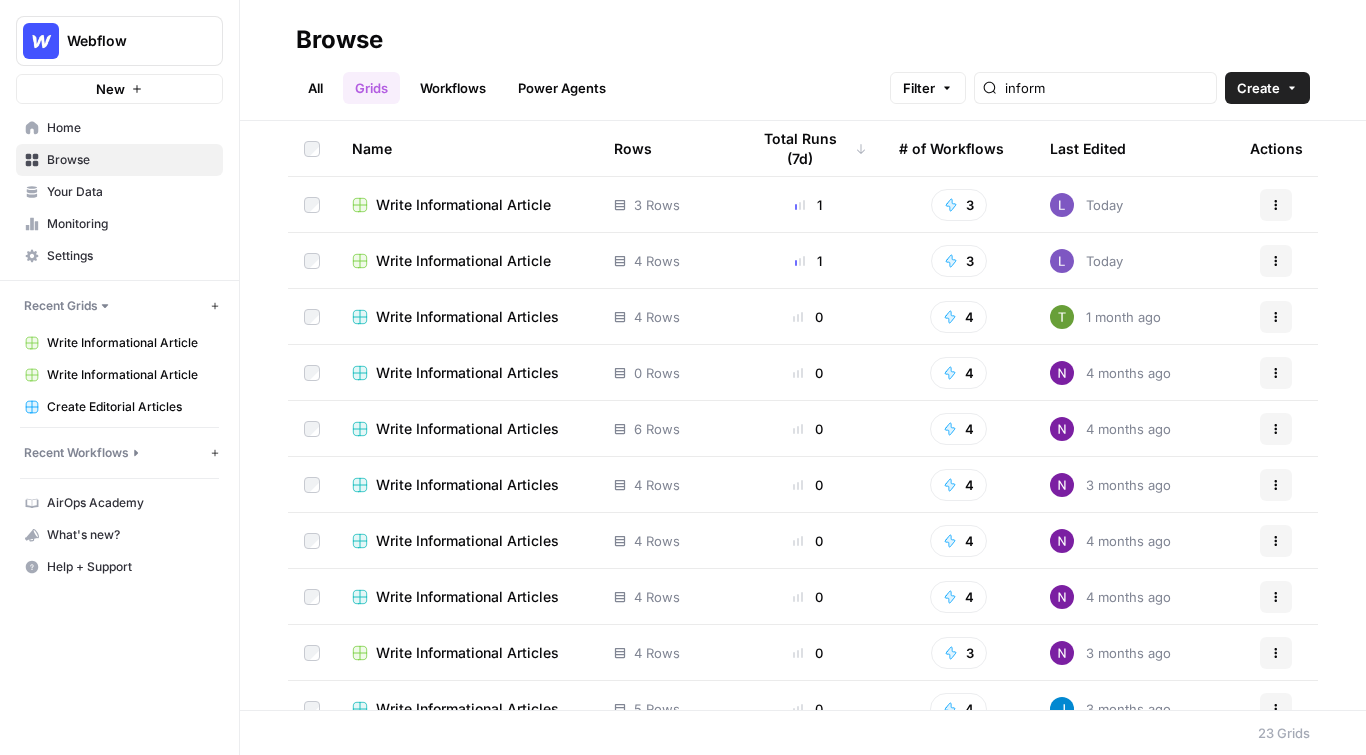 click on "Write Informational Article" at bounding box center [463, 205] 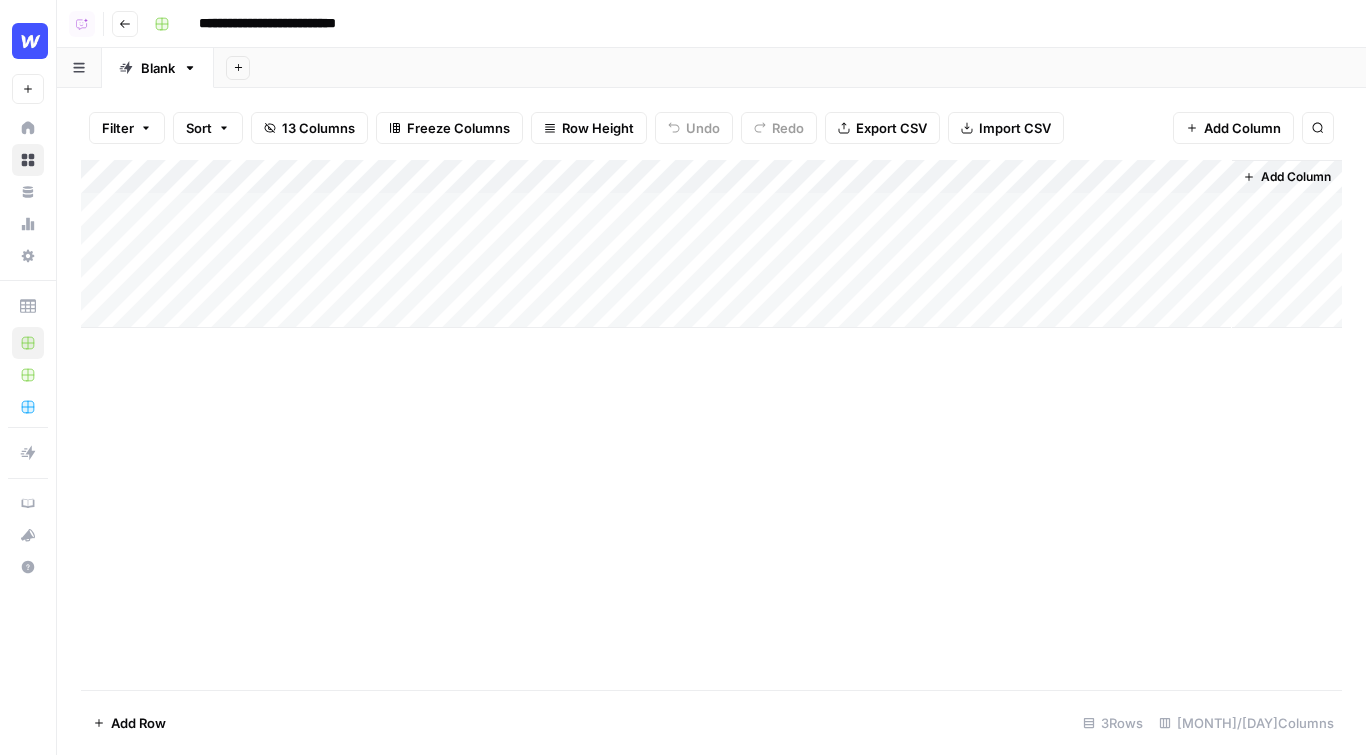 scroll, scrollTop: 0, scrollLeft: 0, axis: both 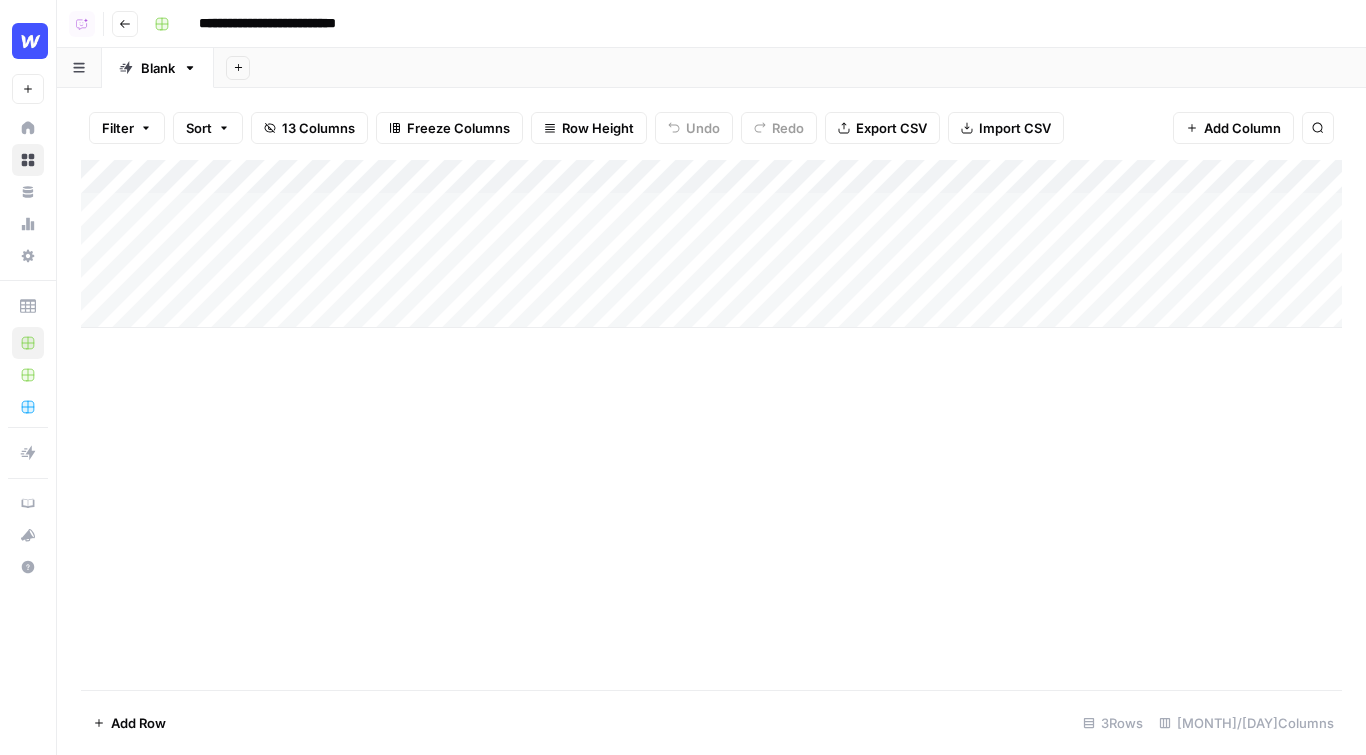 click on "Add Column" at bounding box center [711, 244] 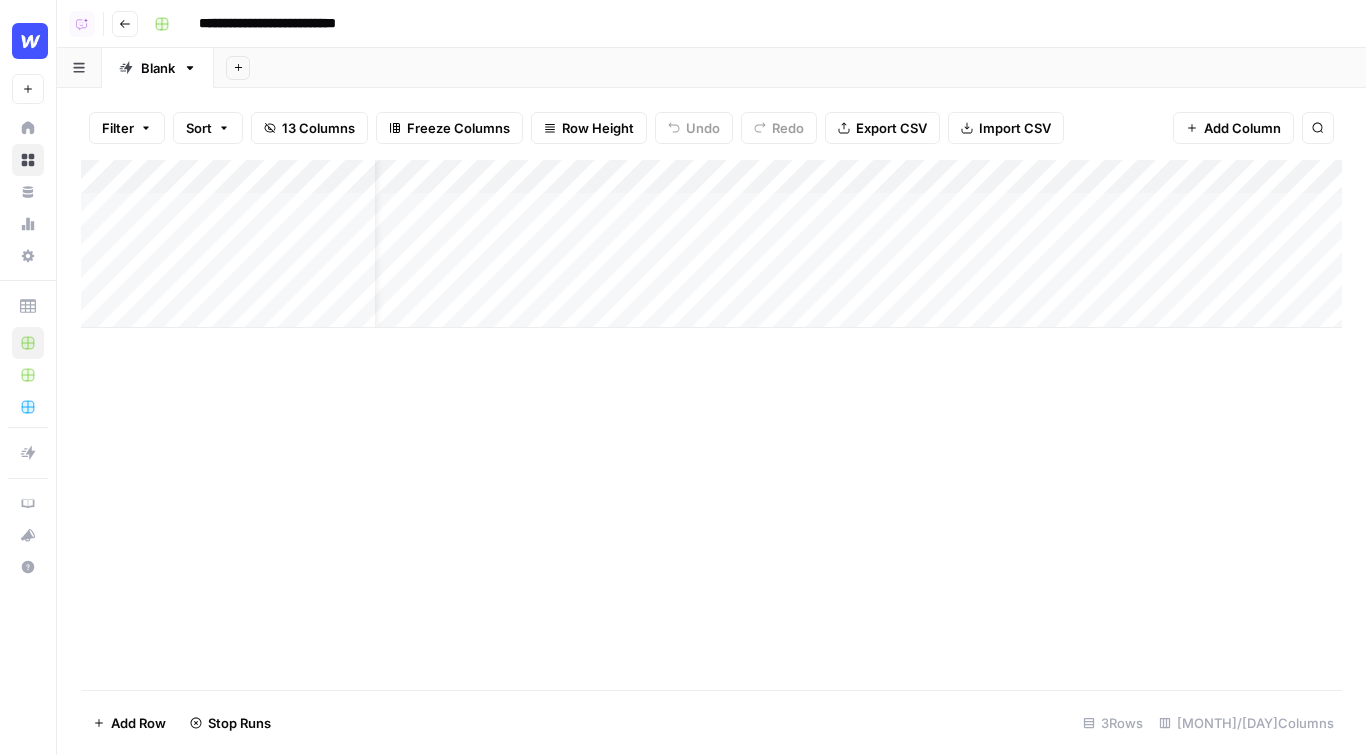 scroll, scrollTop: 0, scrollLeft: 268, axis: horizontal 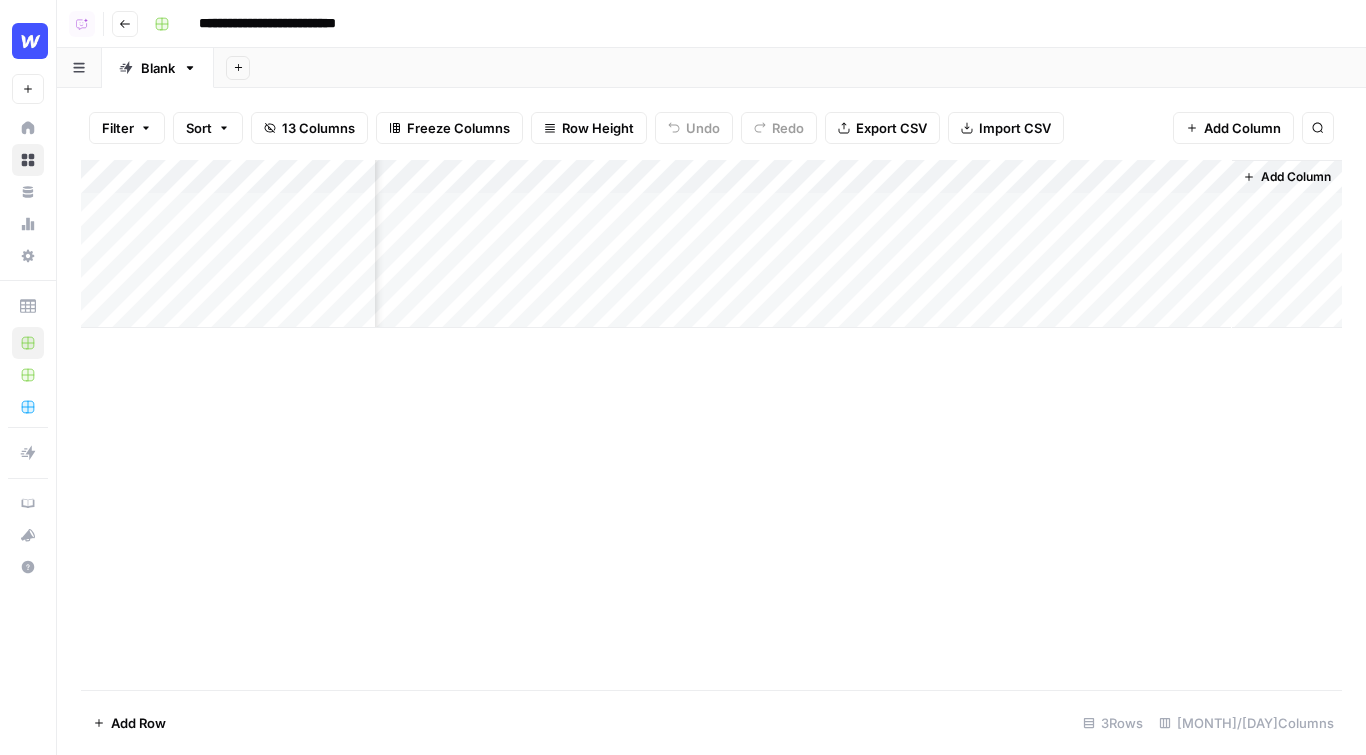 click on "Add Column" at bounding box center [1242, 128] 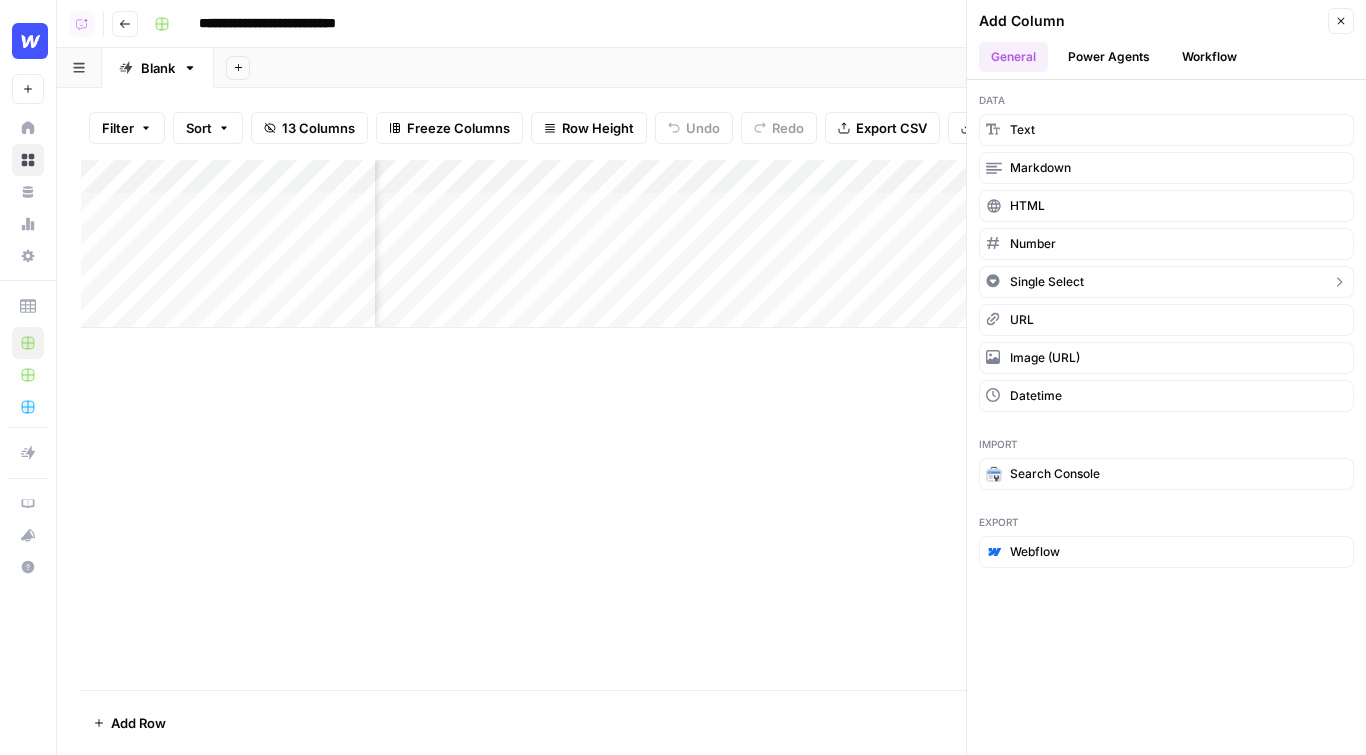 click on "Single Select" at bounding box center (1166, 282) 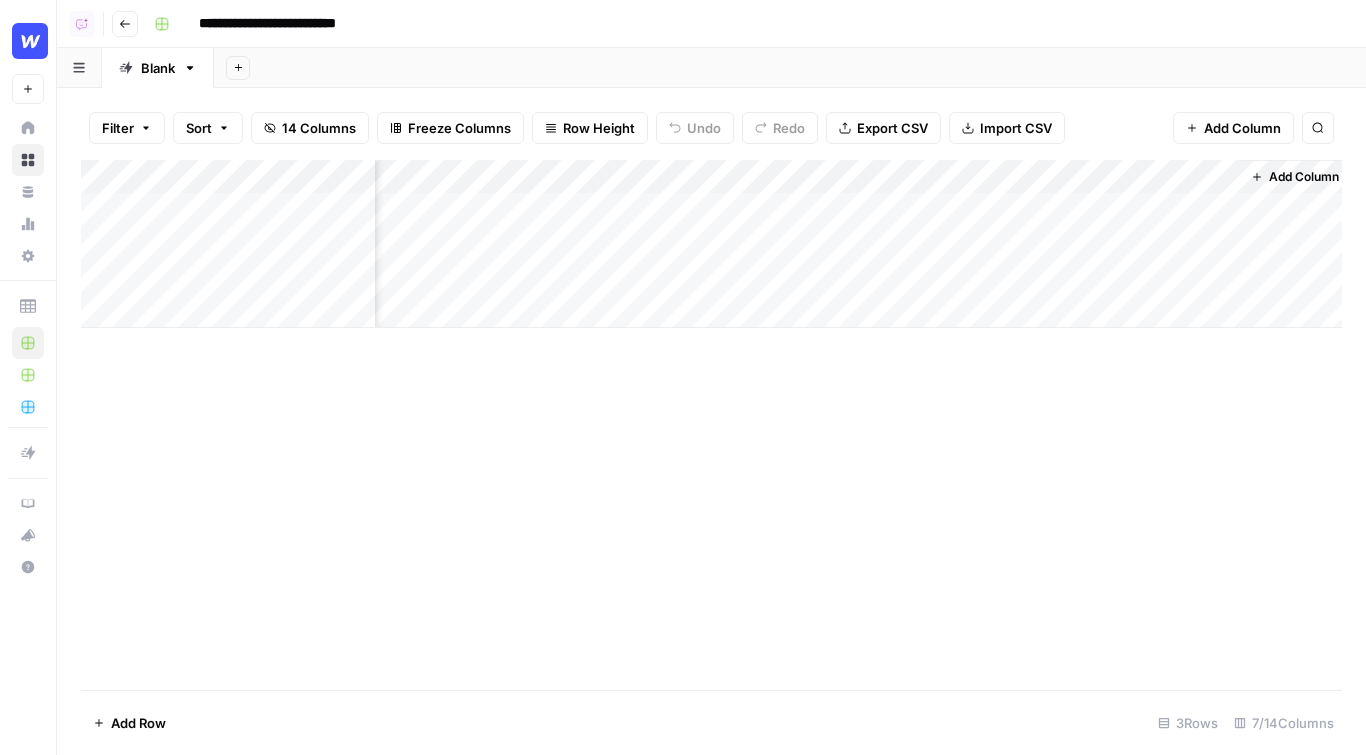 scroll, scrollTop: 0, scrollLeft: 448, axis: horizontal 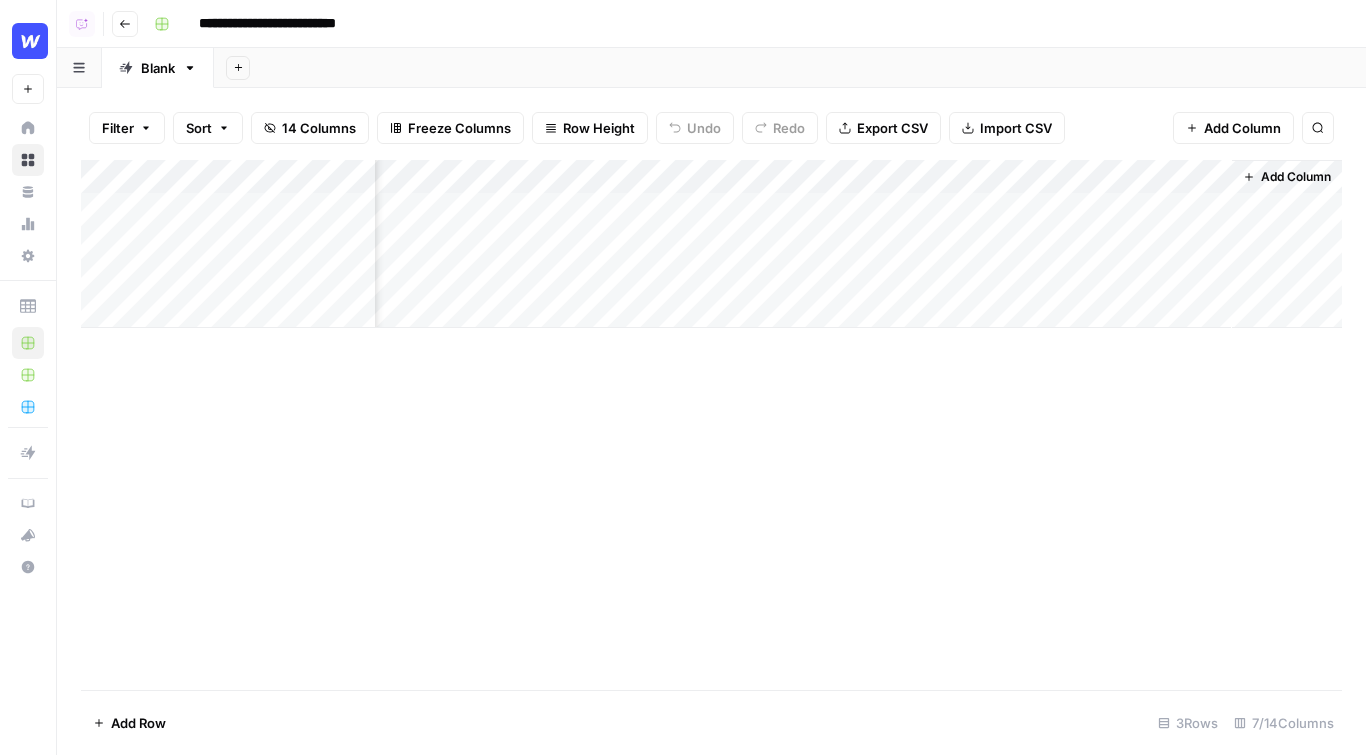 drag, startPoint x: 1128, startPoint y: 178, endPoint x: 447, endPoint y: 184, distance: 681.0264 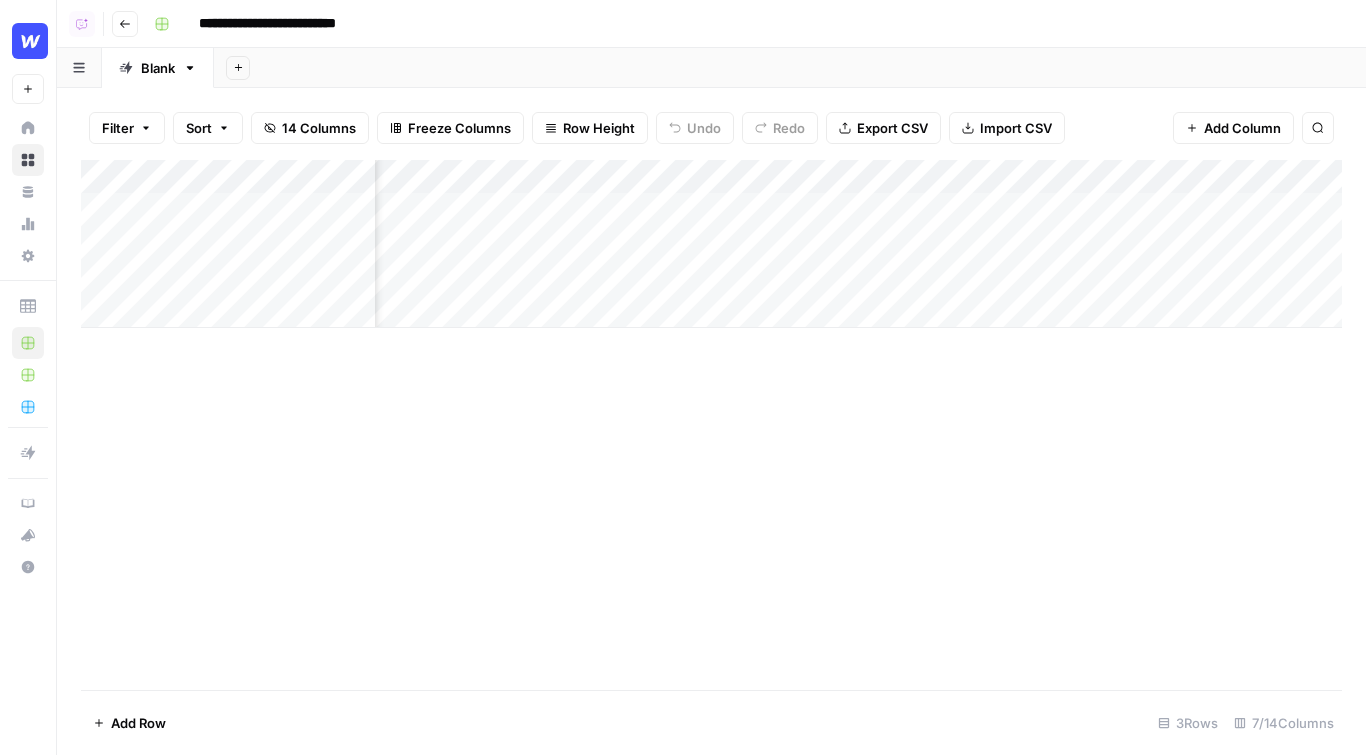 scroll, scrollTop: 0, scrollLeft: 168, axis: horizontal 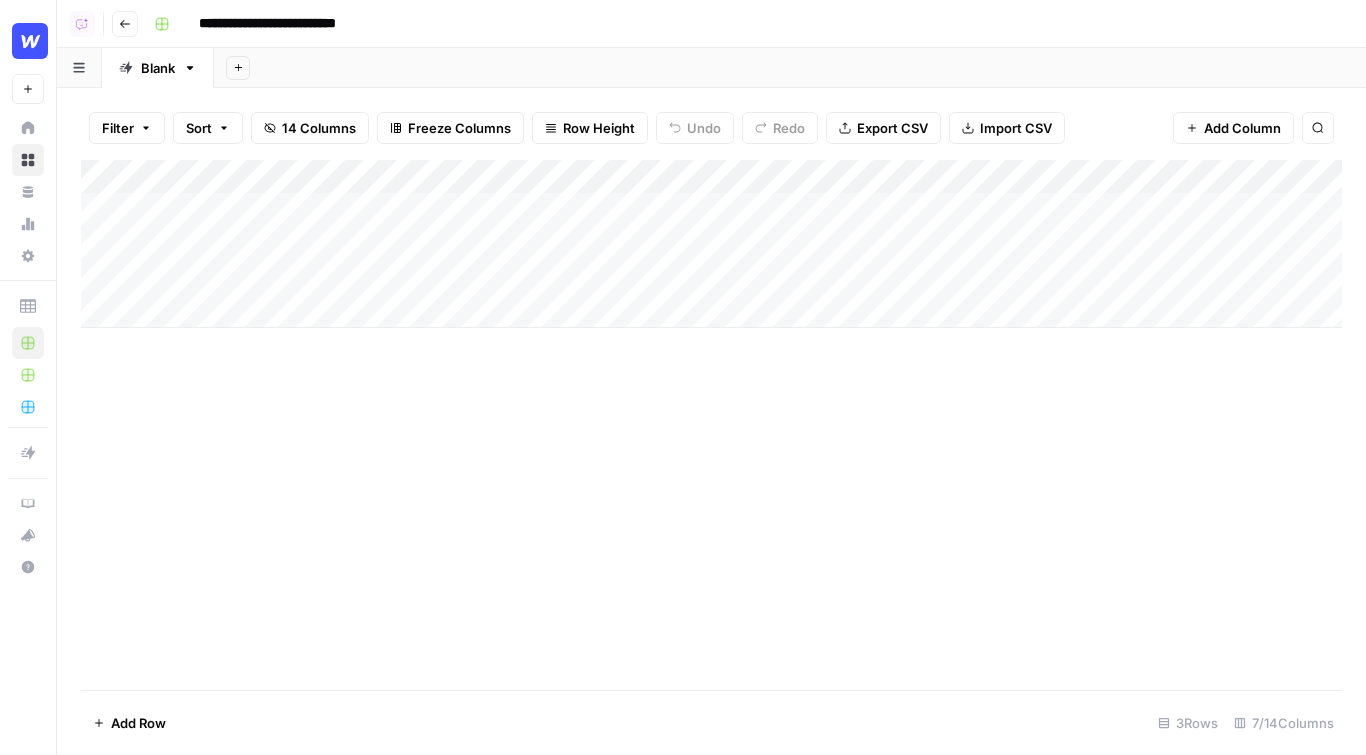 click on "Add Column" at bounding box center [711, 244] 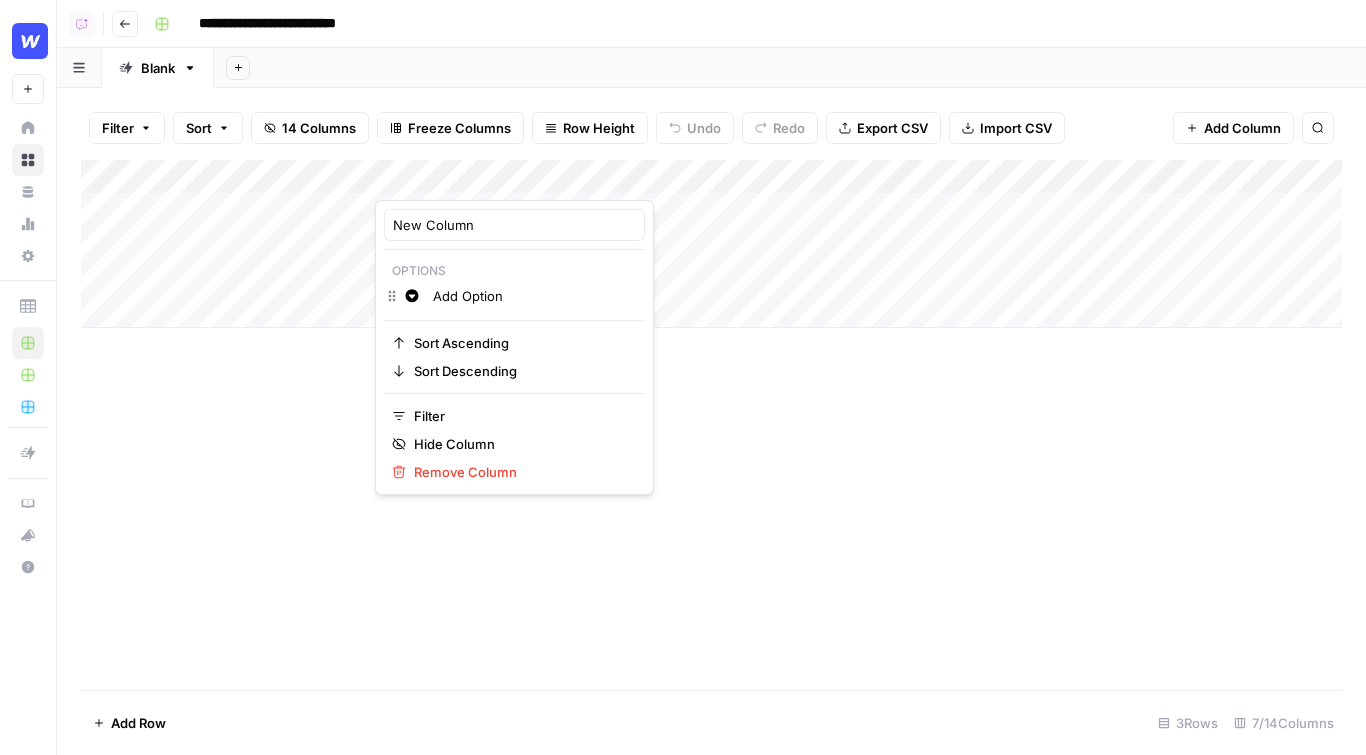 click on "New Column" at bounding box center (514, 225) 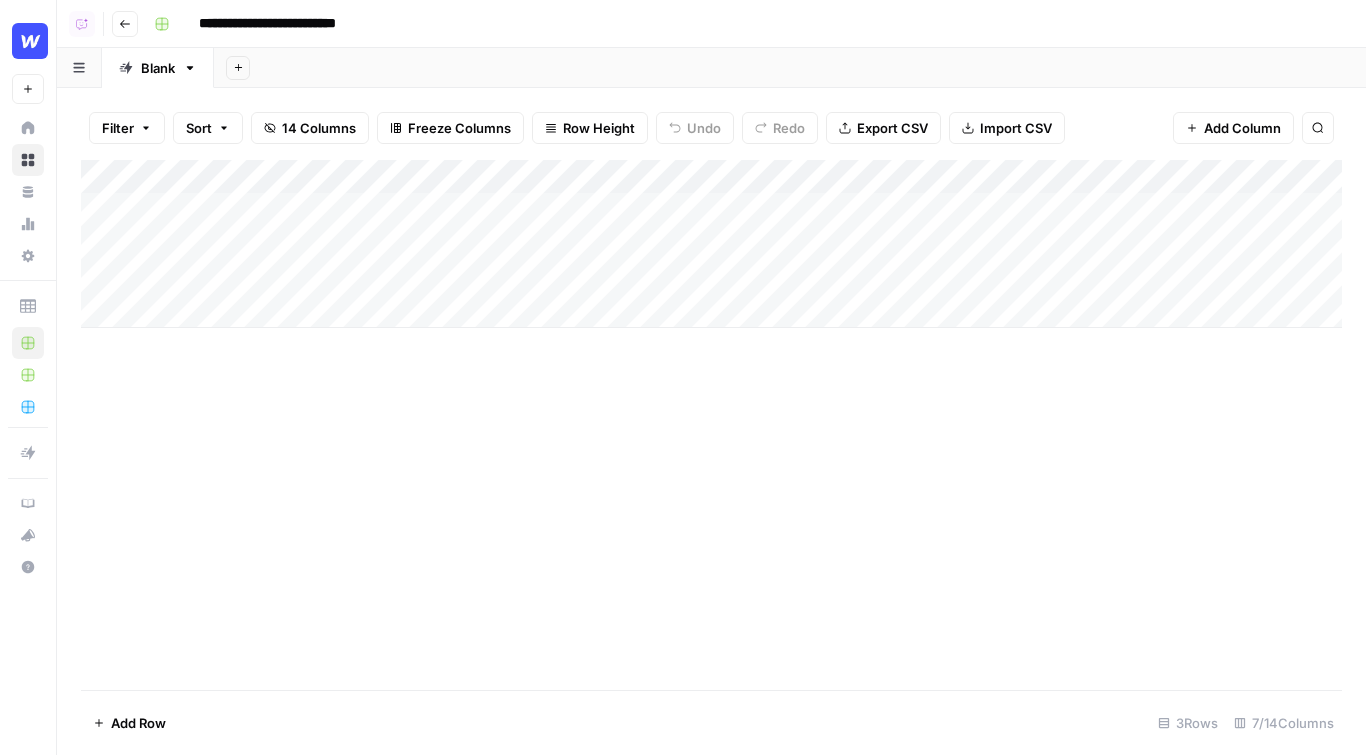 click on "Add Column" at bounding box center (711, 244) 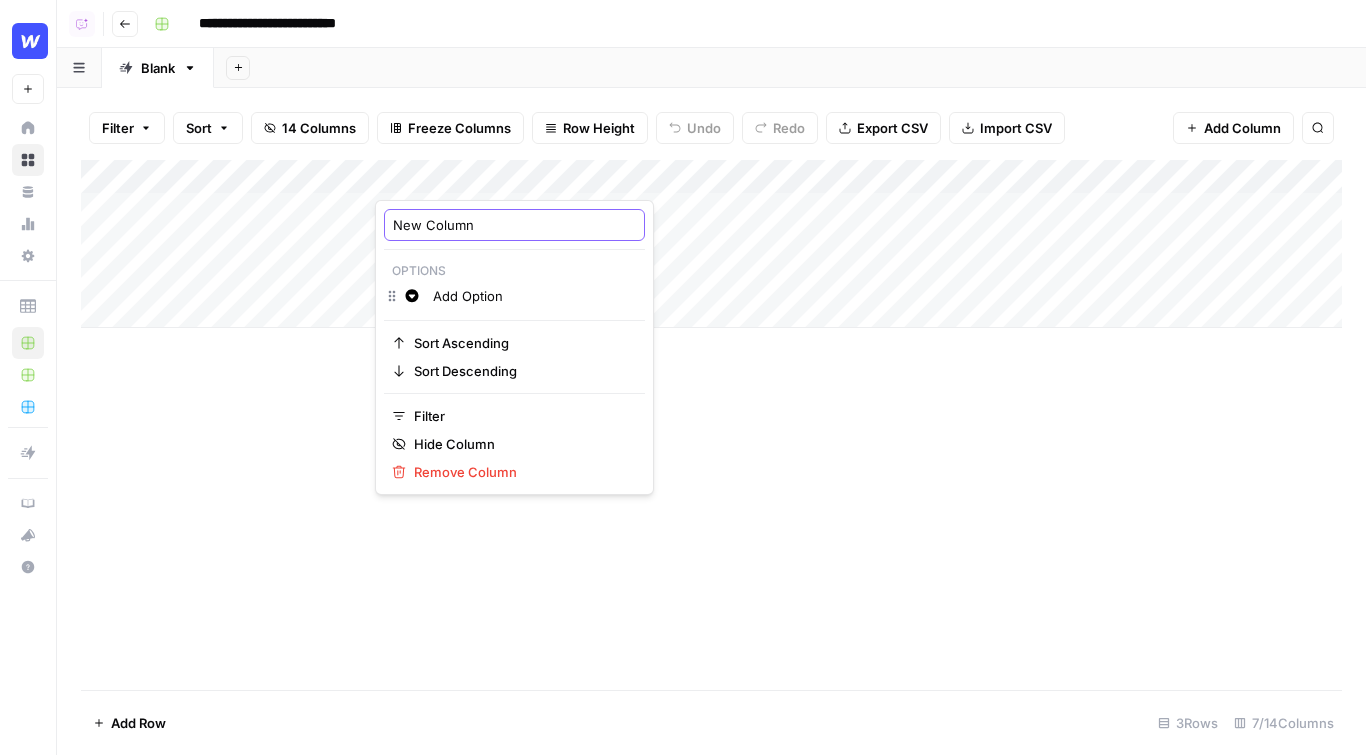 click on "New Column" at bounding box center (514, 225) 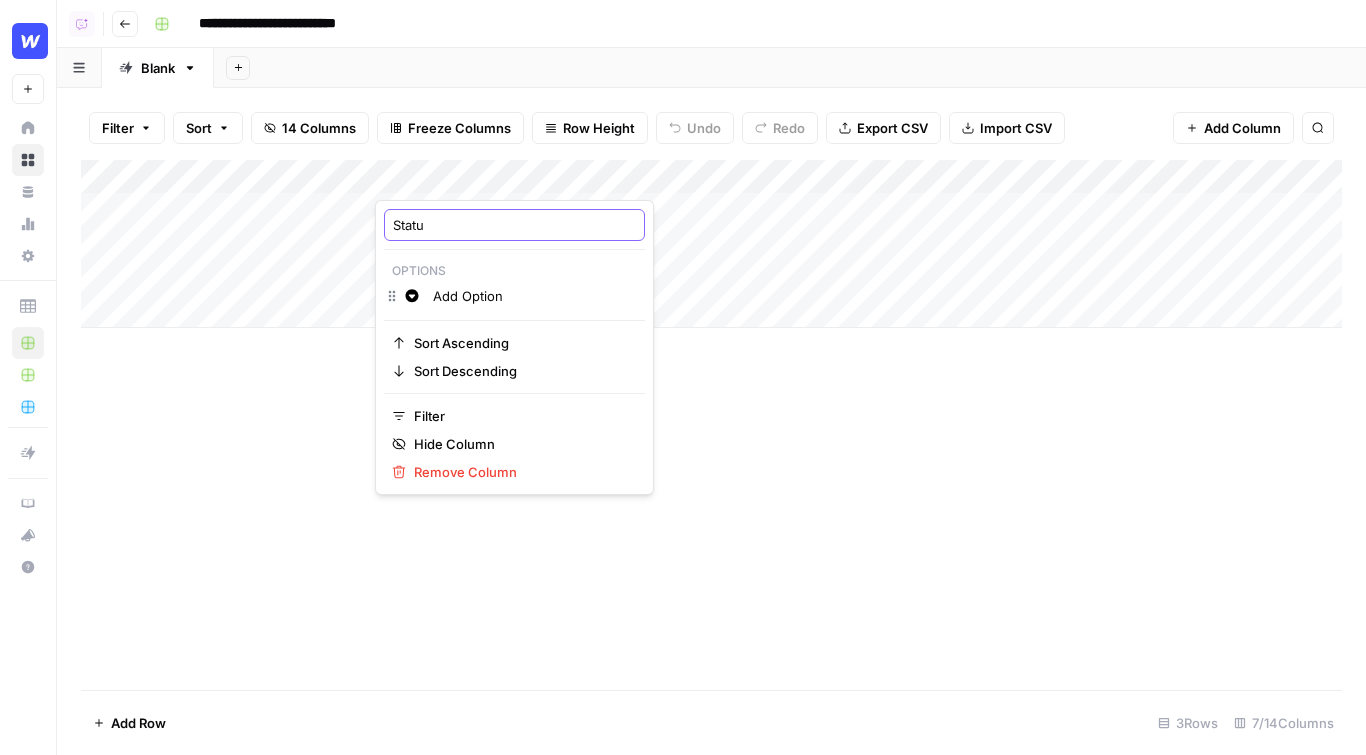 type on "Status" 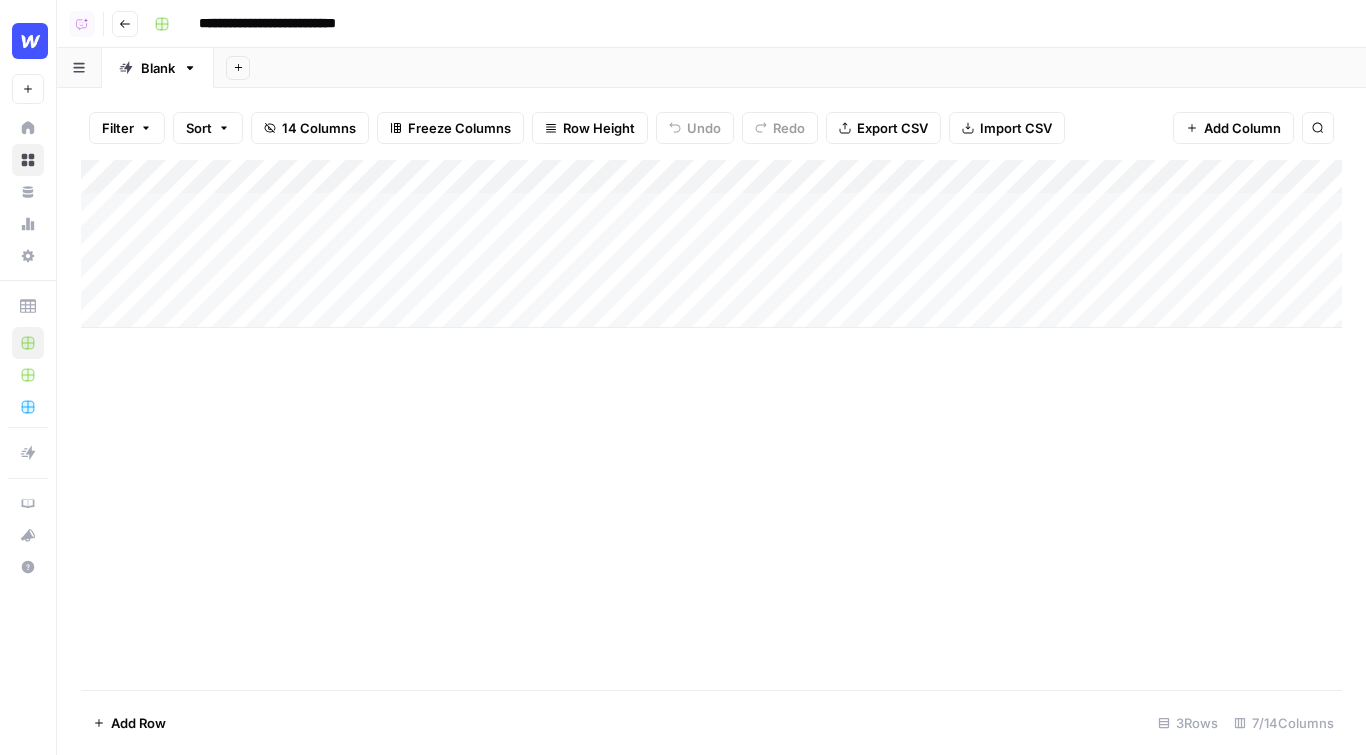 click on "Add Column" at bounding box center [711, 244] 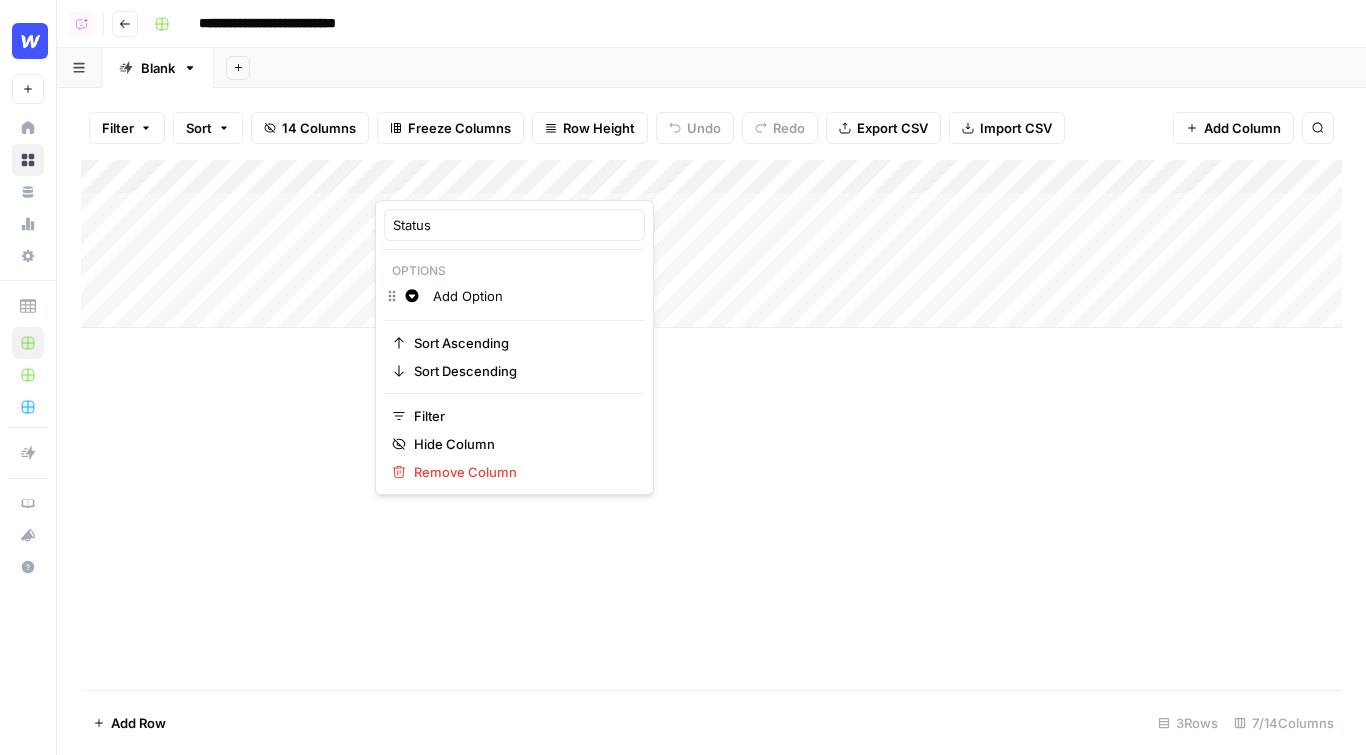 click on "Add Column" at bounding box center (711, 425) 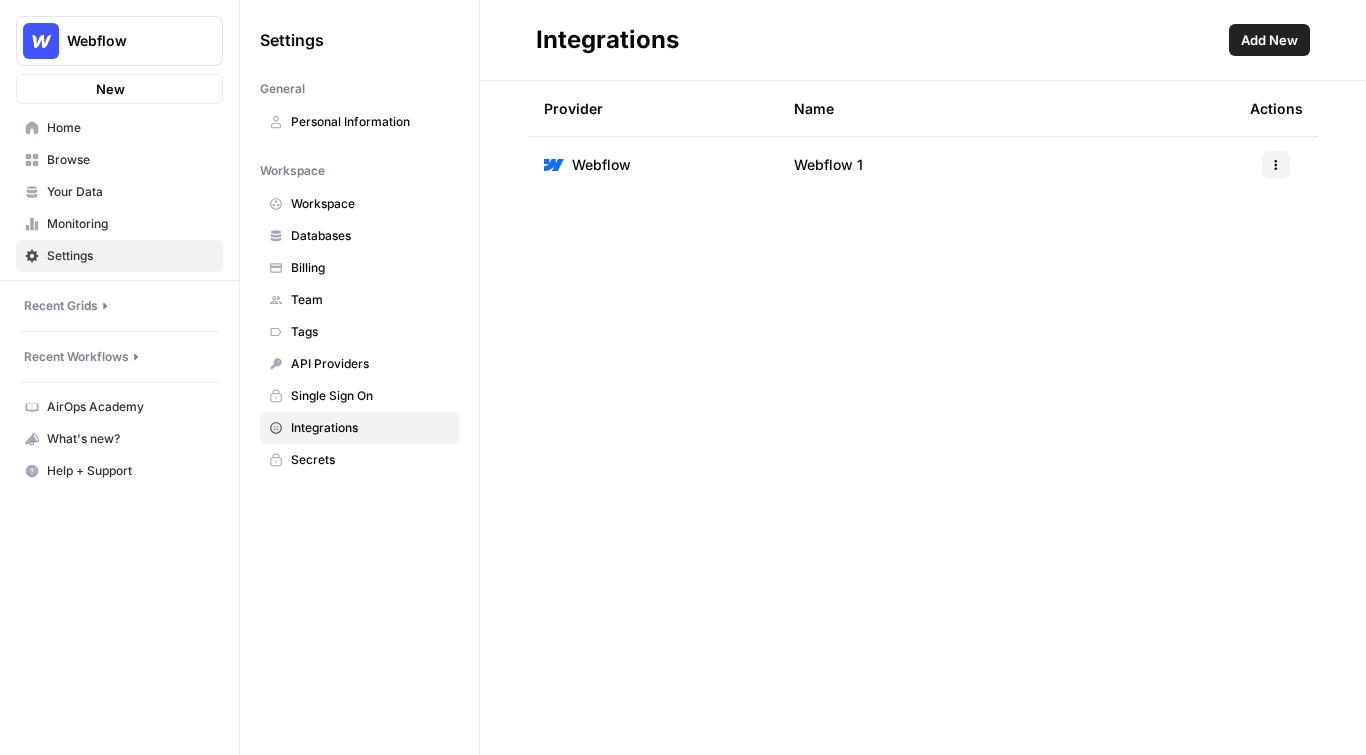 scroll, scrollTop: 0, scrollLeft: 0, axis: both 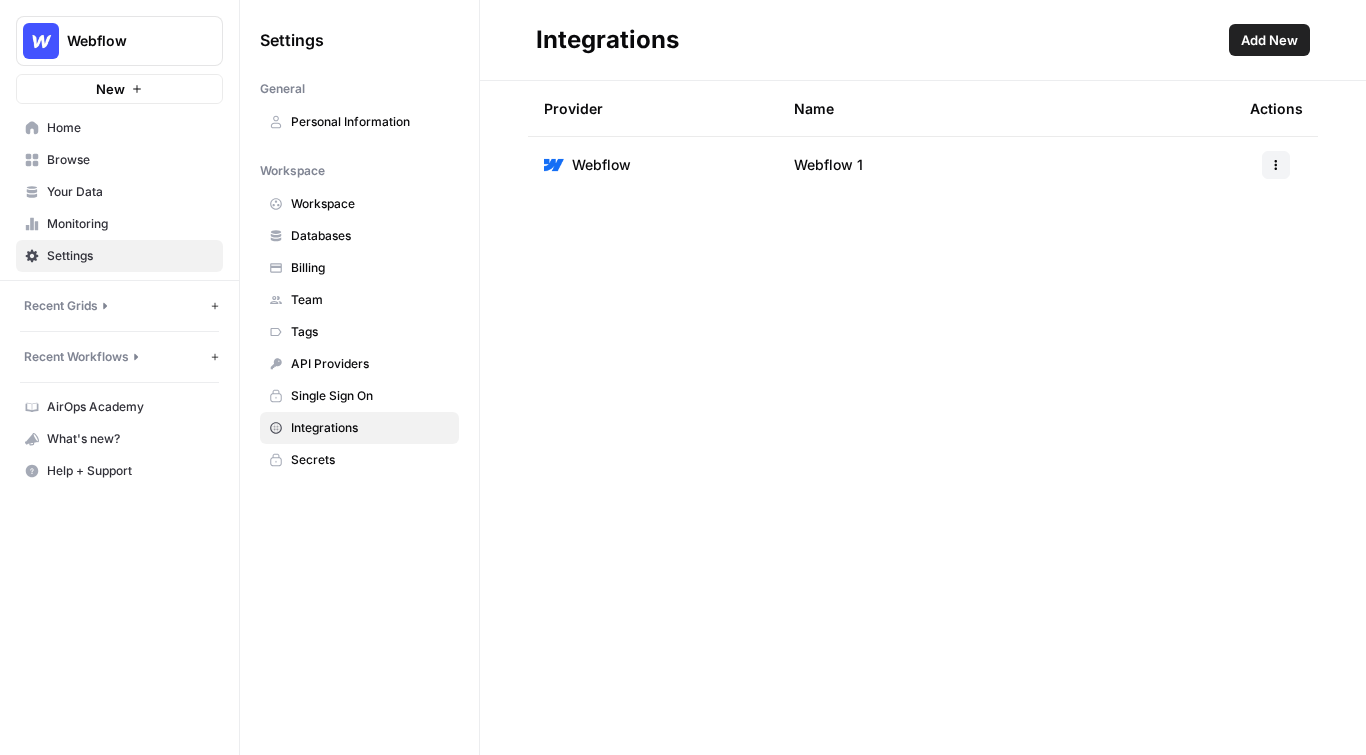 click on "Add New" at bounding box center (1269, 40) 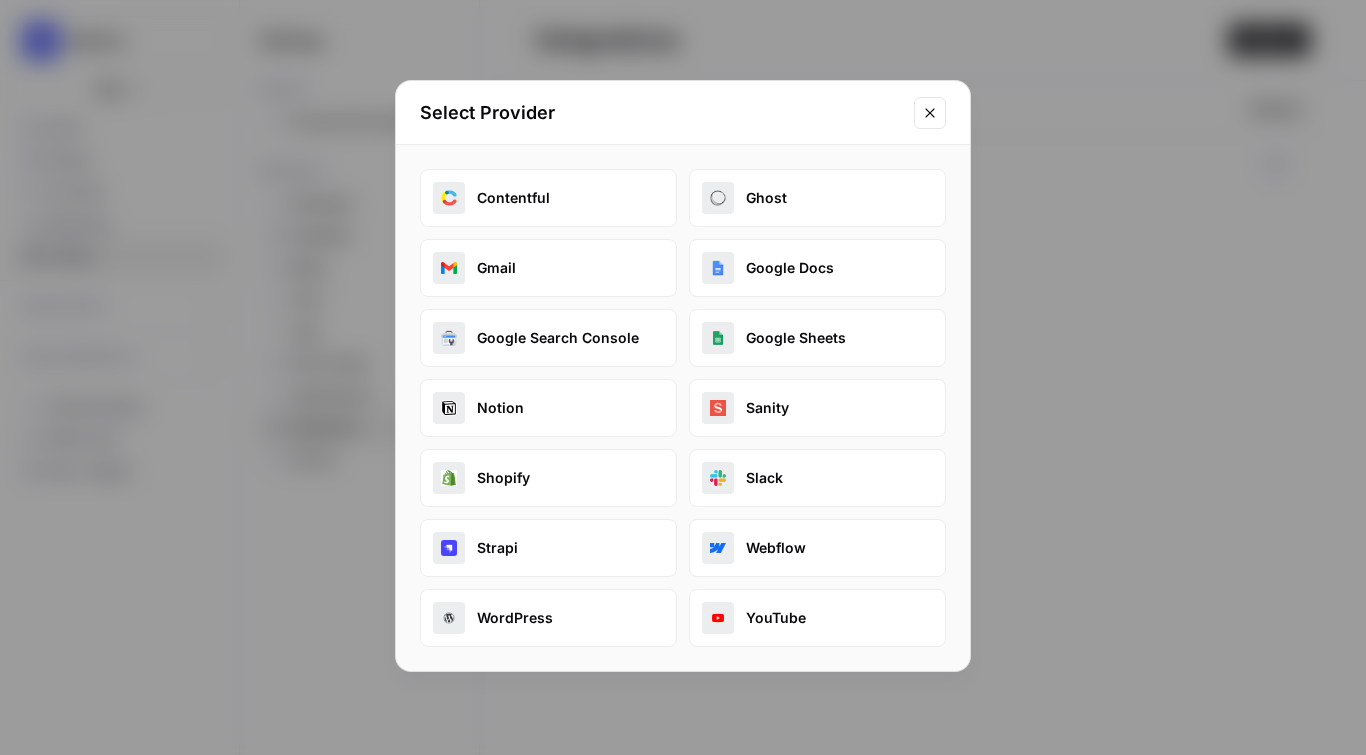 click on "WordPress" at bounding box center [548, 618] 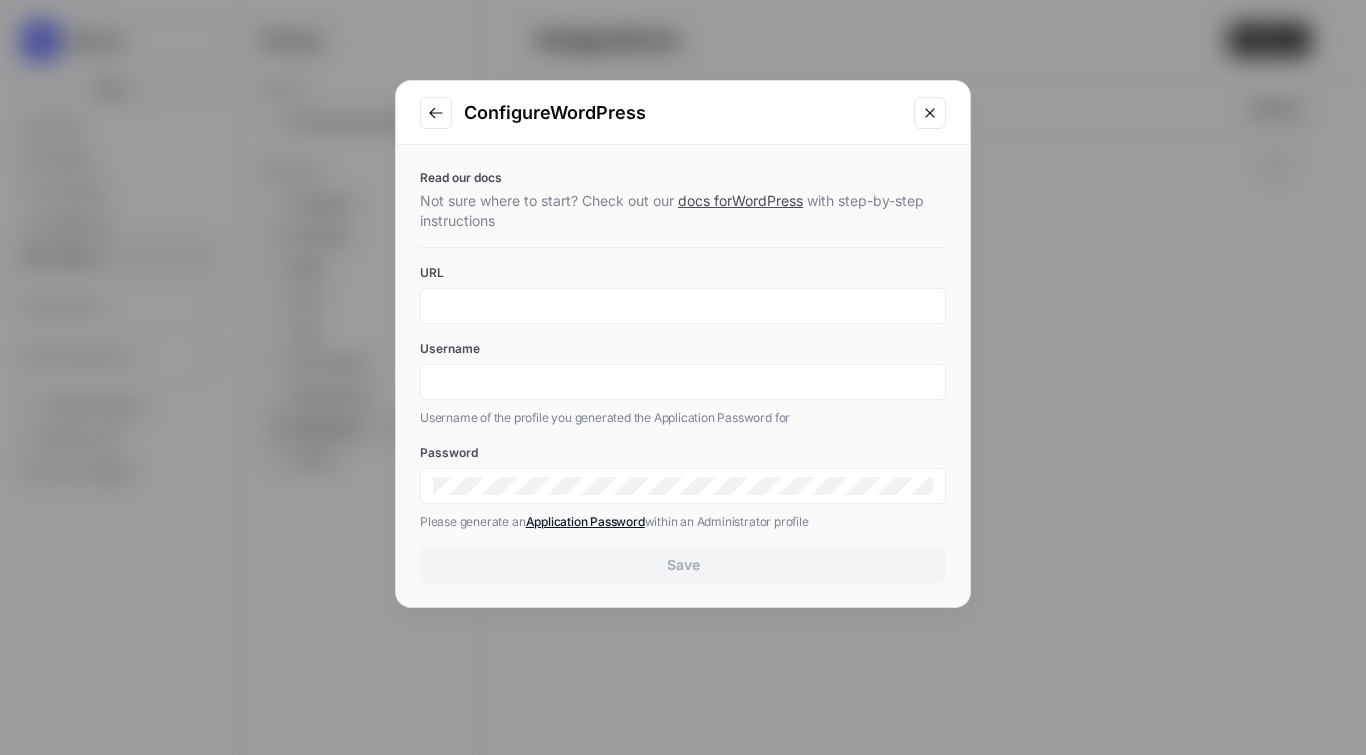 click on "Configure  WordPress Read our docs Not sure where to start? Check out our   docs for  WordPress   with step-by-step instructions URL Username Username of the profile you generated the Application Password for Password Please generate an  Application Password  within an Administrator profile Save" at bounding box center [683, 377] 